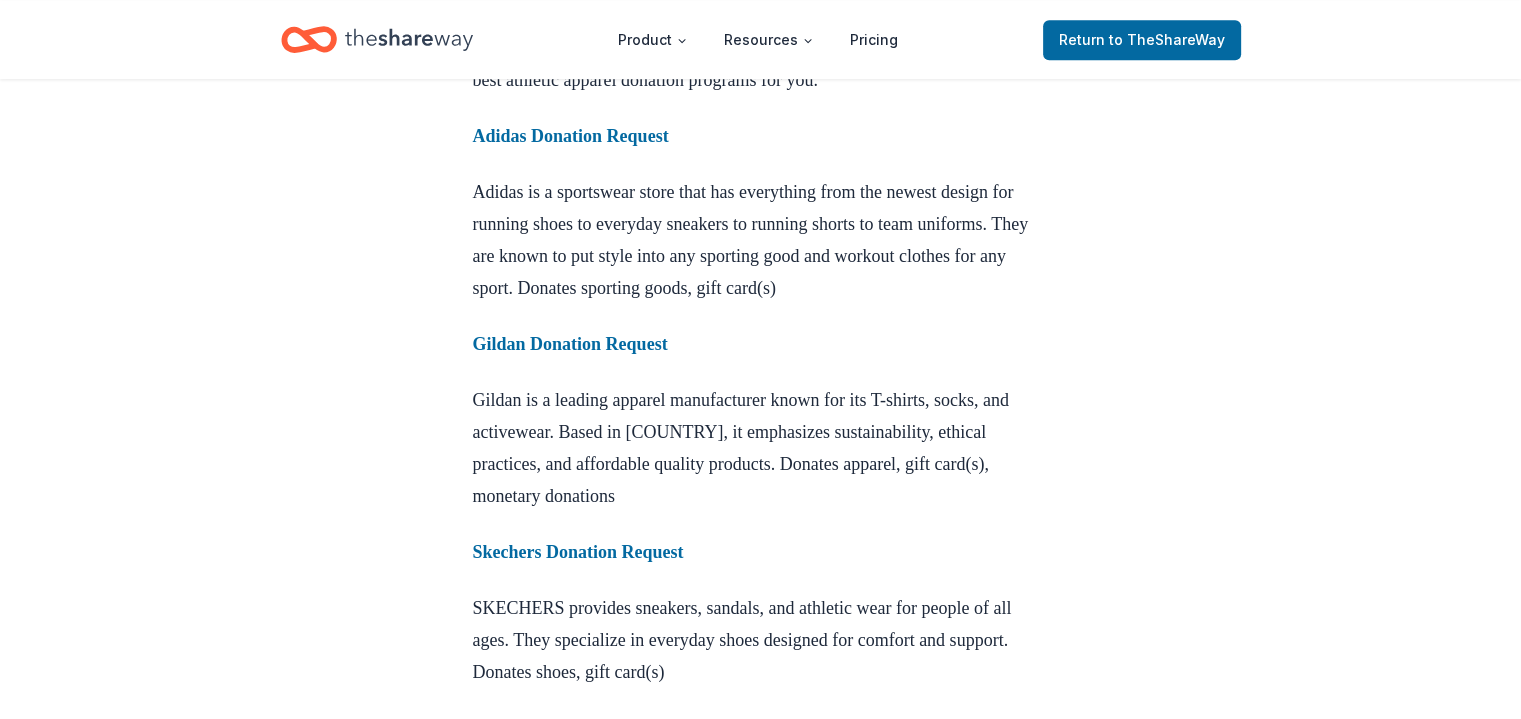 scroll, scrollTop: 1337, scrollLeft: 0, axis: vertical 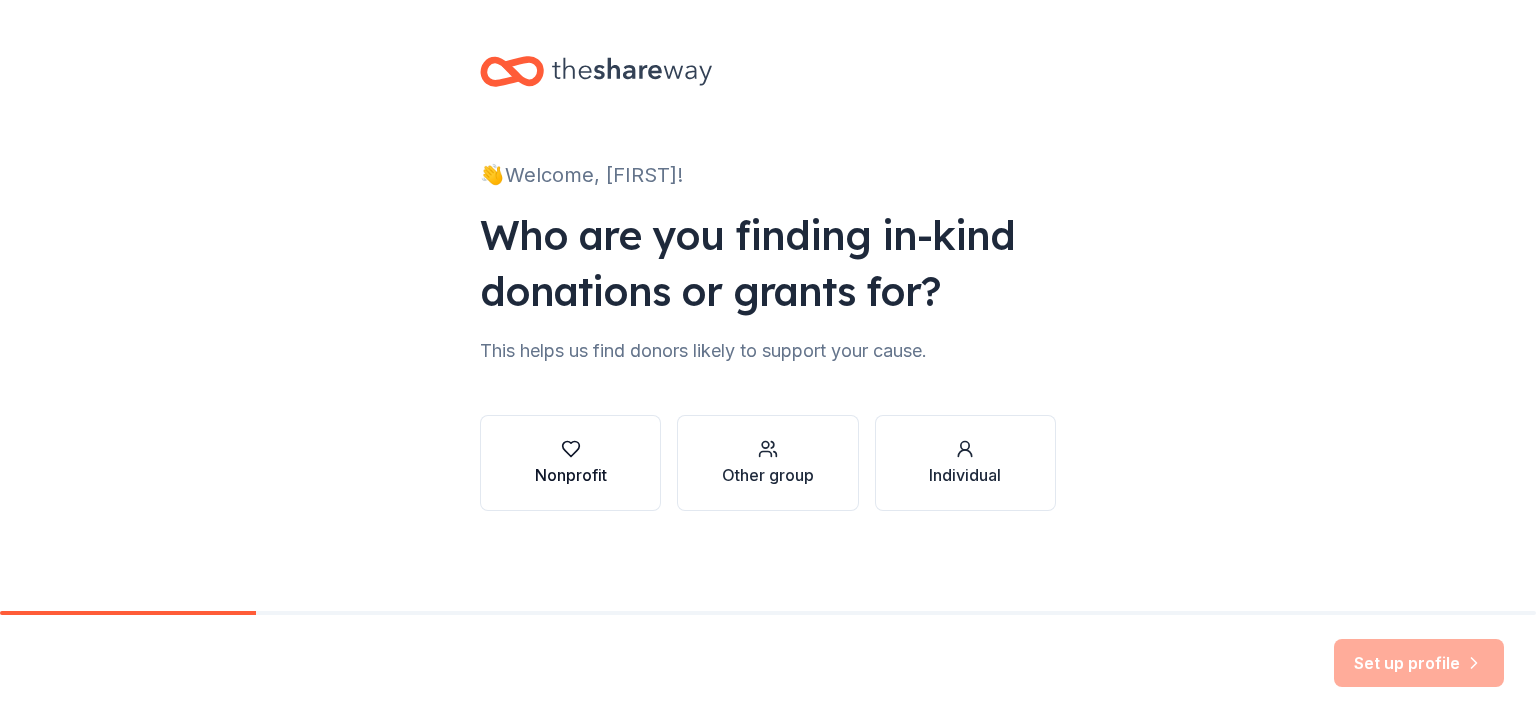click on "Nonprofit" at bounding box center (571, 463) 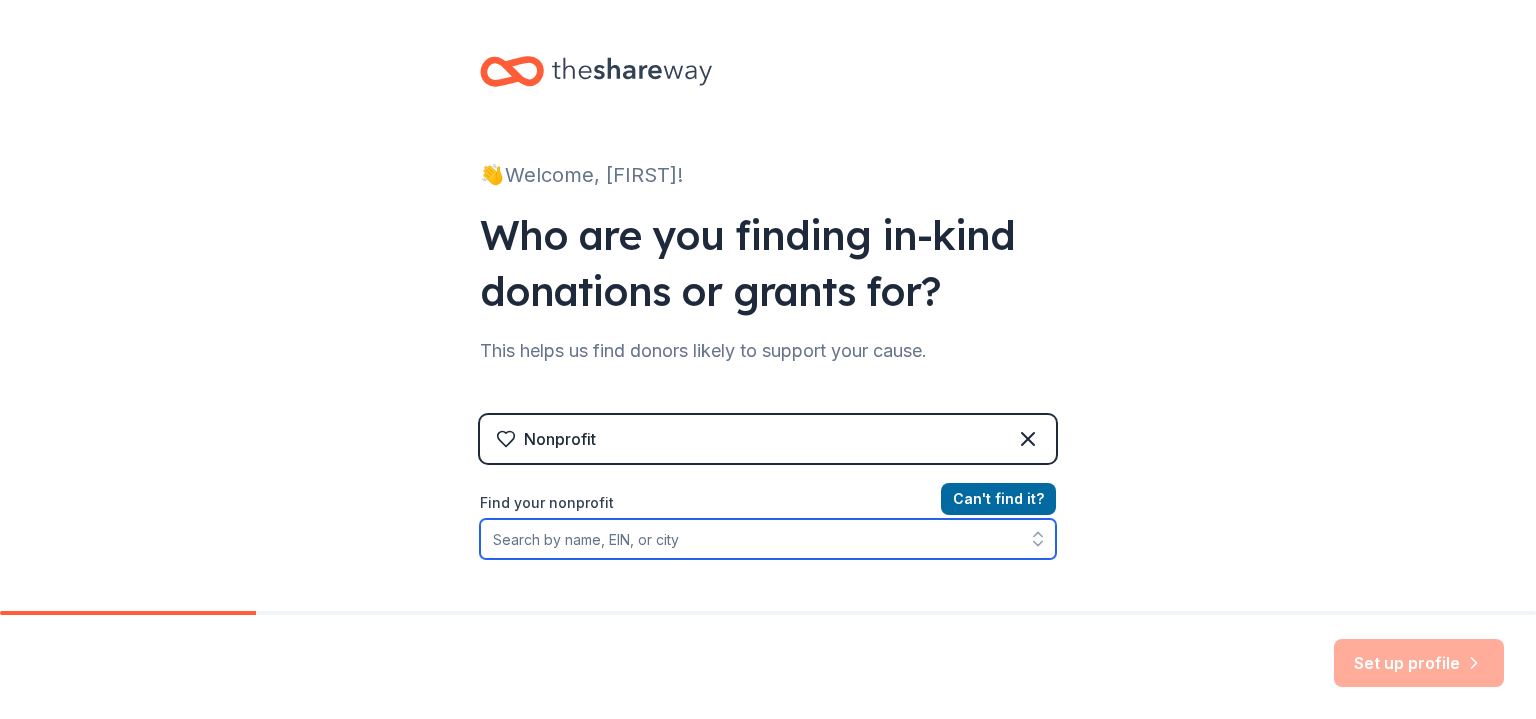 click on "Find your nonprofit" at bounding box center (768, 539) 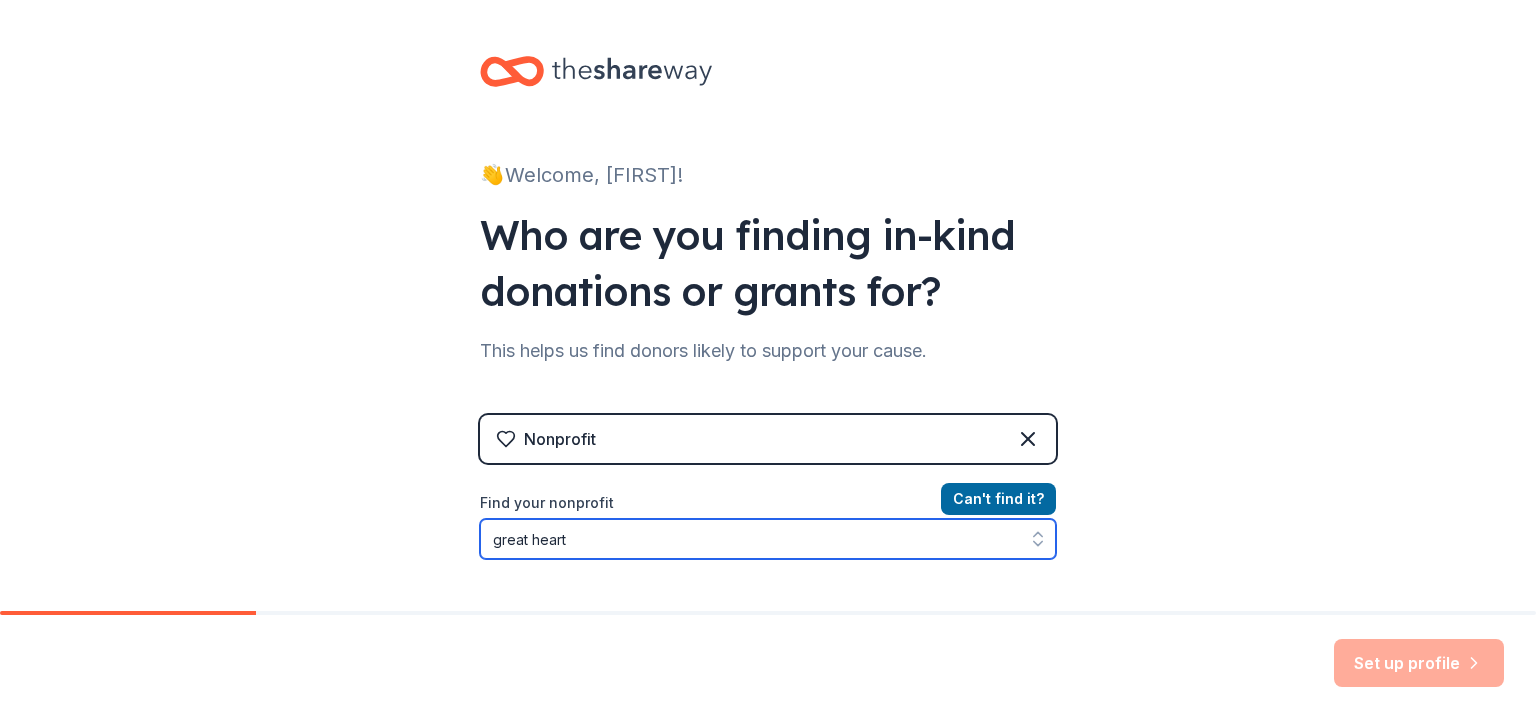 type on "great hearts" 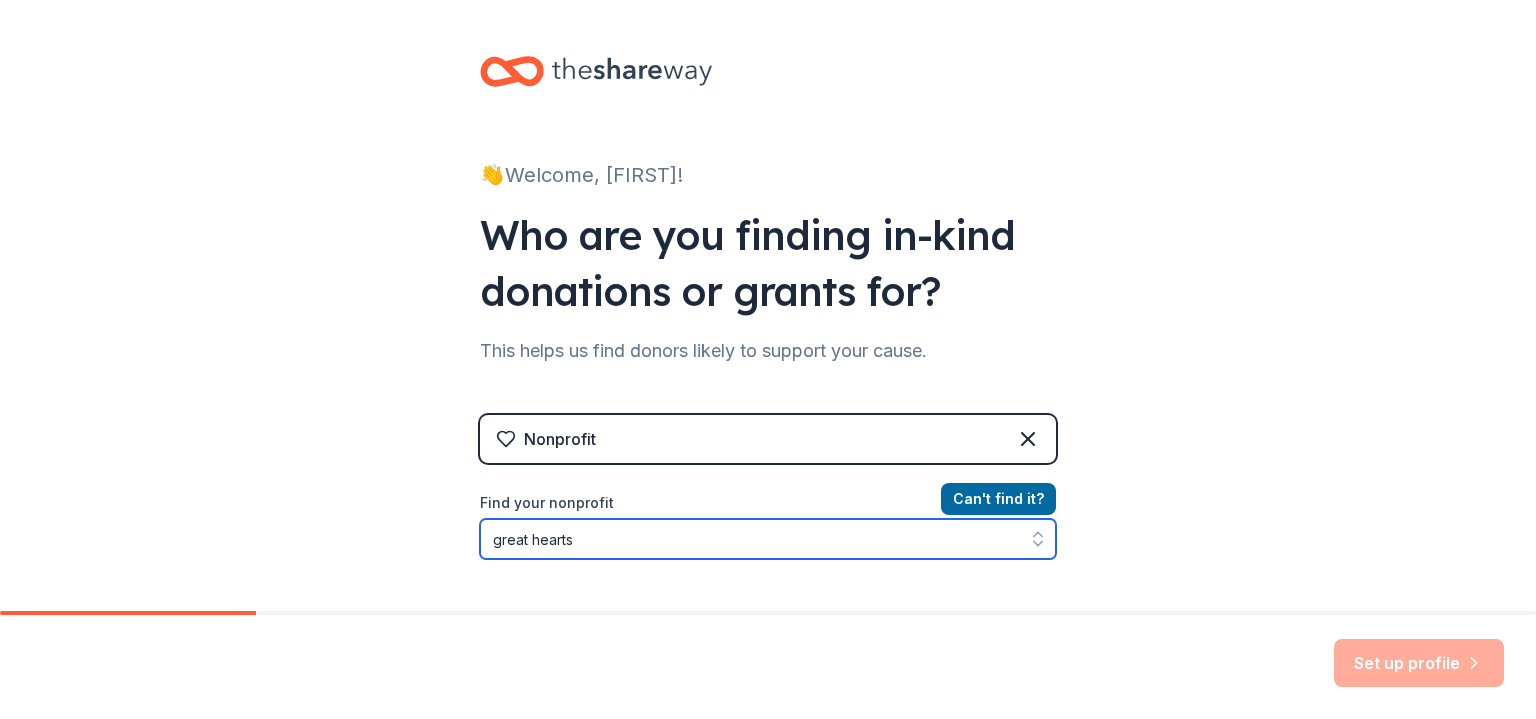 scroll, scrollTop: 48, scrollLeft: 0, axis: vertical 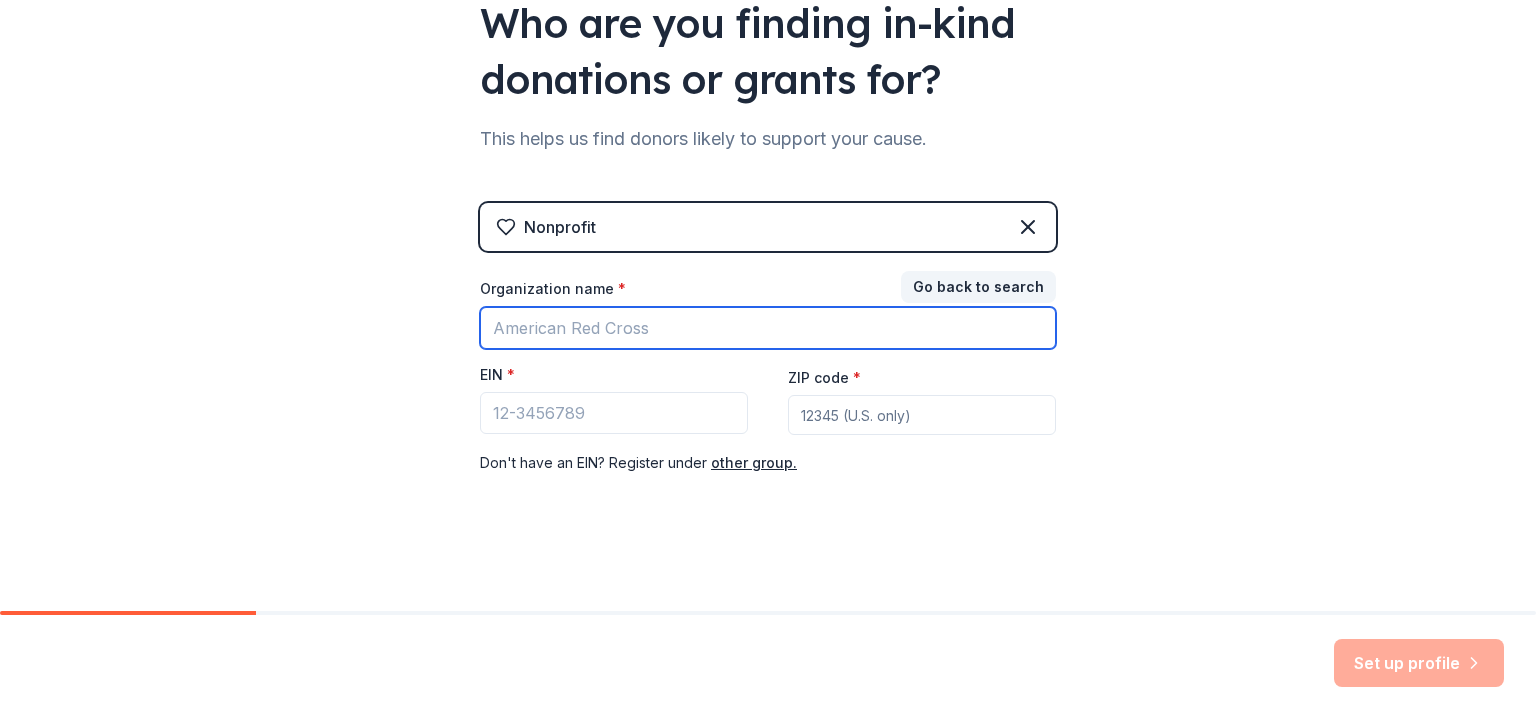 click on "Organization name *" at bounding box center (768, 328) 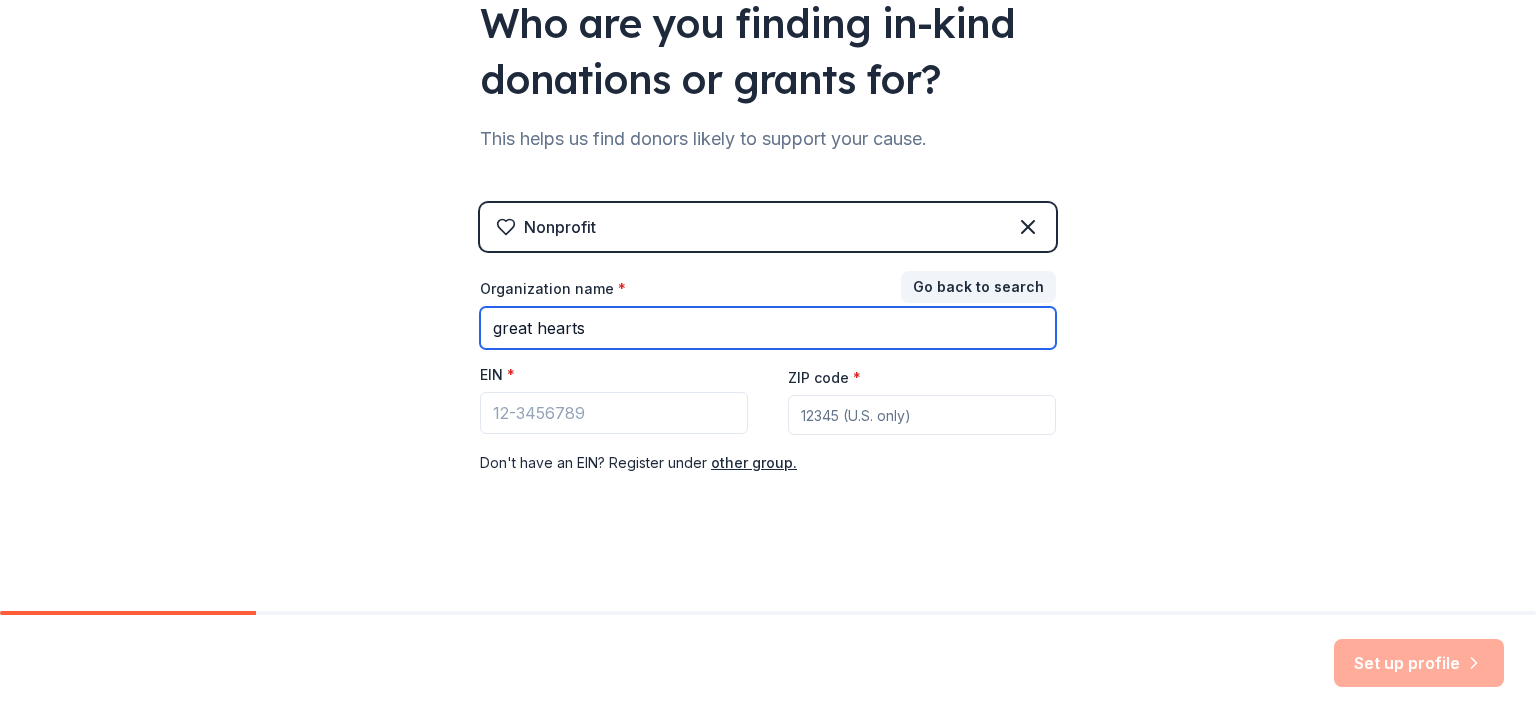 click on "great hearts" at bounding box center [768, 328] 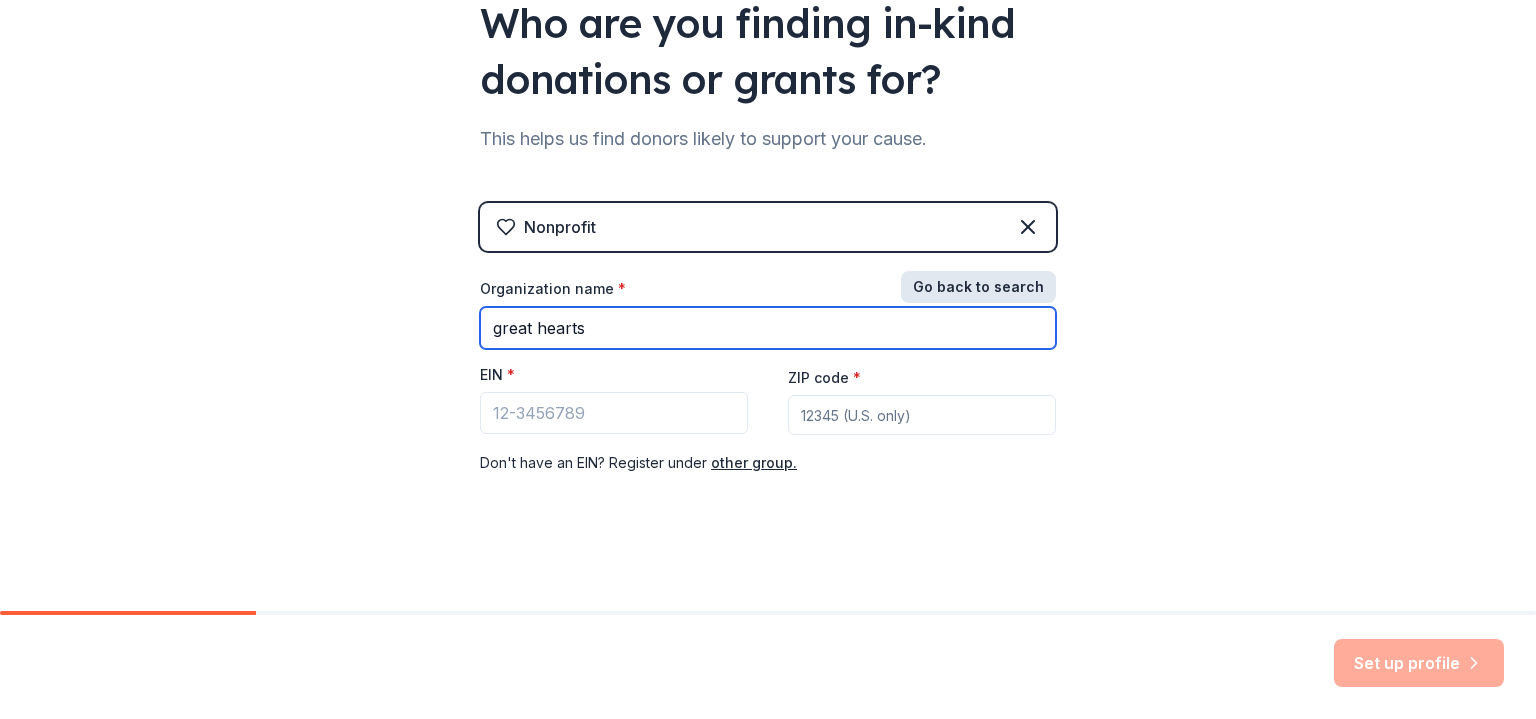 type on "great hearts" 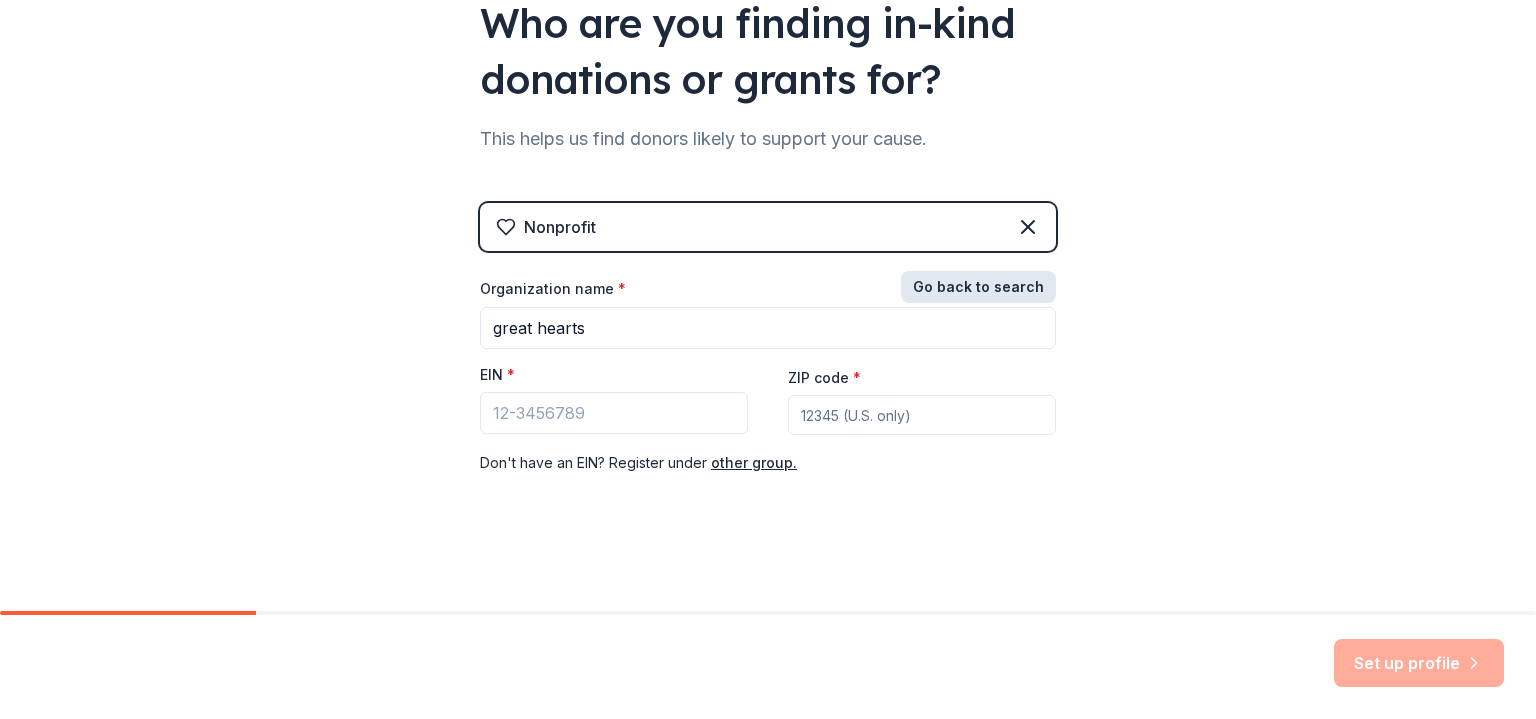 click on "Go back to search" at bounding box center (978, 287) 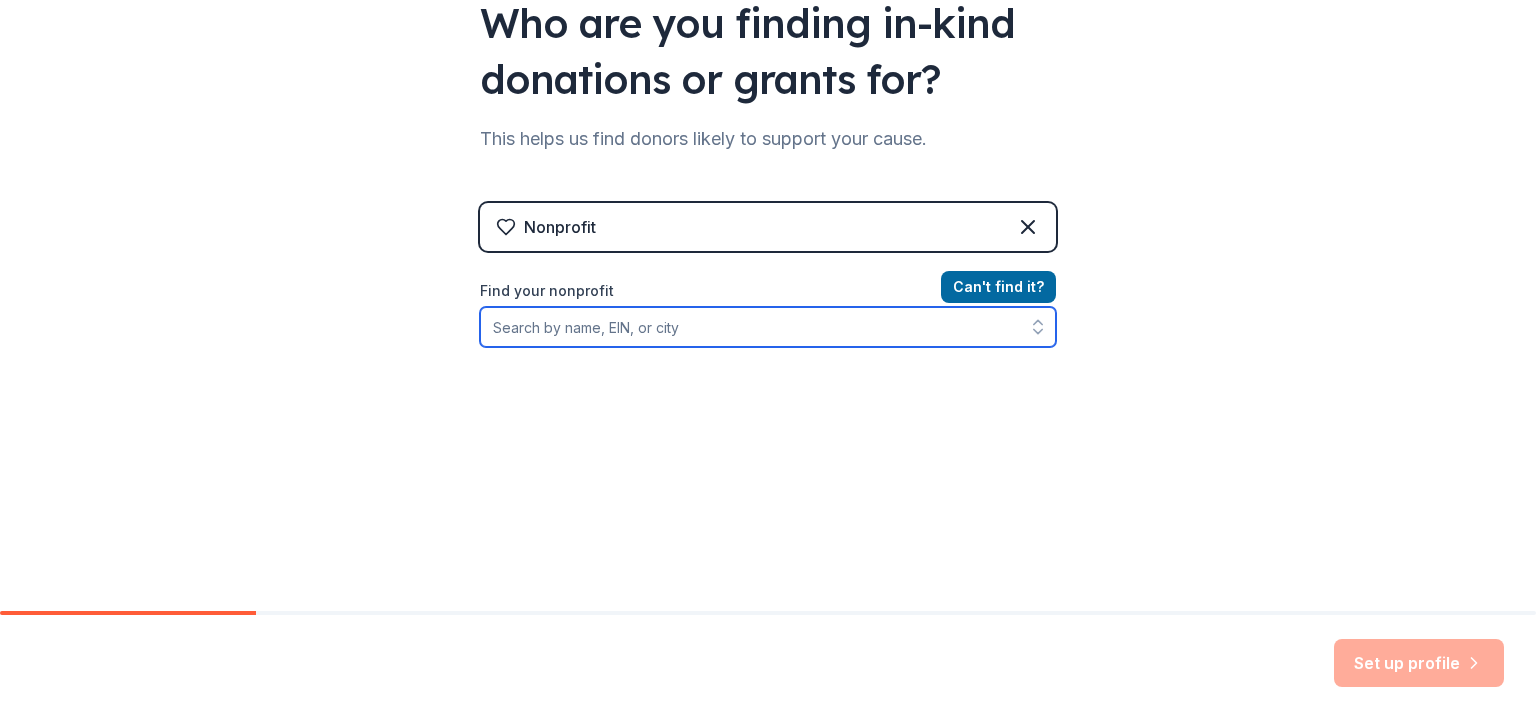 click on "Find your nonprofit" at bounding box center [768, 327] 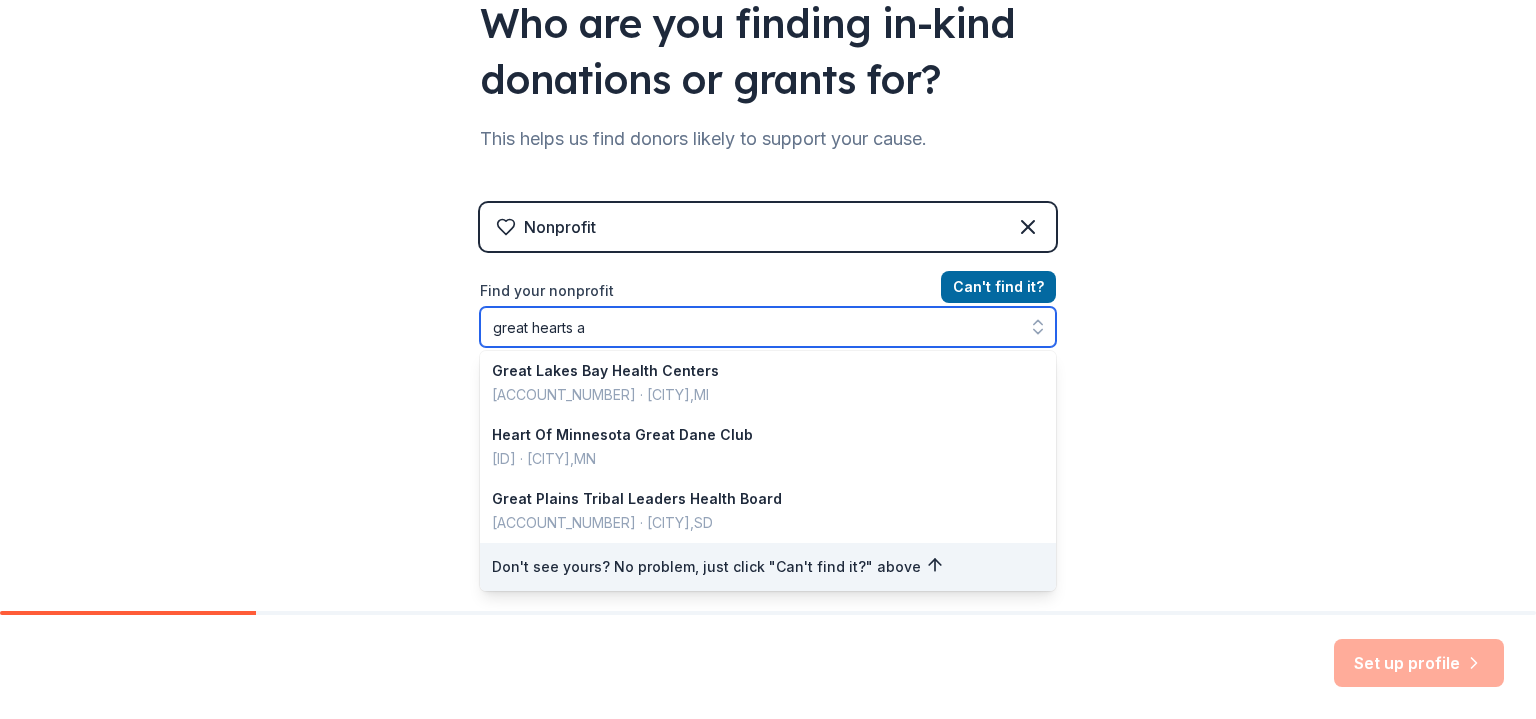 scroll, scrollTop: 0, scrollLeft: 0, axis: both 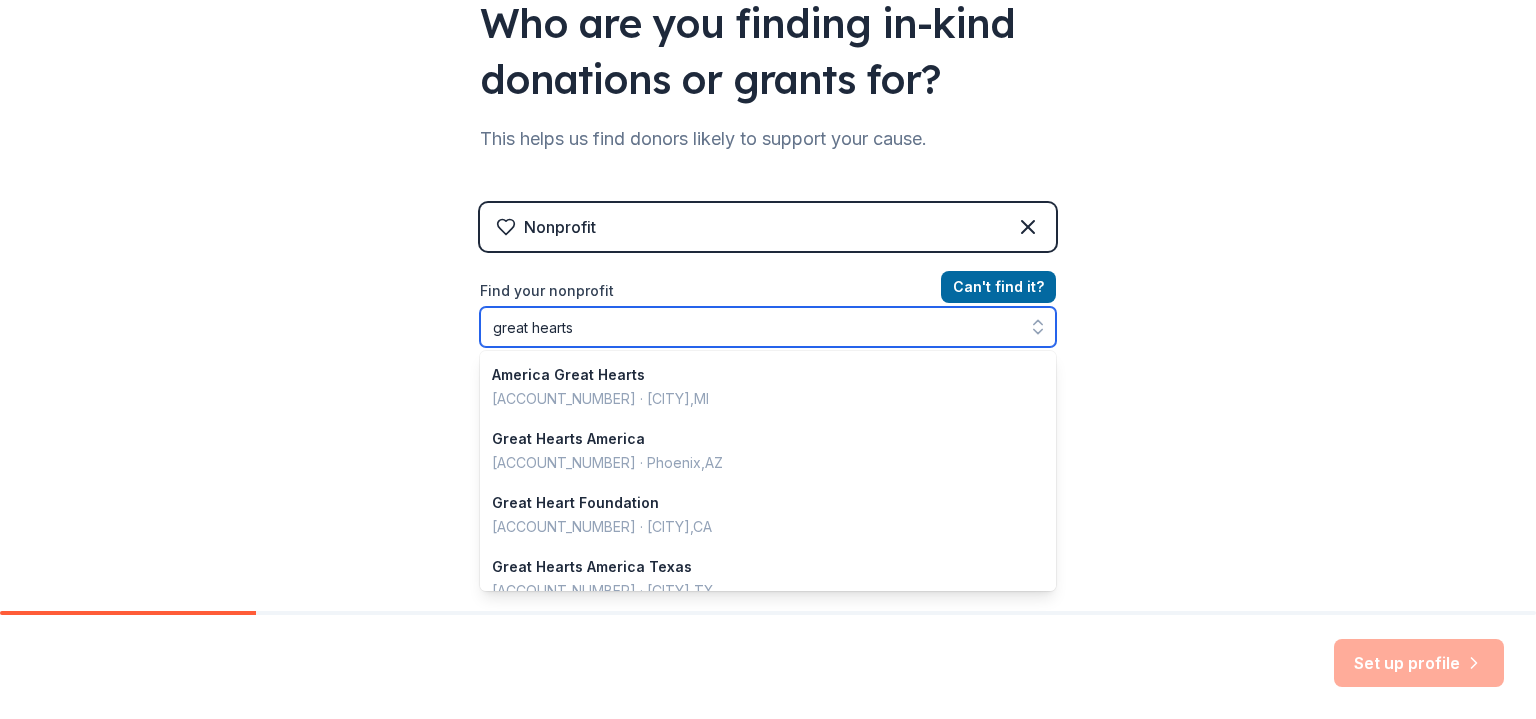 type on "great hearts" 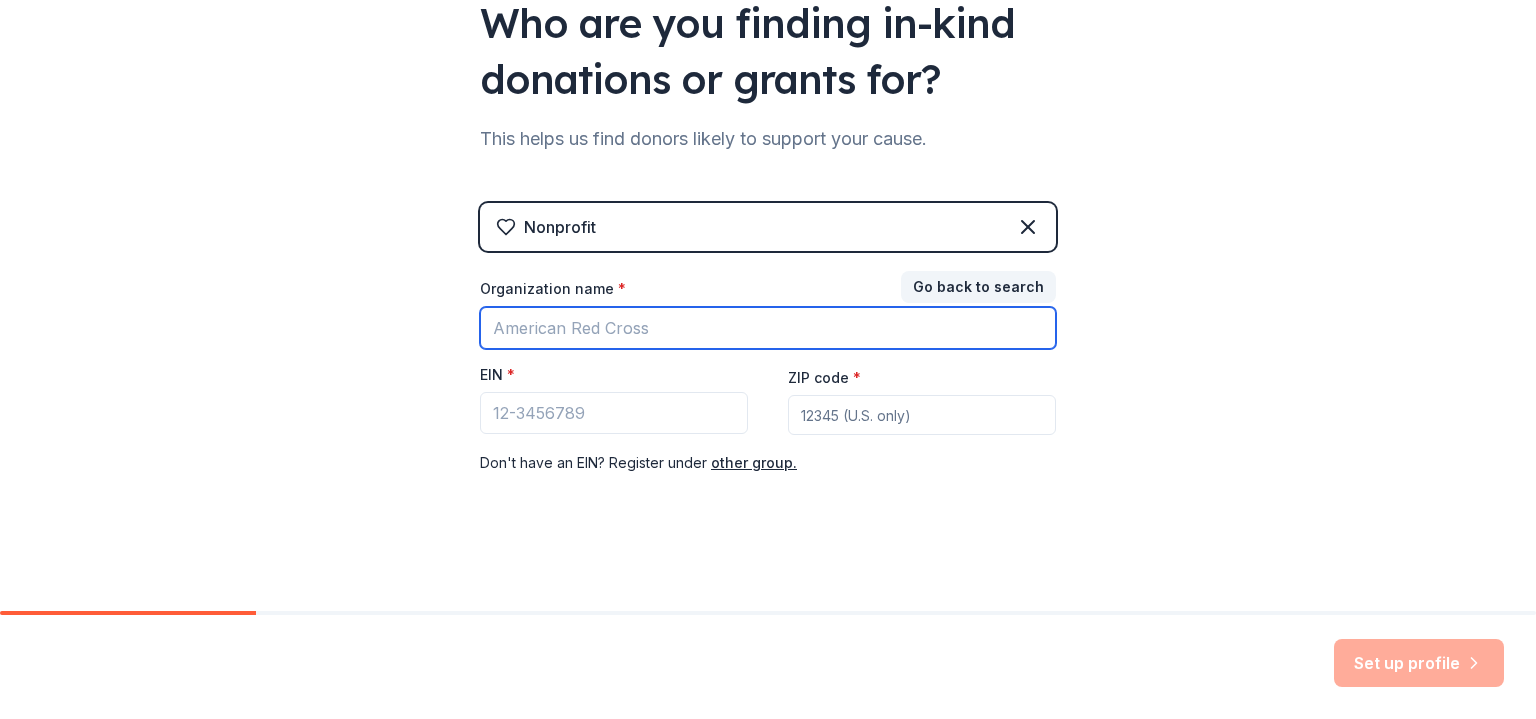 click on "Organization name *" at bounding box center (768, 328) 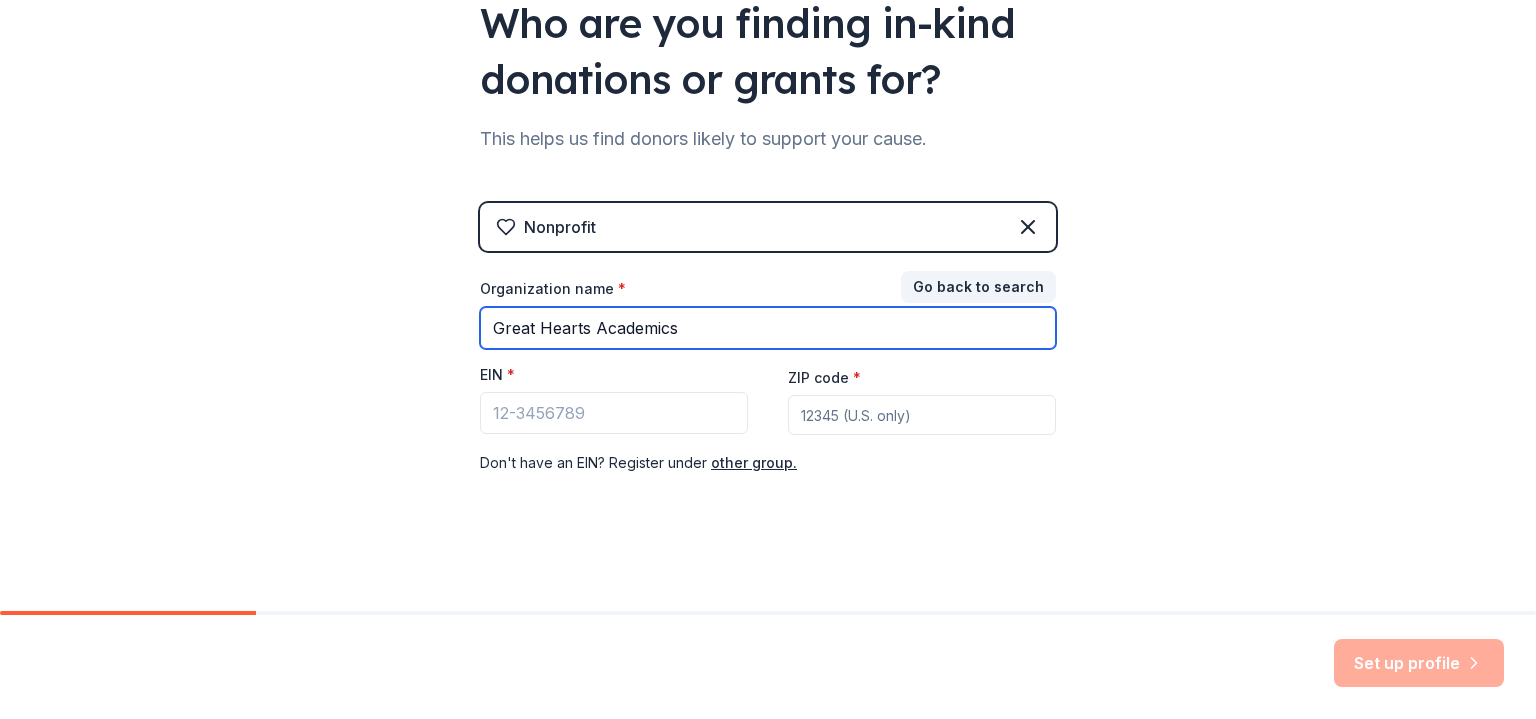 type on "Great Hearts Academics" 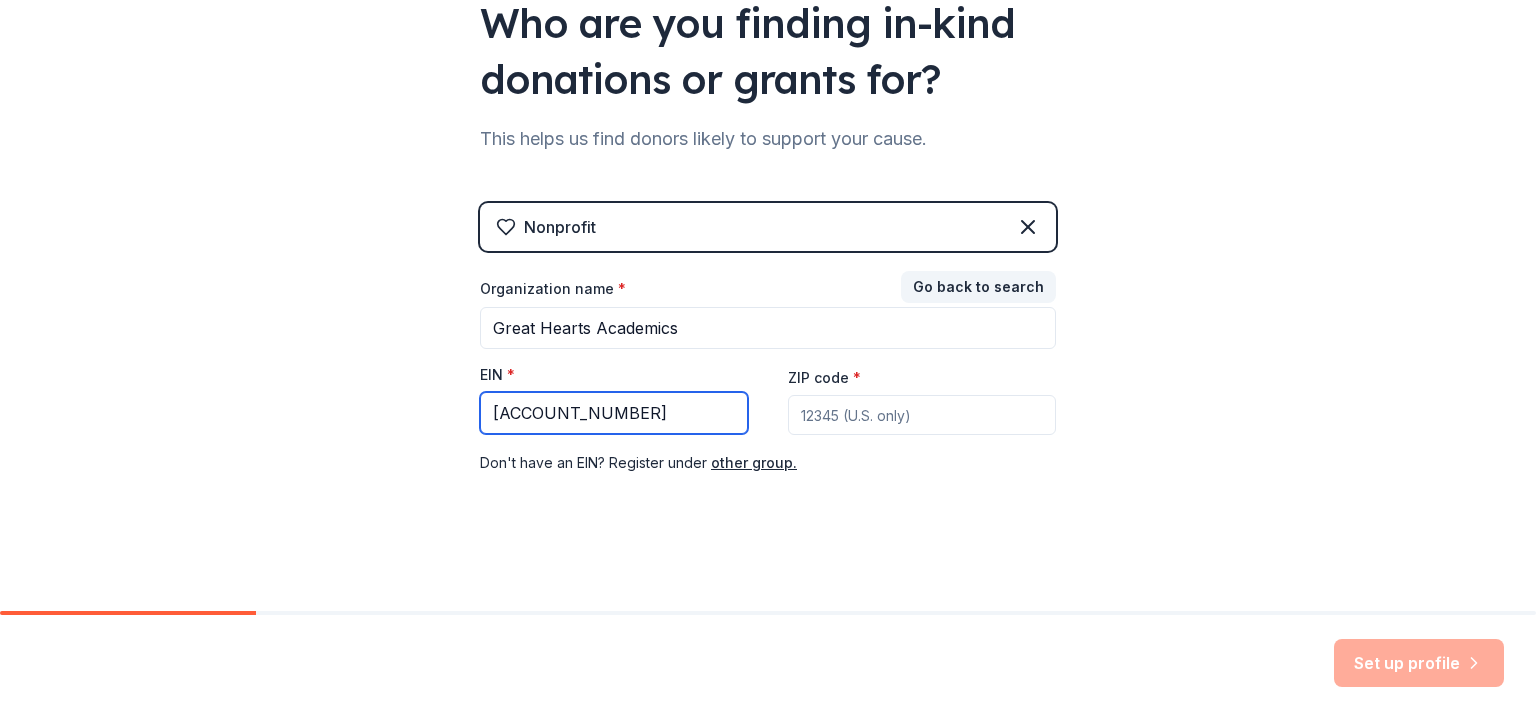 type on "[ACCOUNT_NUMBER]" 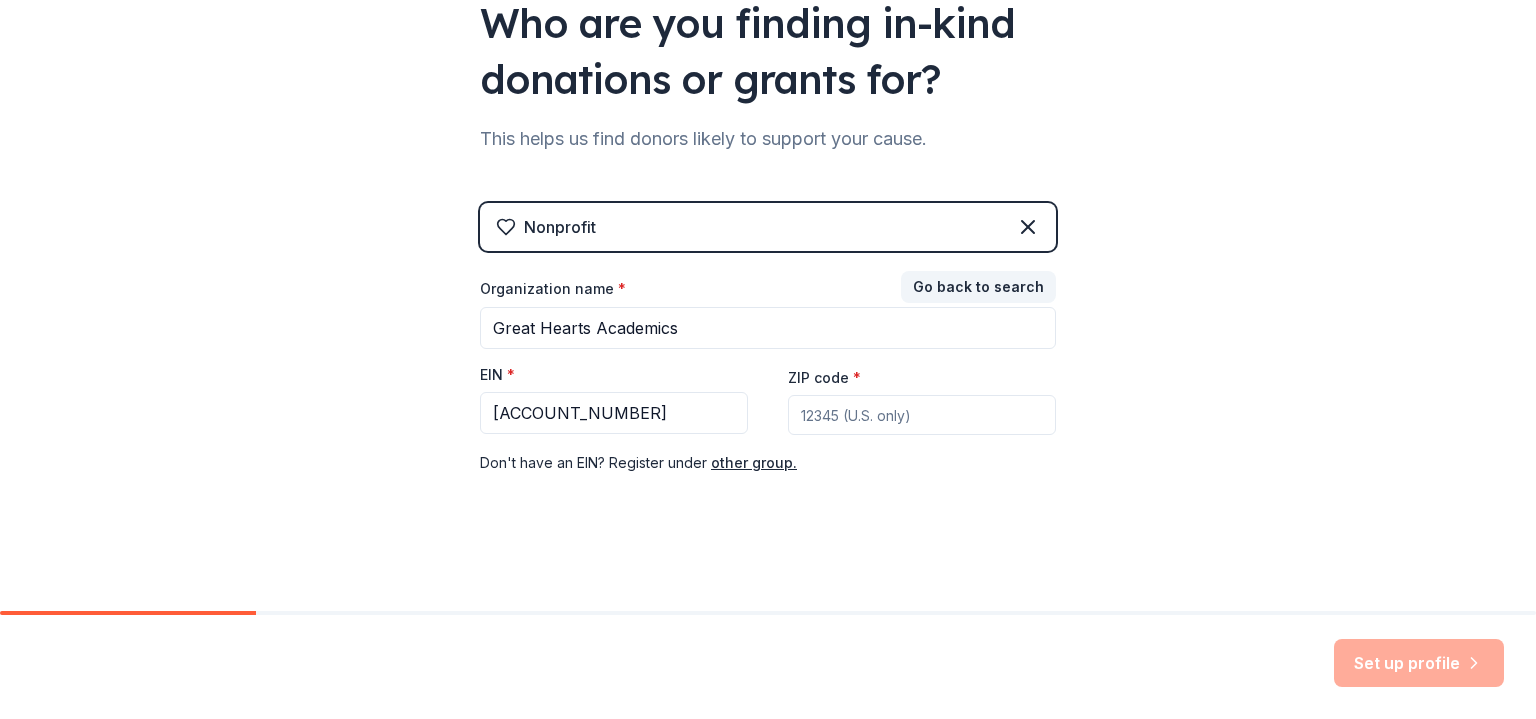 click on "ZIP code *" at bounding box center (922, 415) 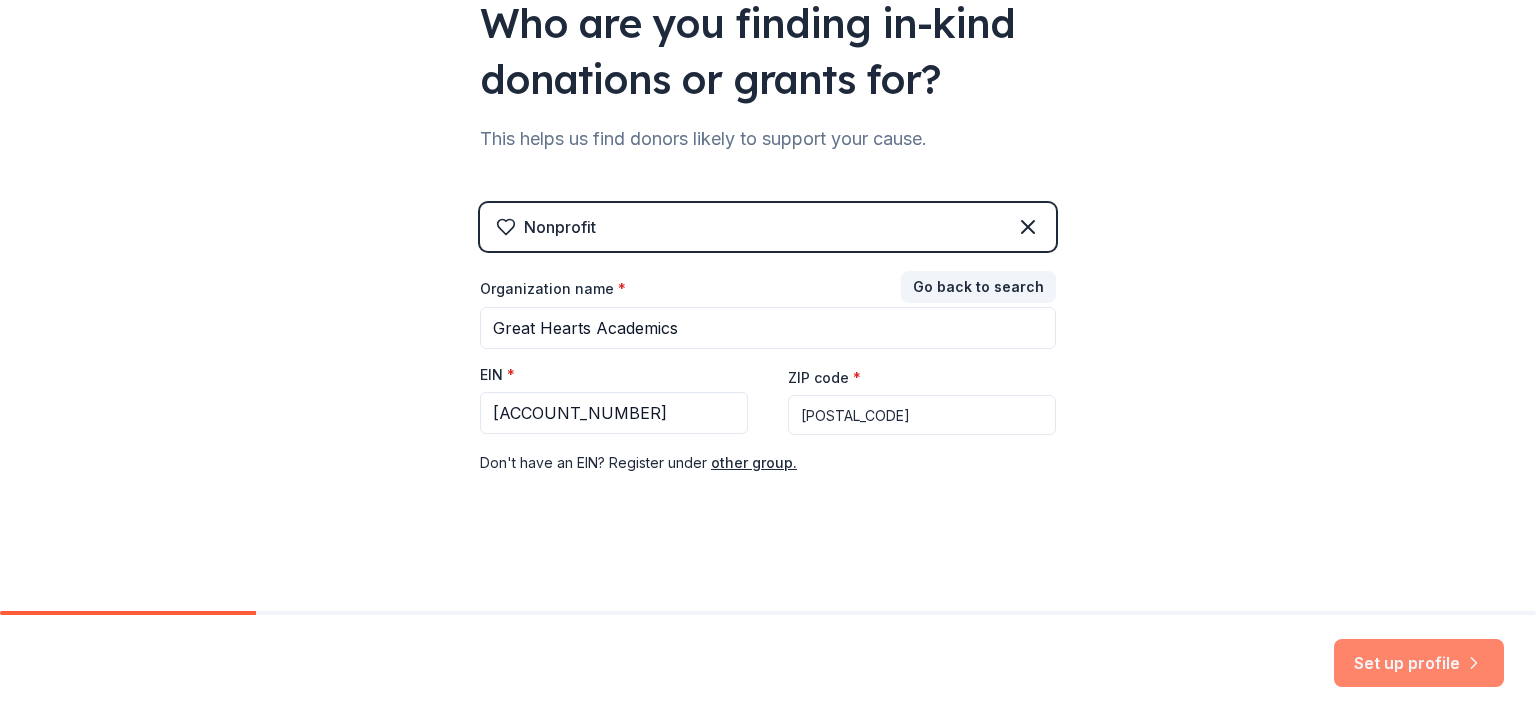 type on "[POSTAL_CODE]" 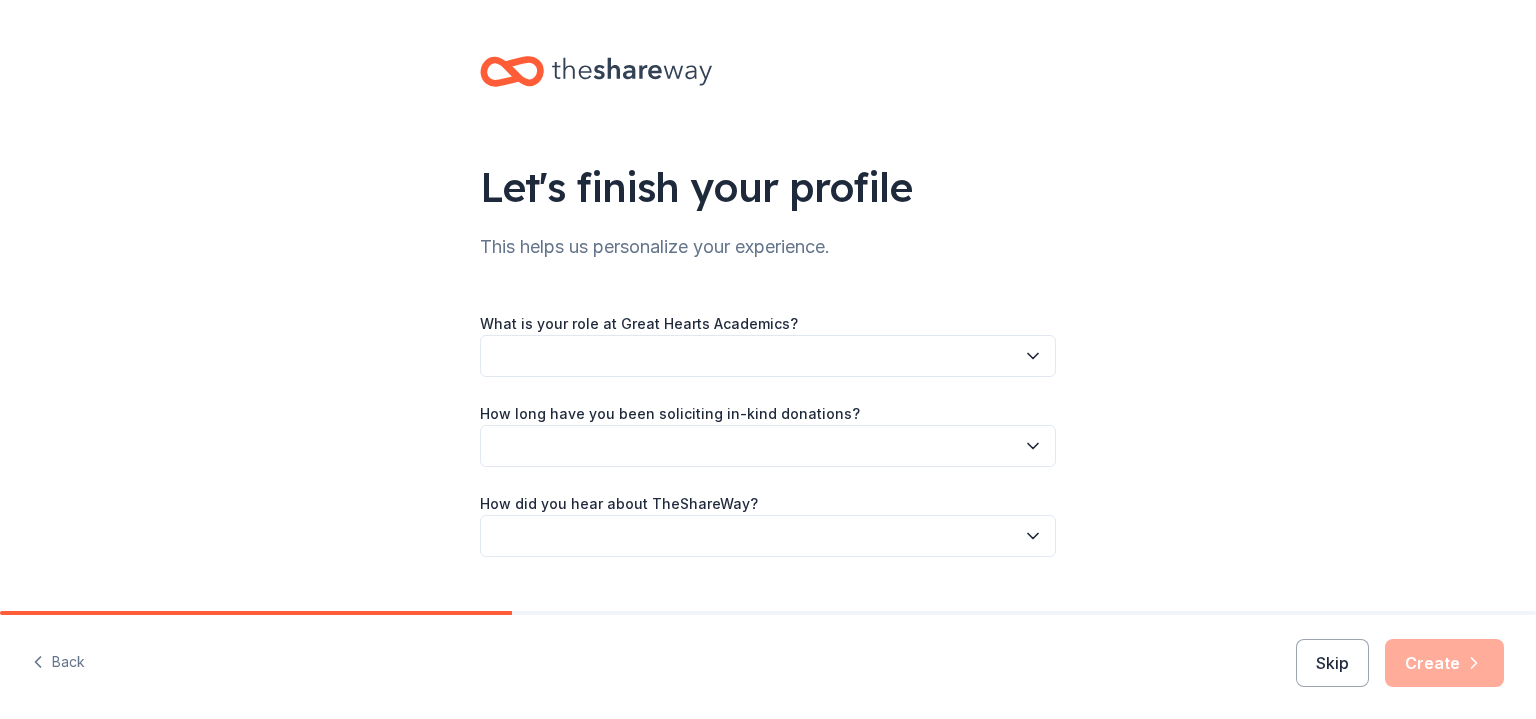 click at bounding box center (768, 356) 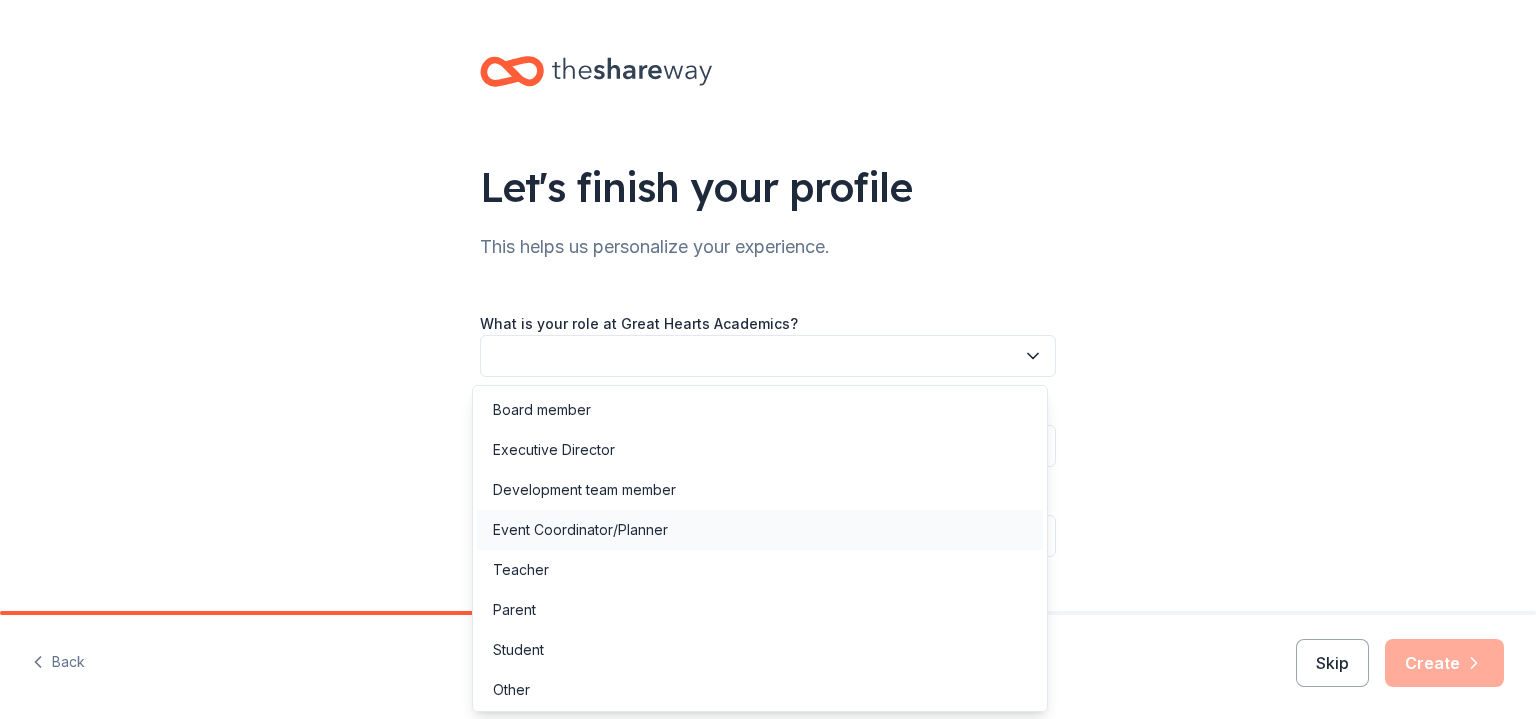 click on "Event Coordinator/Planner" at bounding box center [580, 530] 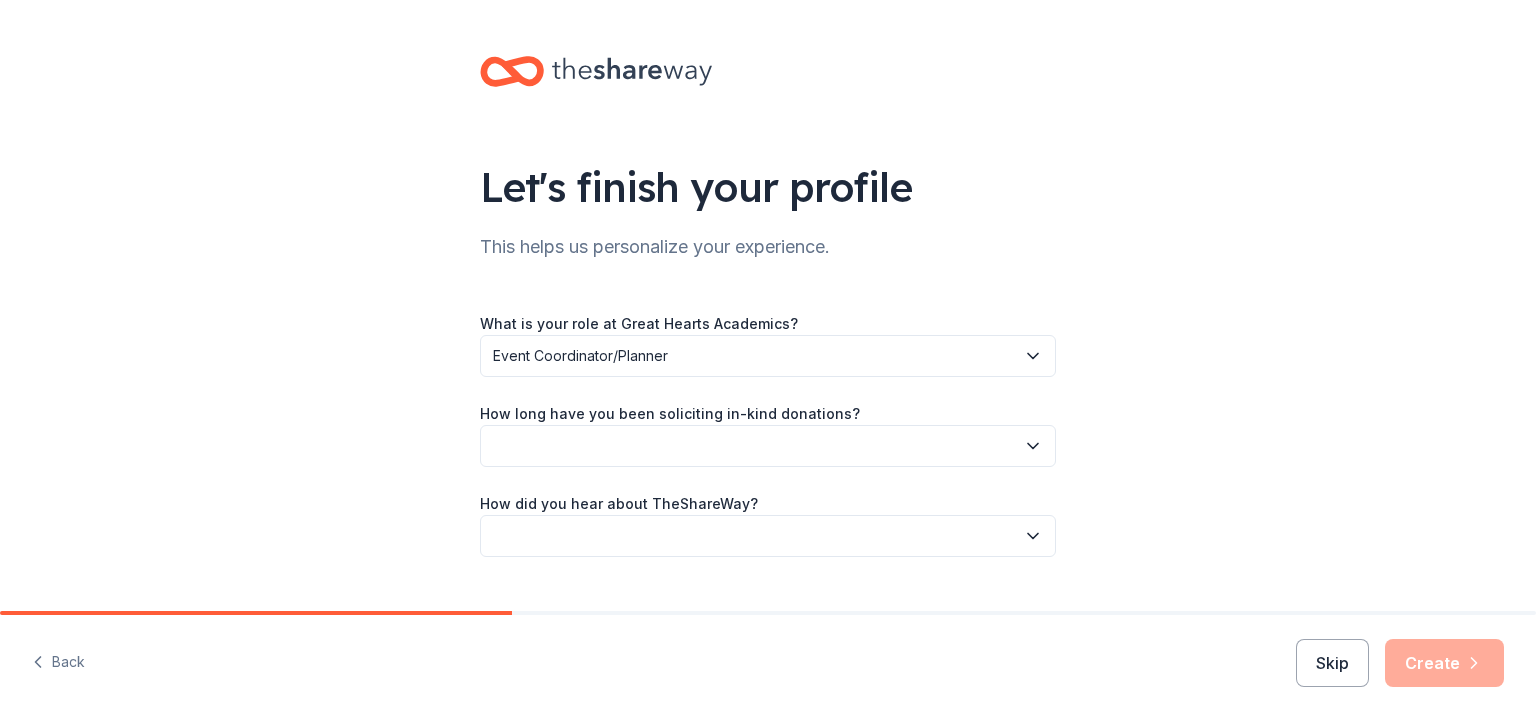 click at bounding box center (768, 446) 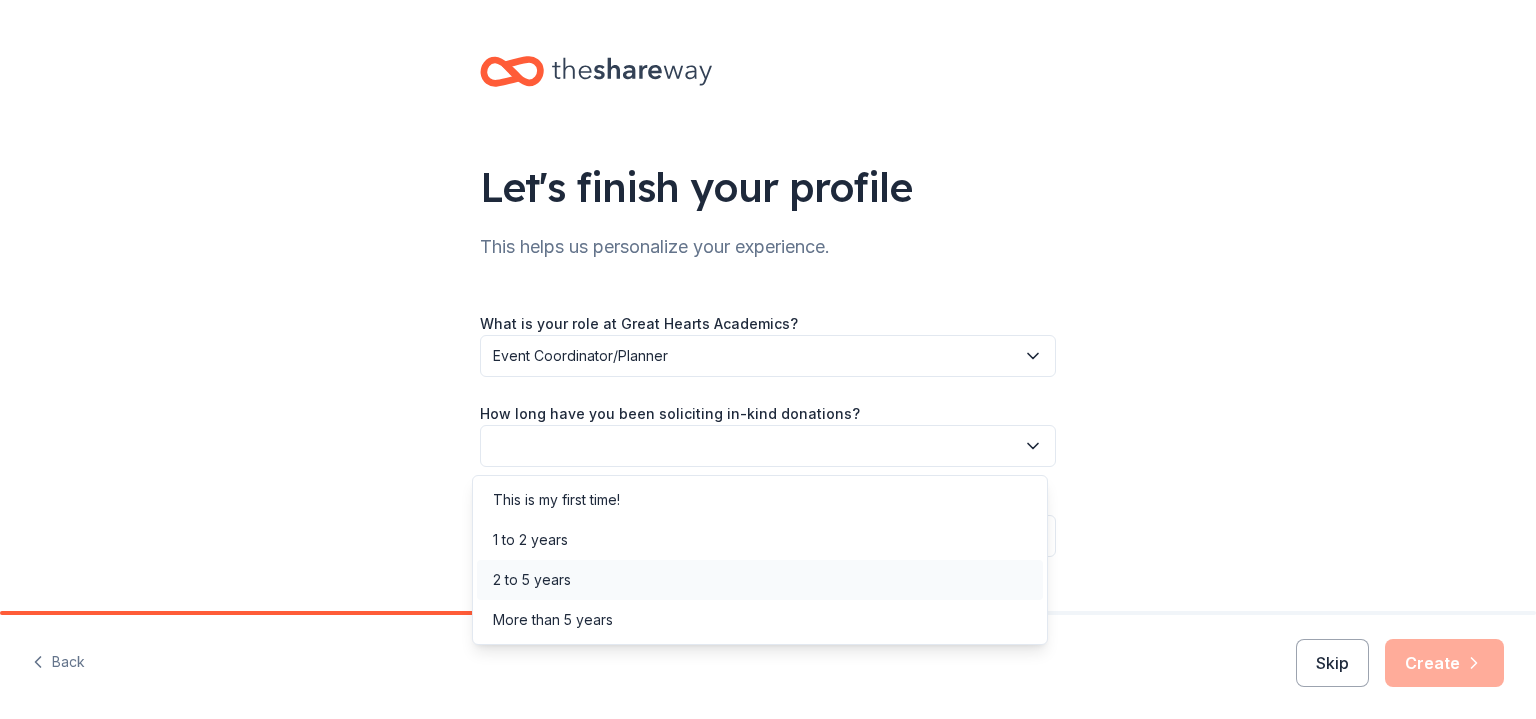 click on "2 to 5 years" at bounding box center [532, 580] 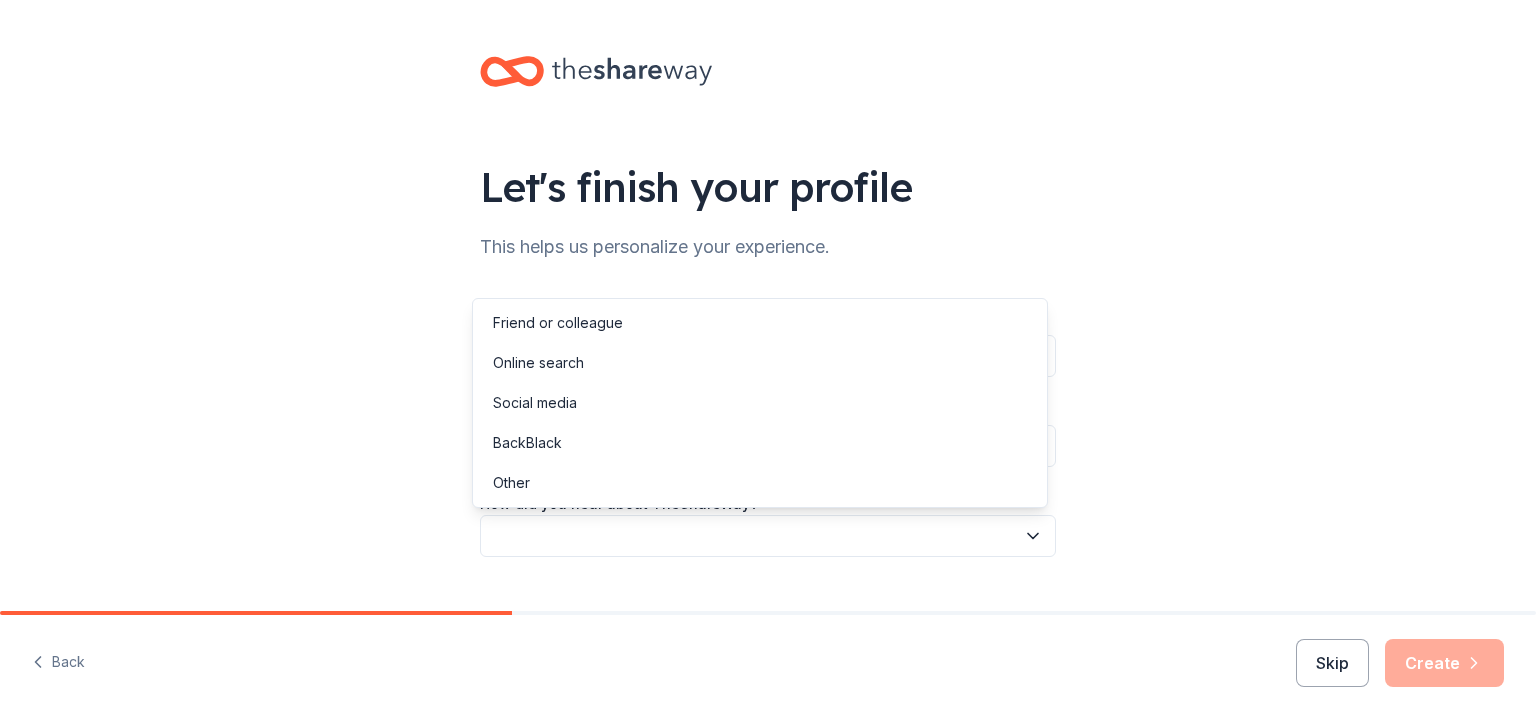 click at bounding box center (768, 536) 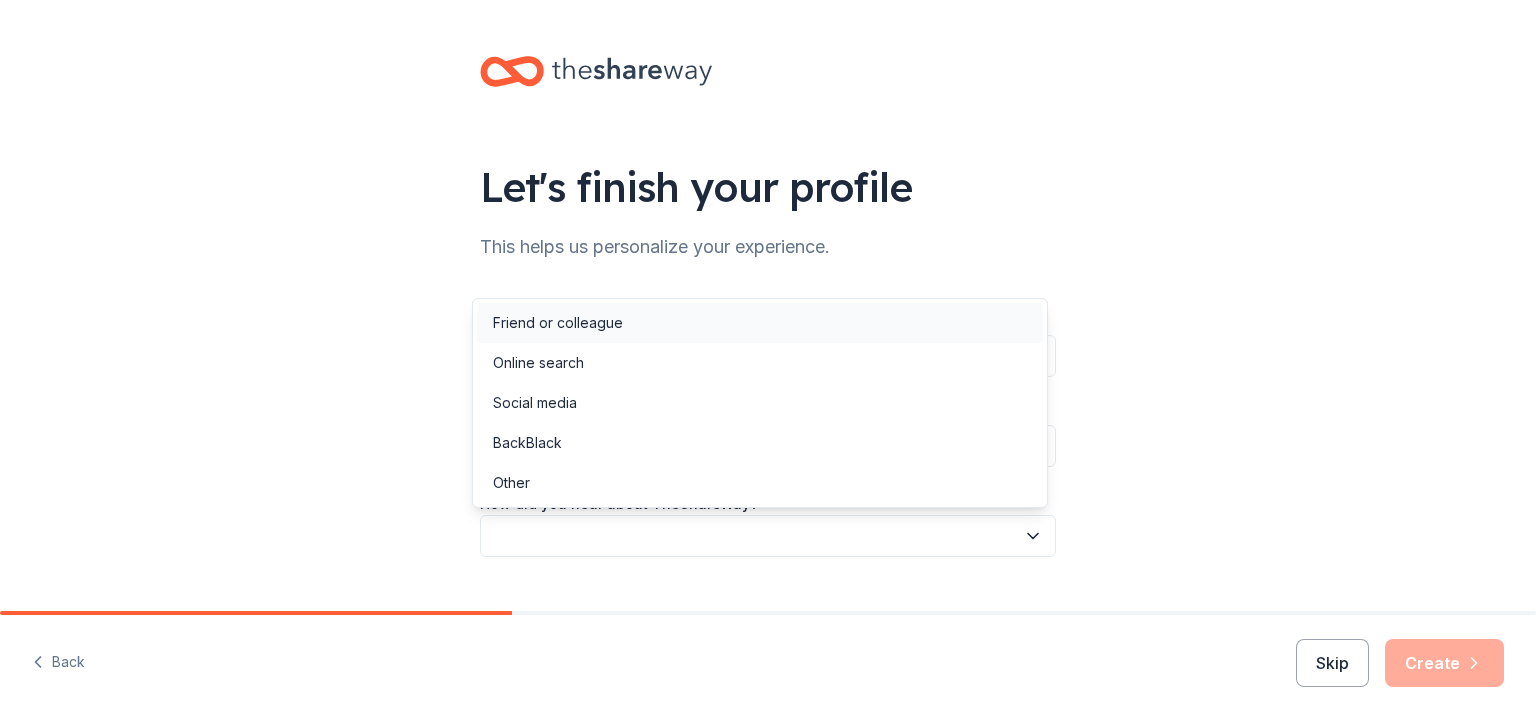 click on "Friend or colleague" at bounding box center [558, 323] 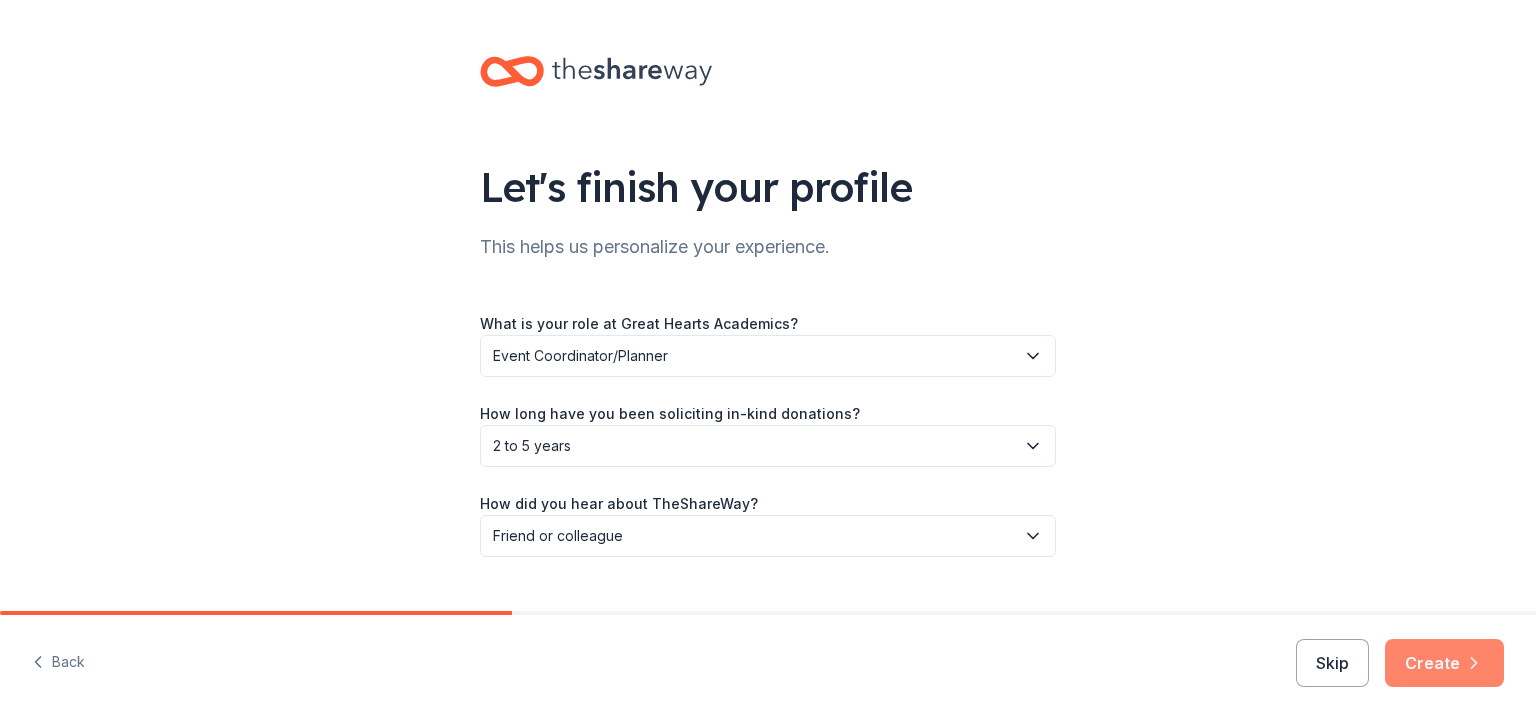 click on "Create" at bounding box center [1444, 663] 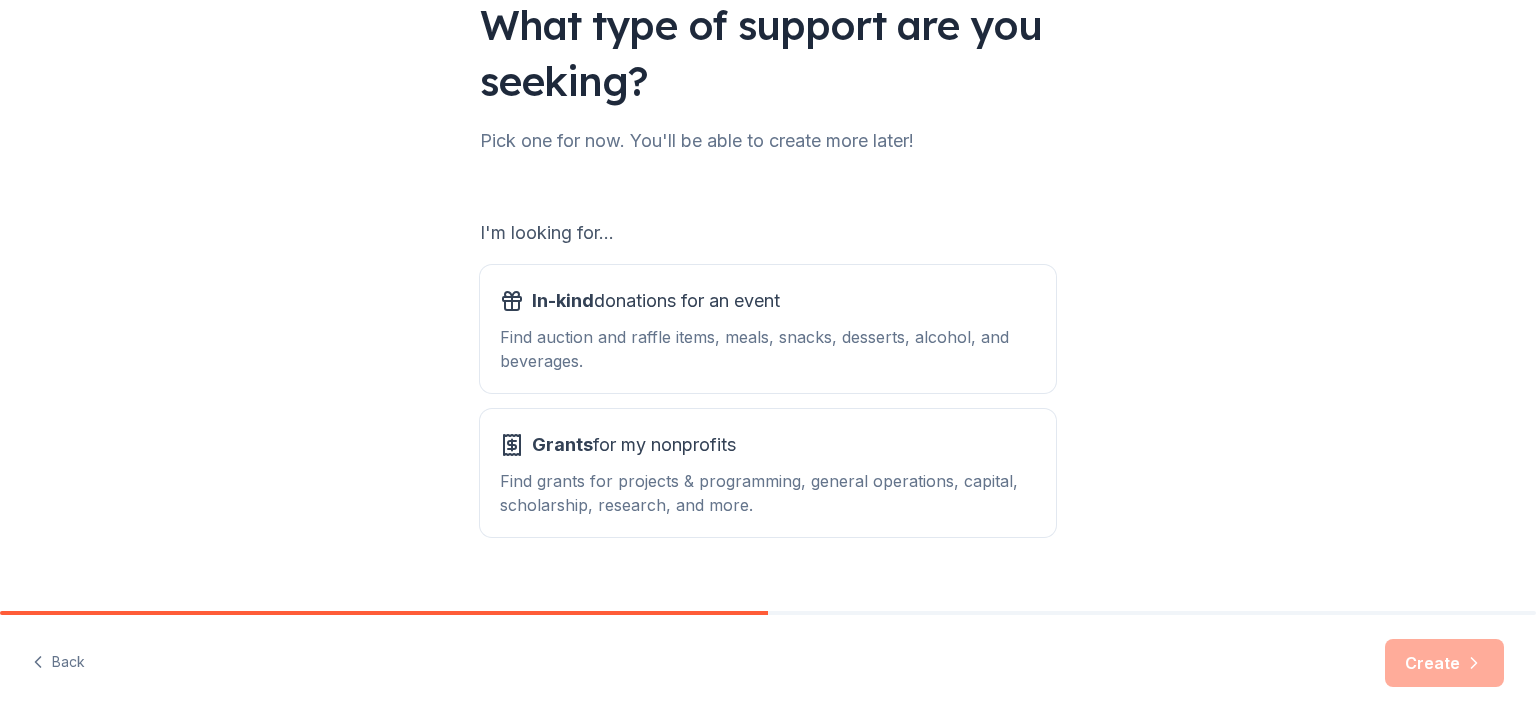scroll, scrollTop: 196, scrollLeft: 0, axis: vertical 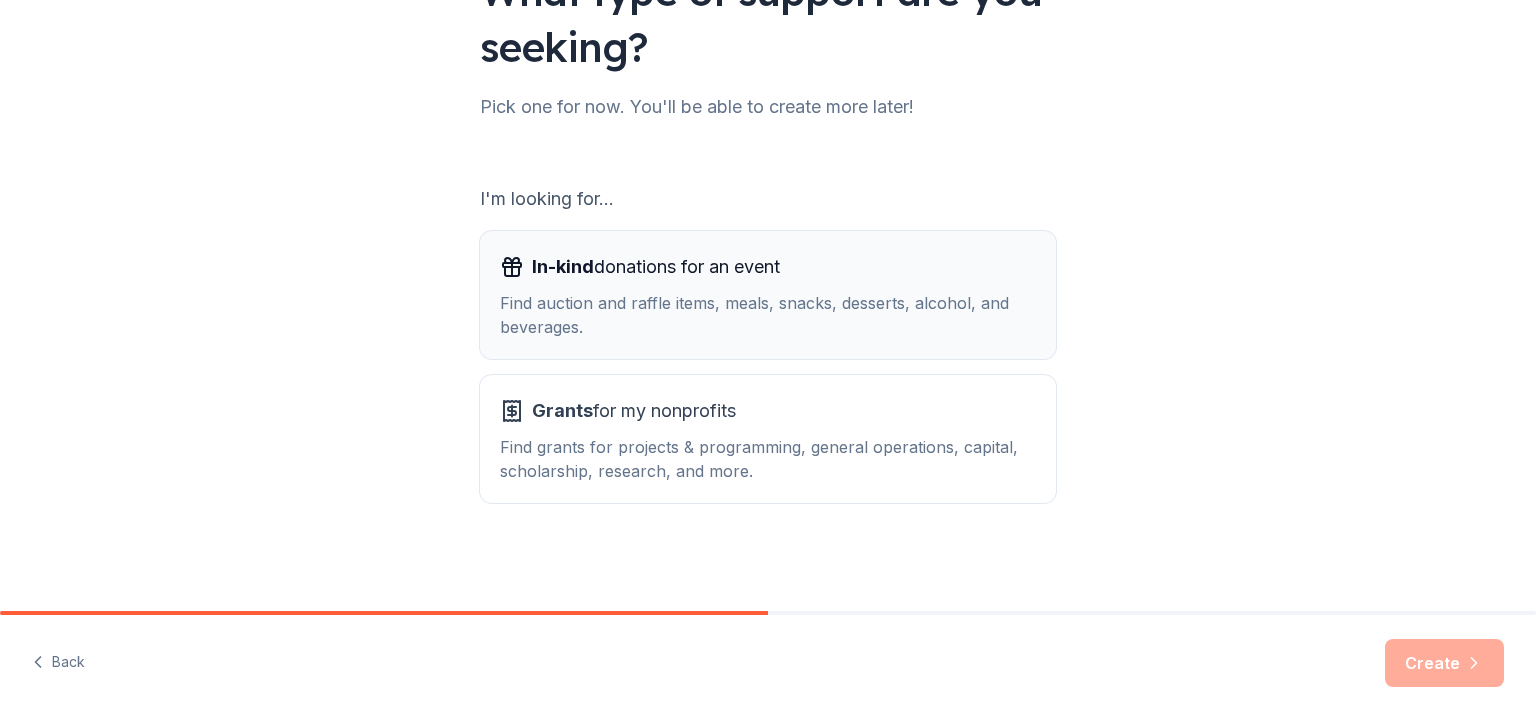 click on "Find auction and raffle items, meals, snacks, desserts, alcohol, and beverages." at bounding box center [768, 315] 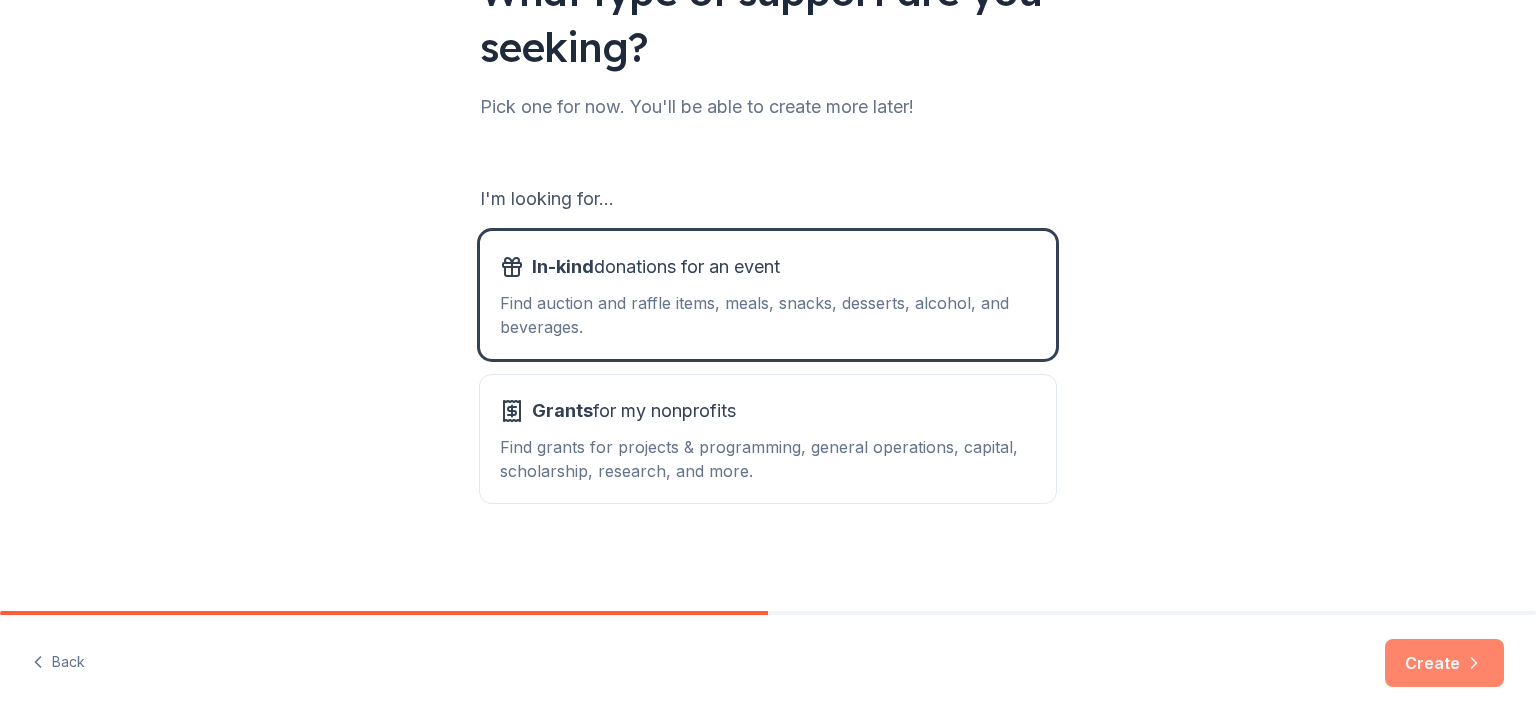 click on "Create" at bounding box center (1444, 663) 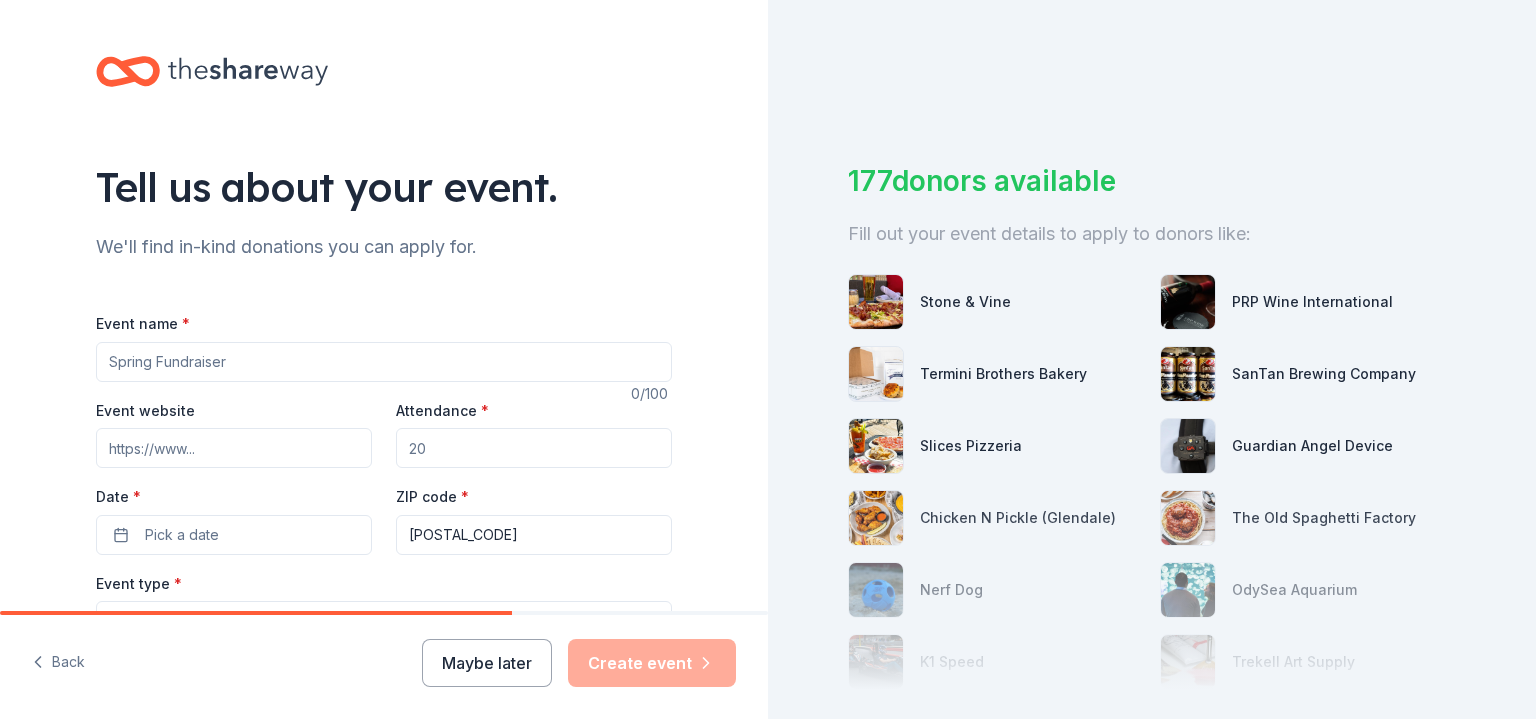 click on "Event name *" at bounding box center (384, 362) 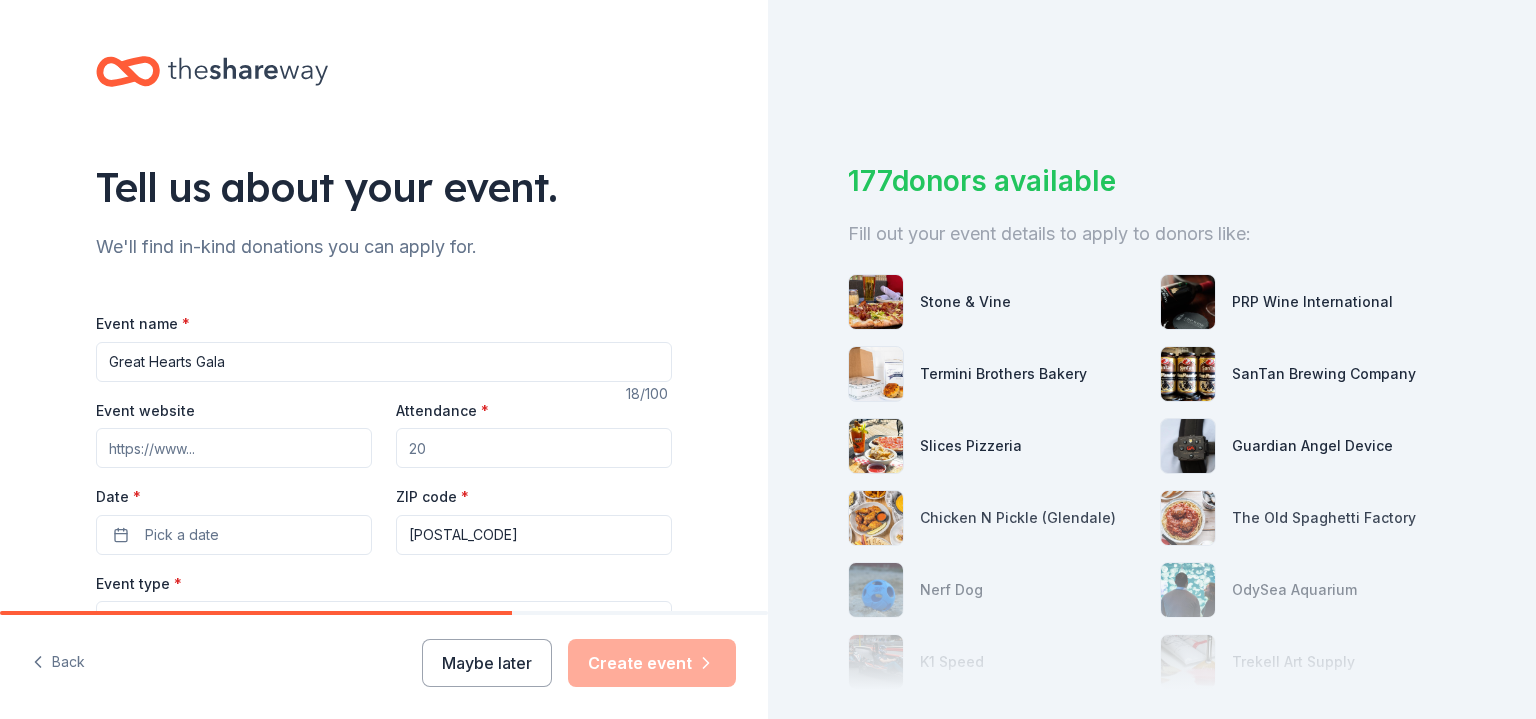type on "Great Hearts Gala" 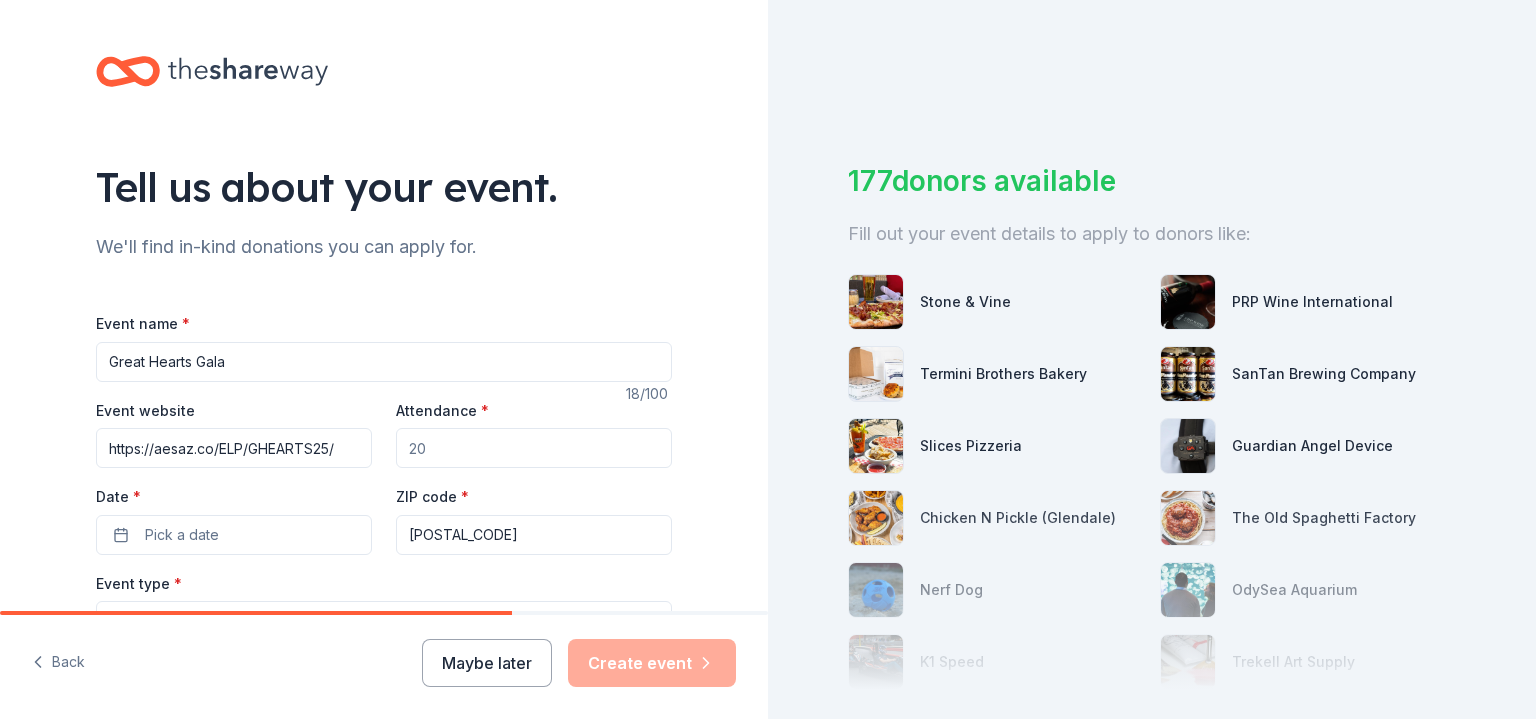 type on "https://aesaz.co/ELP/GHEARTS25/" 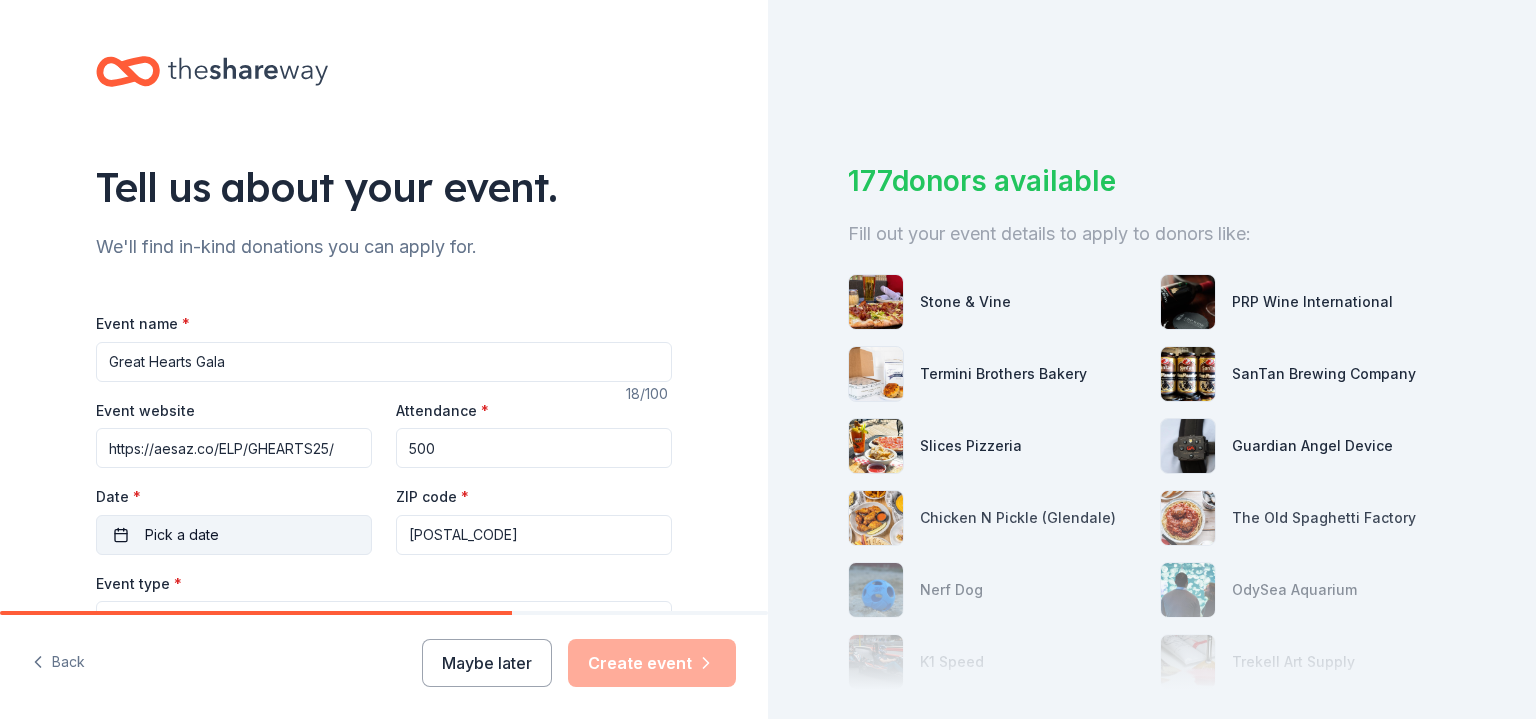 type on "500" 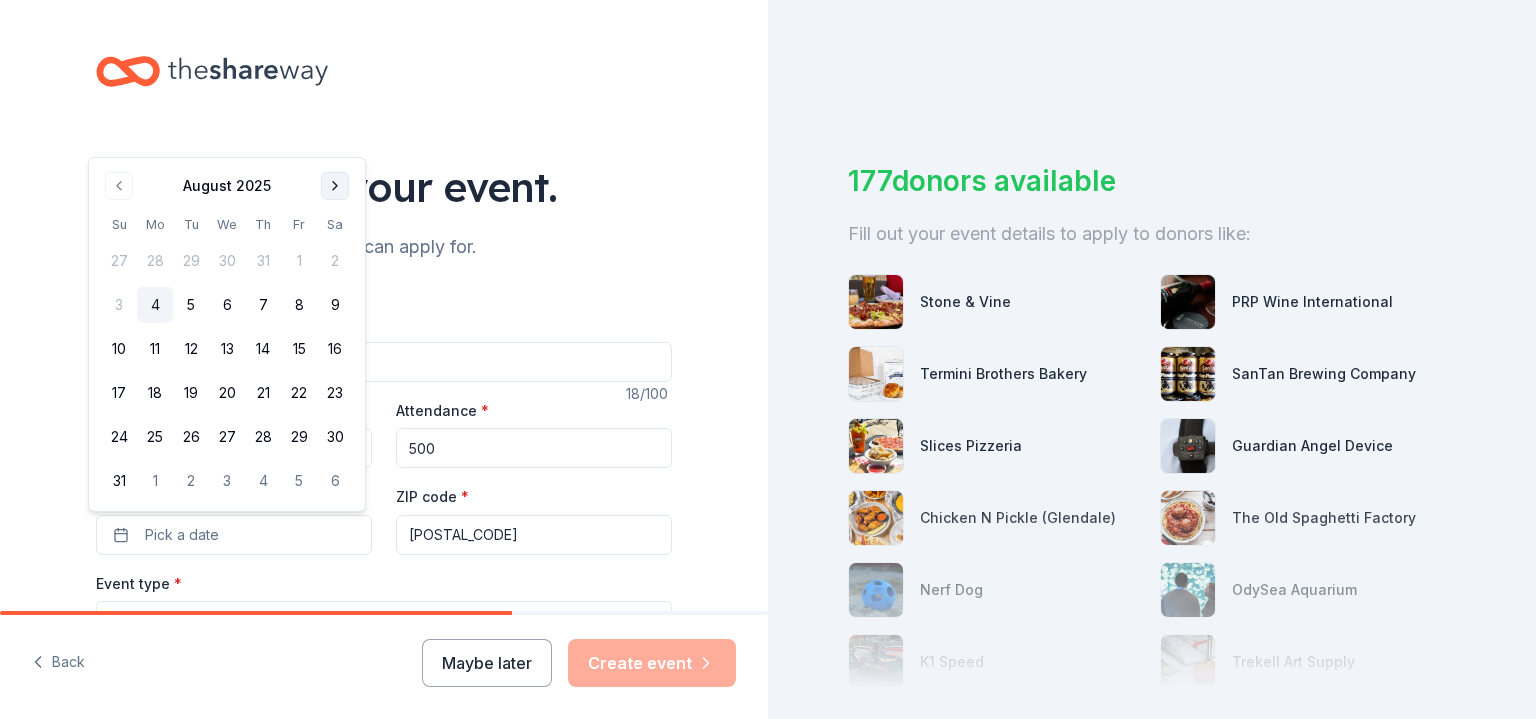 click at bounding box center [335, 186] 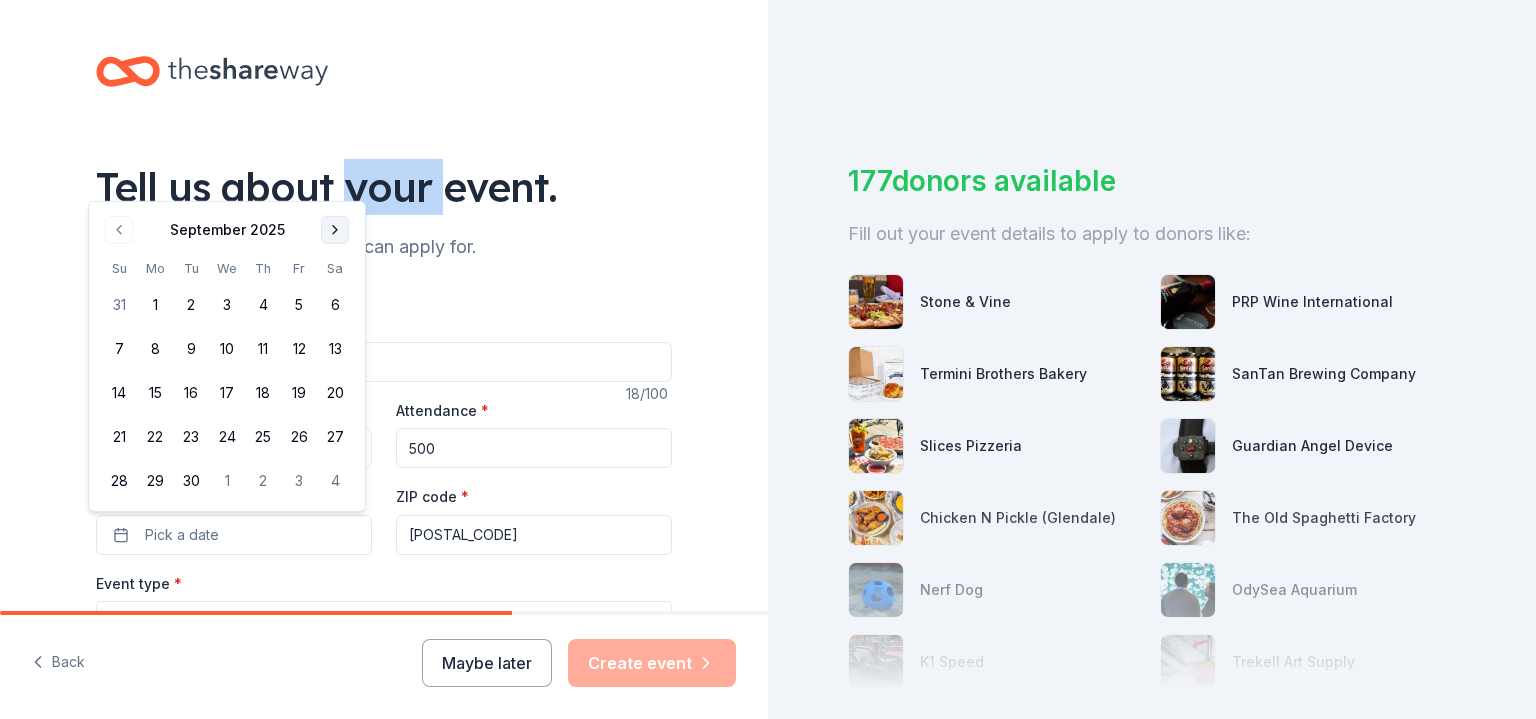 click on "Tell us about your event." at bounding box center [384, 187] 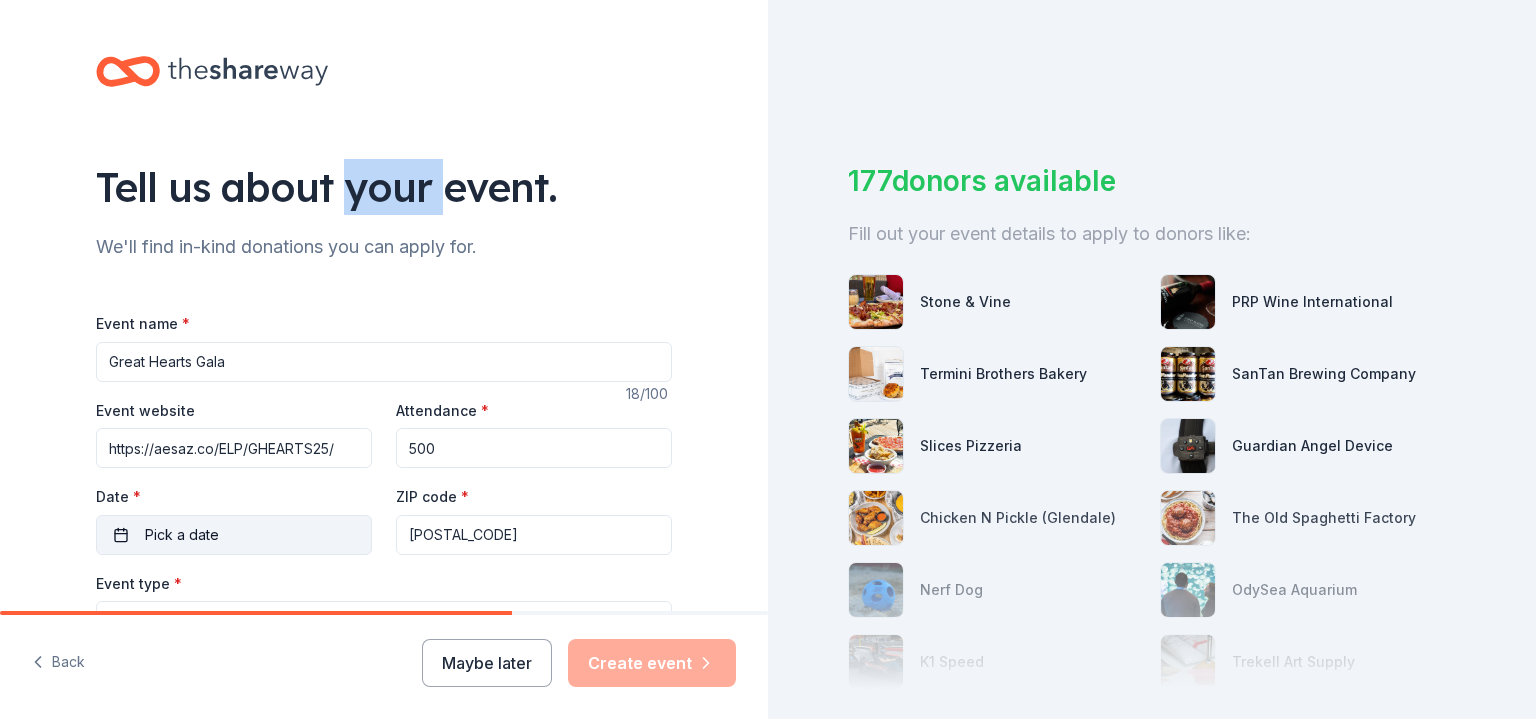 click on "Pick a date" at bounding box center (234, 535) 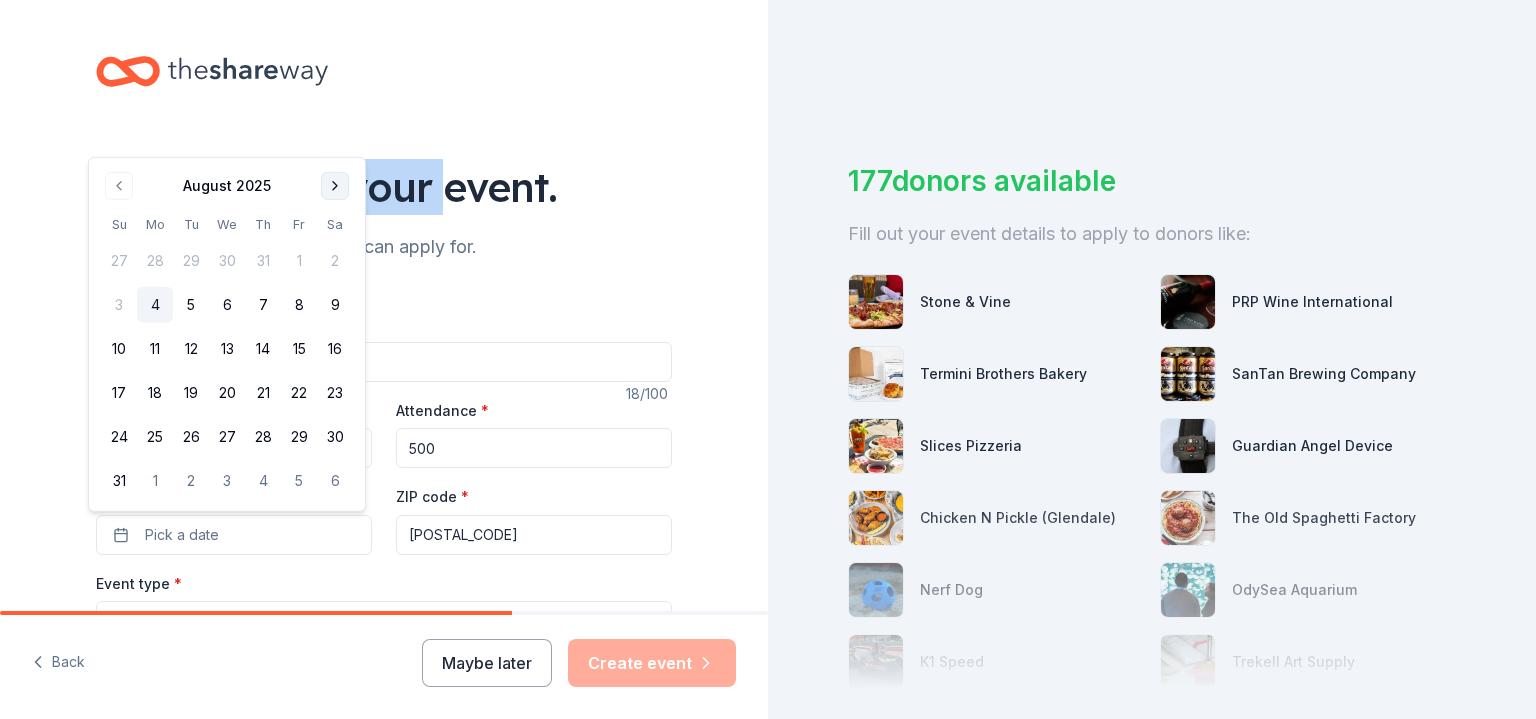 click at bounding box center (335, 186) 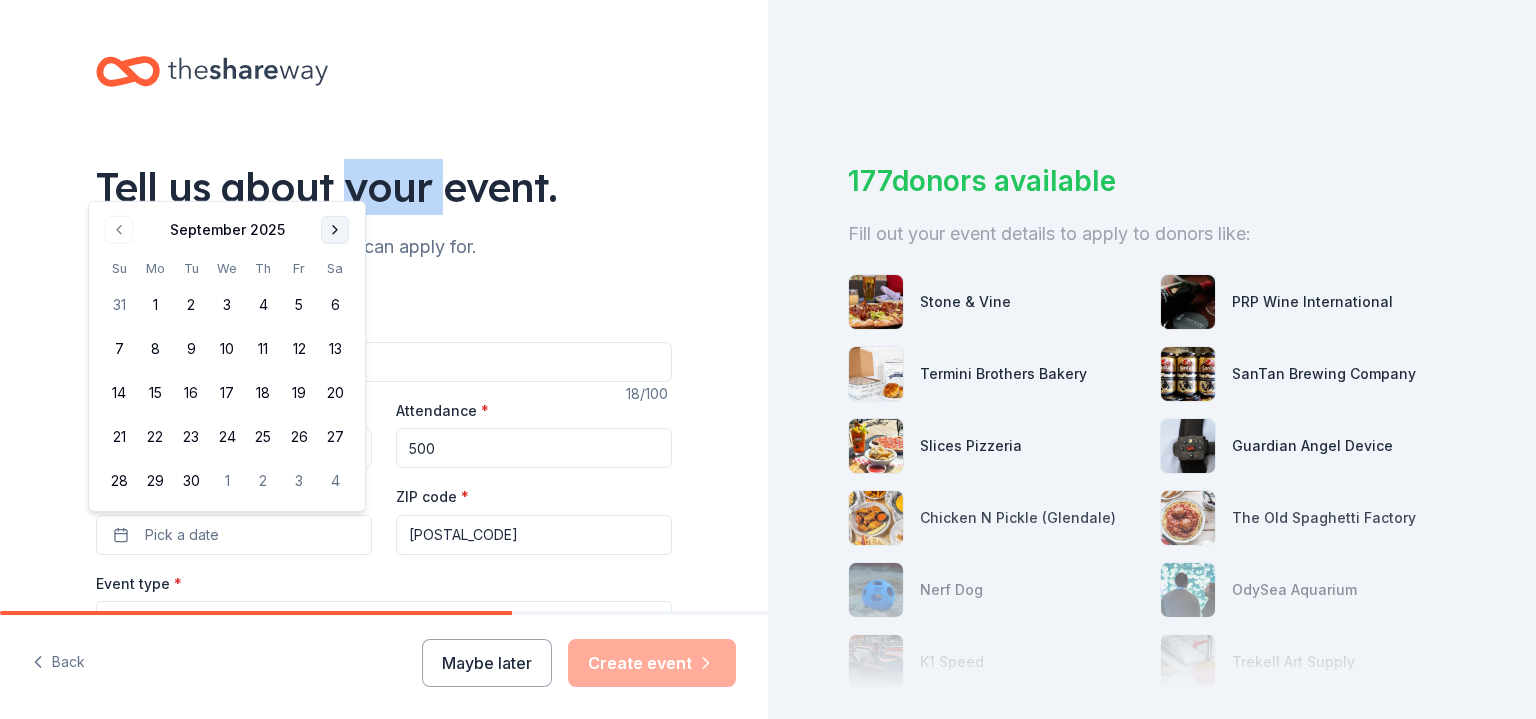 click at bounding box center [335, 230] 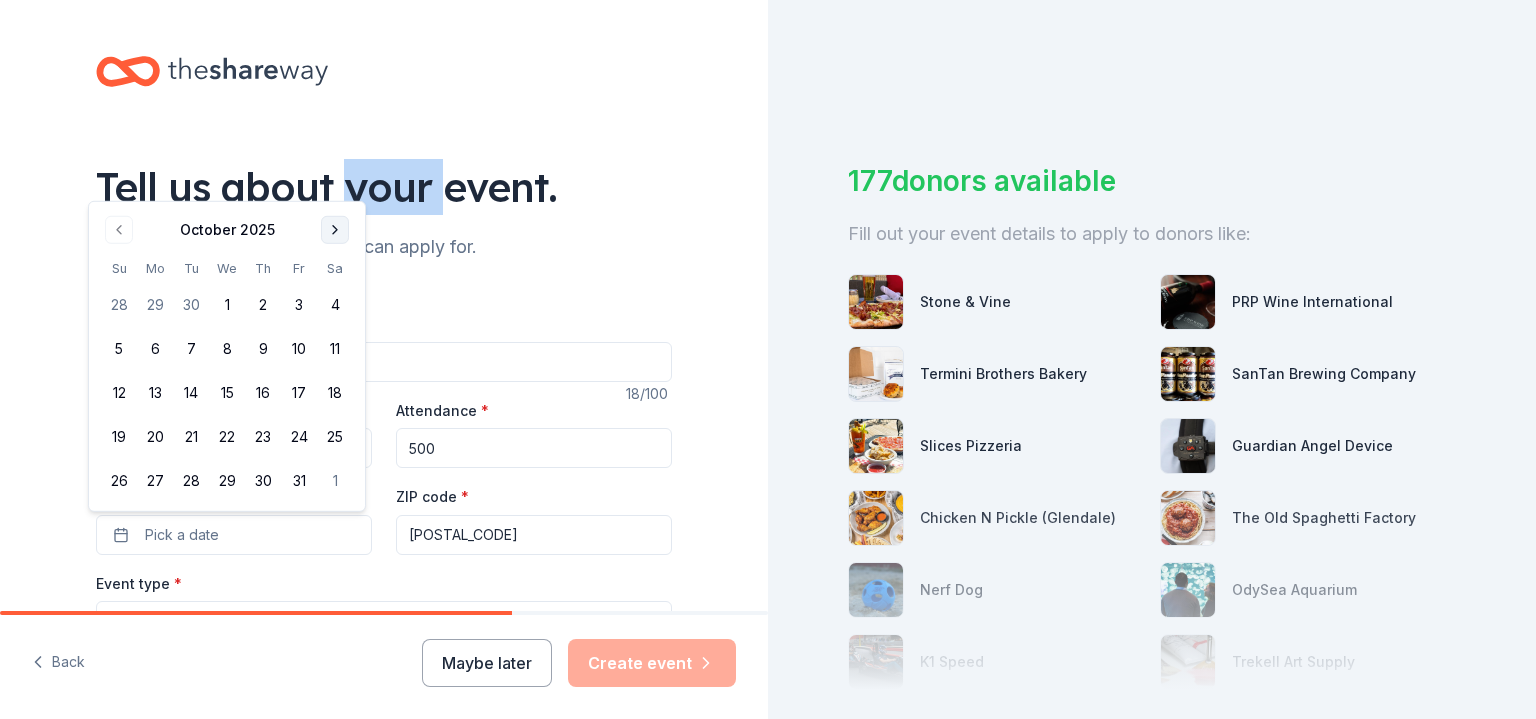 click at bounding box center (335, 230) 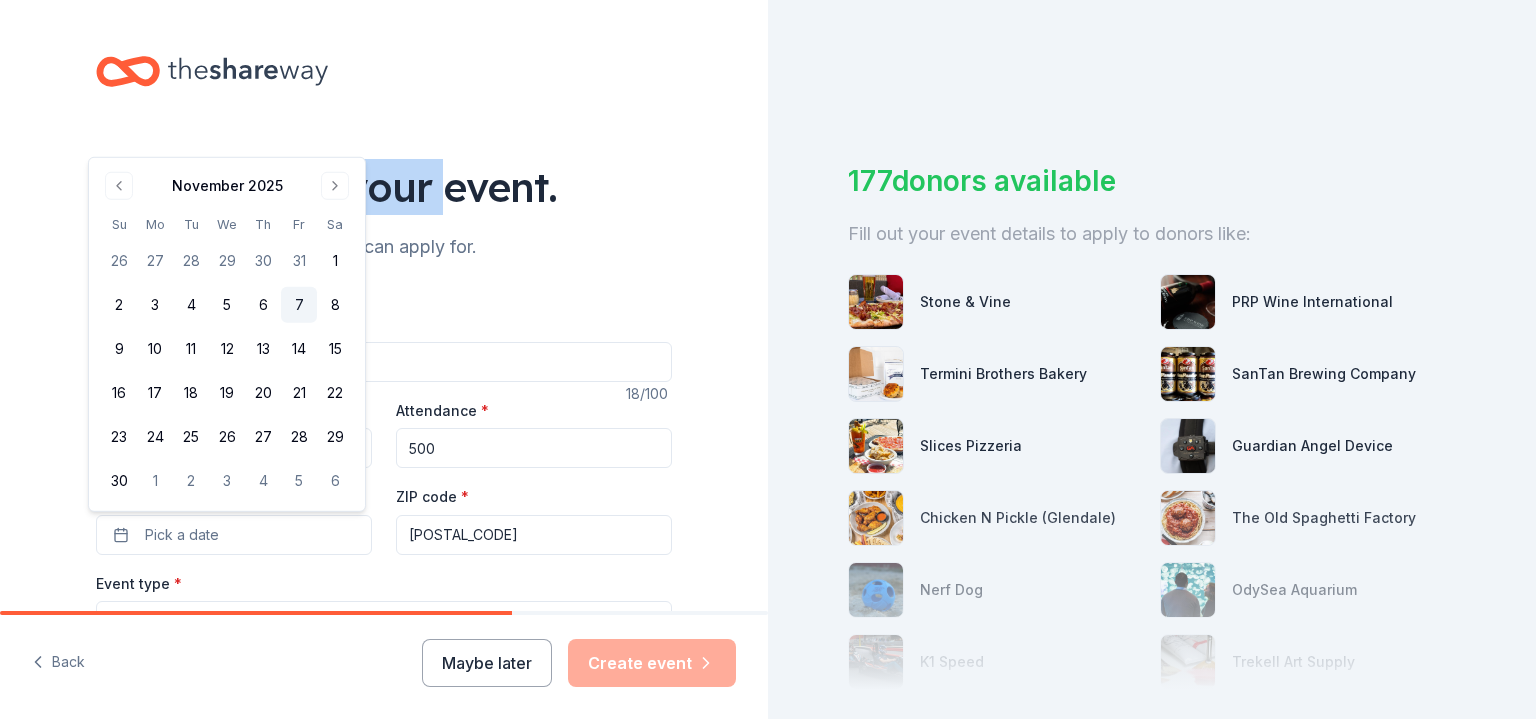 click on "7" at bounding box center [299, 305] 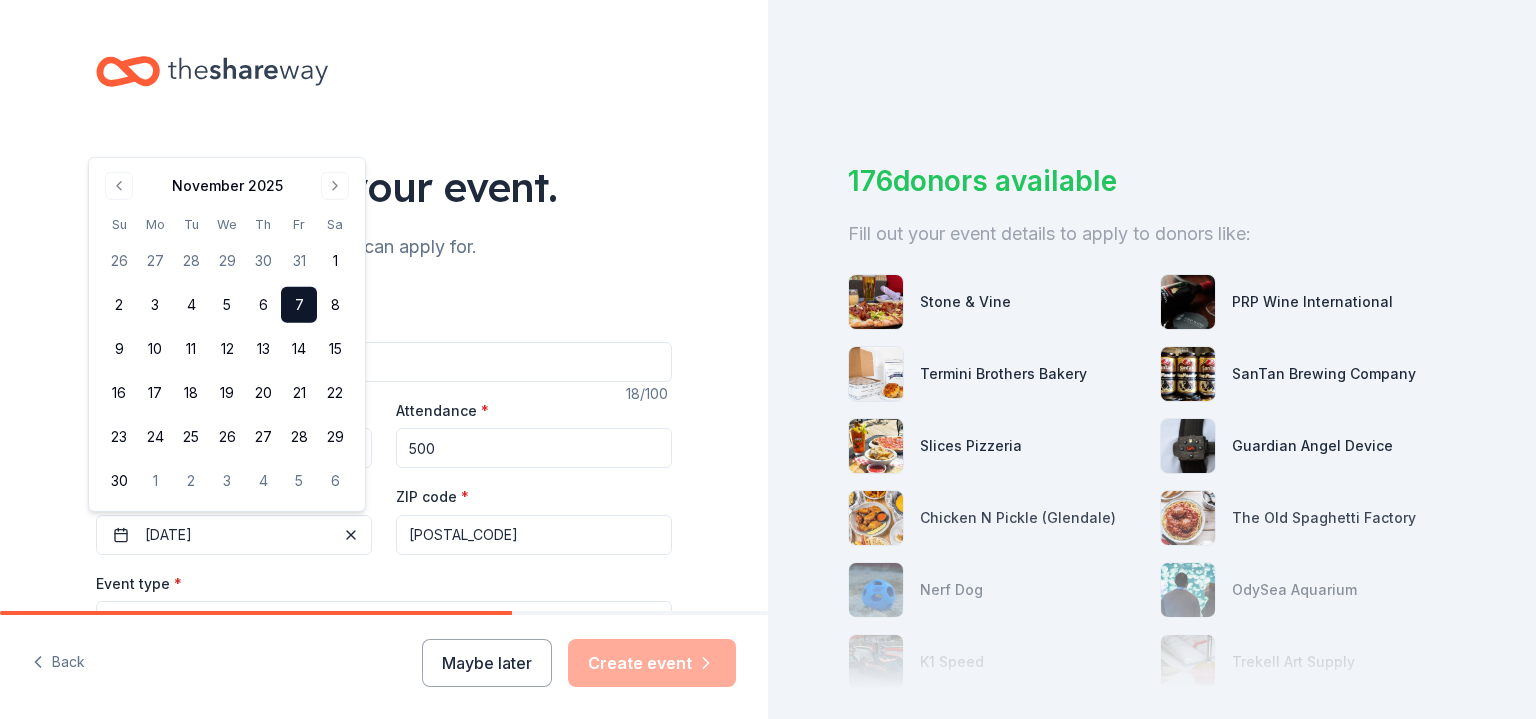 click on "[POSTAL_CODE]" at bounding box center (534, 535) 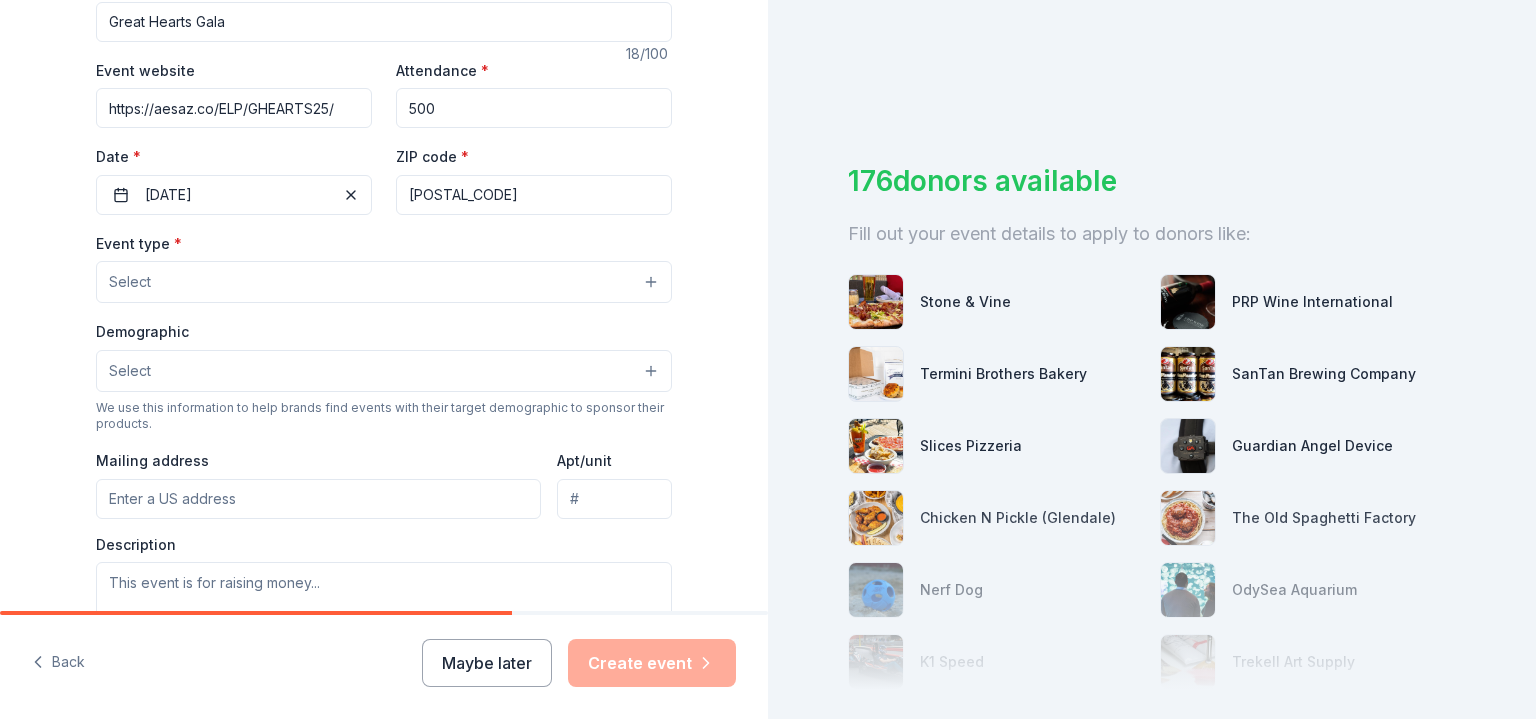 scroll, scrollTop: 347, scrollLeft: 0, axis: vertical 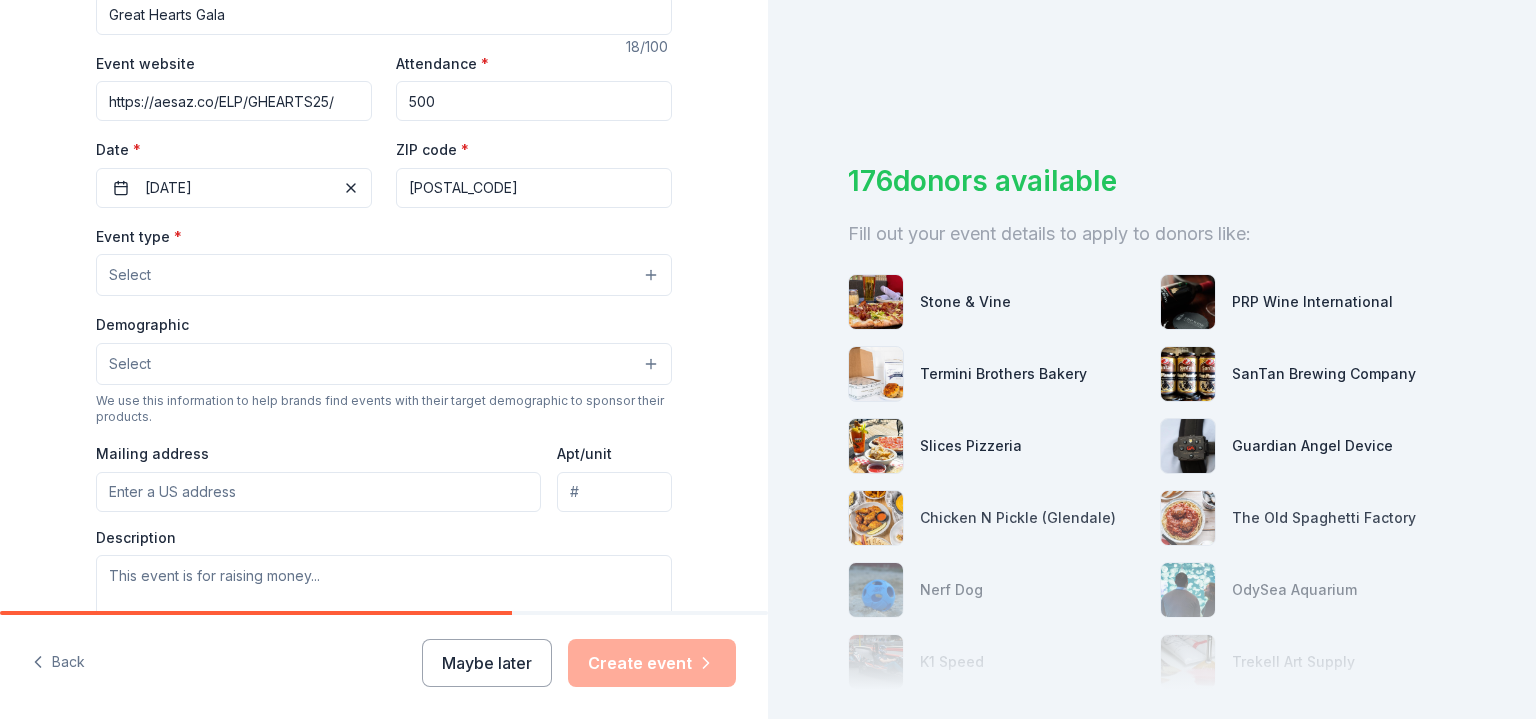 type on "[POSTAL_CODE]" 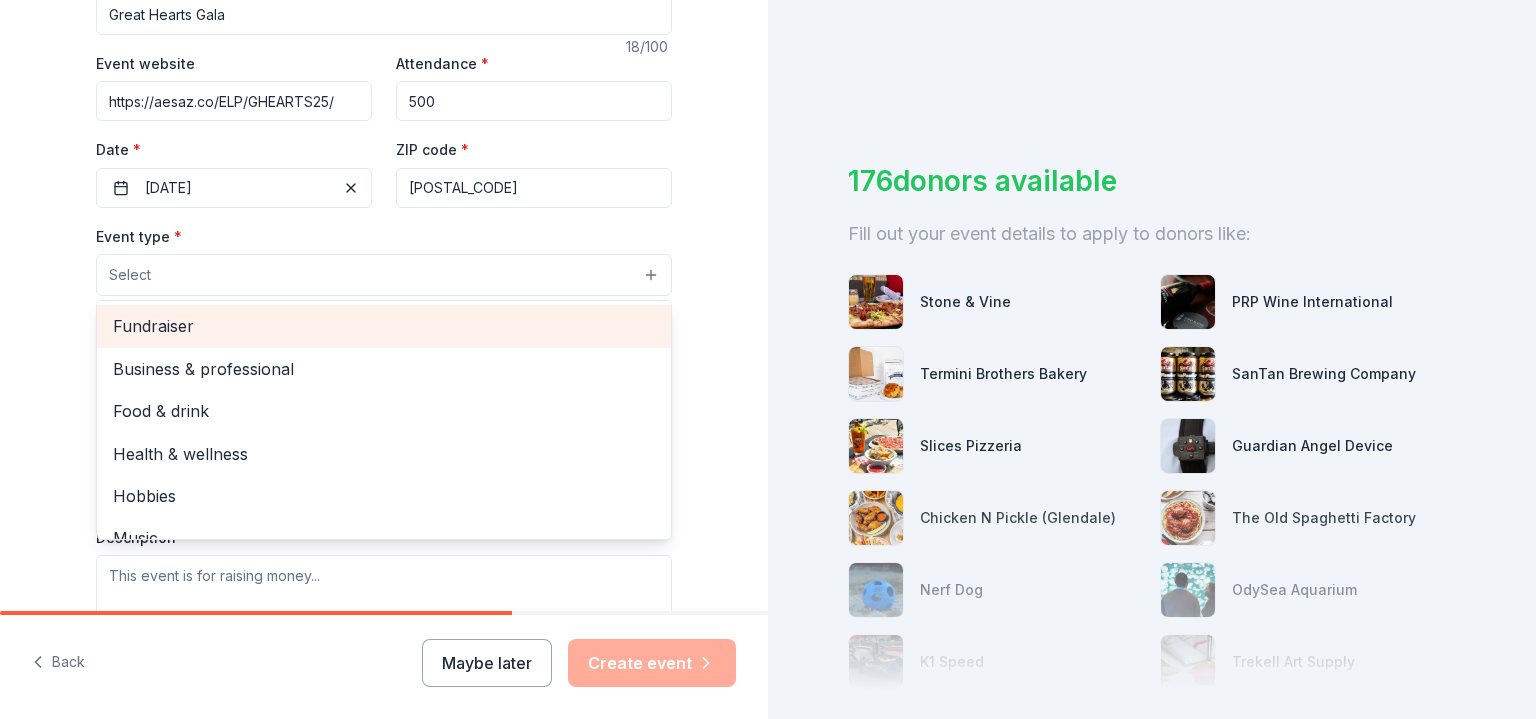 click on "Fundraiser" at bounding box center [384, 326] 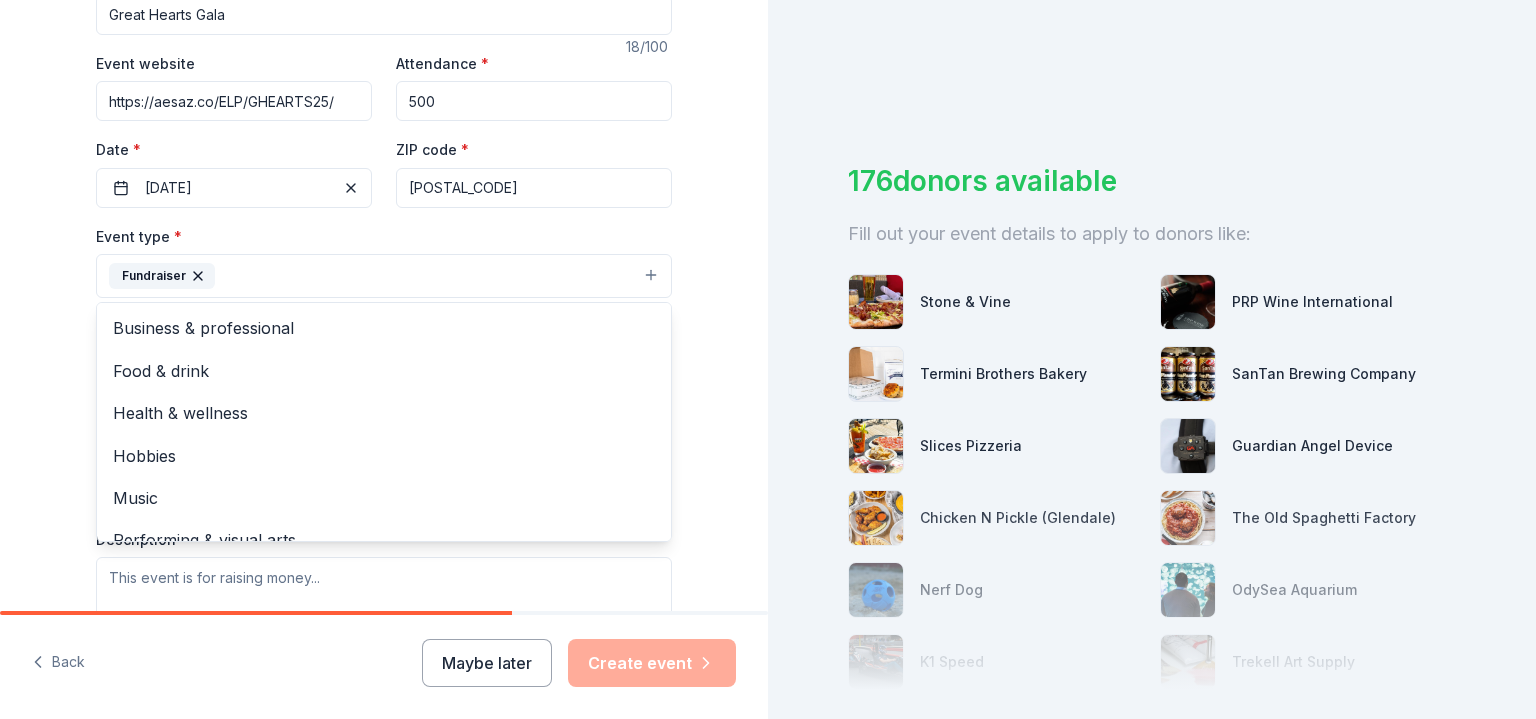 scroll, scrollTop: 24, scrollLeft: 0, axis: vertical 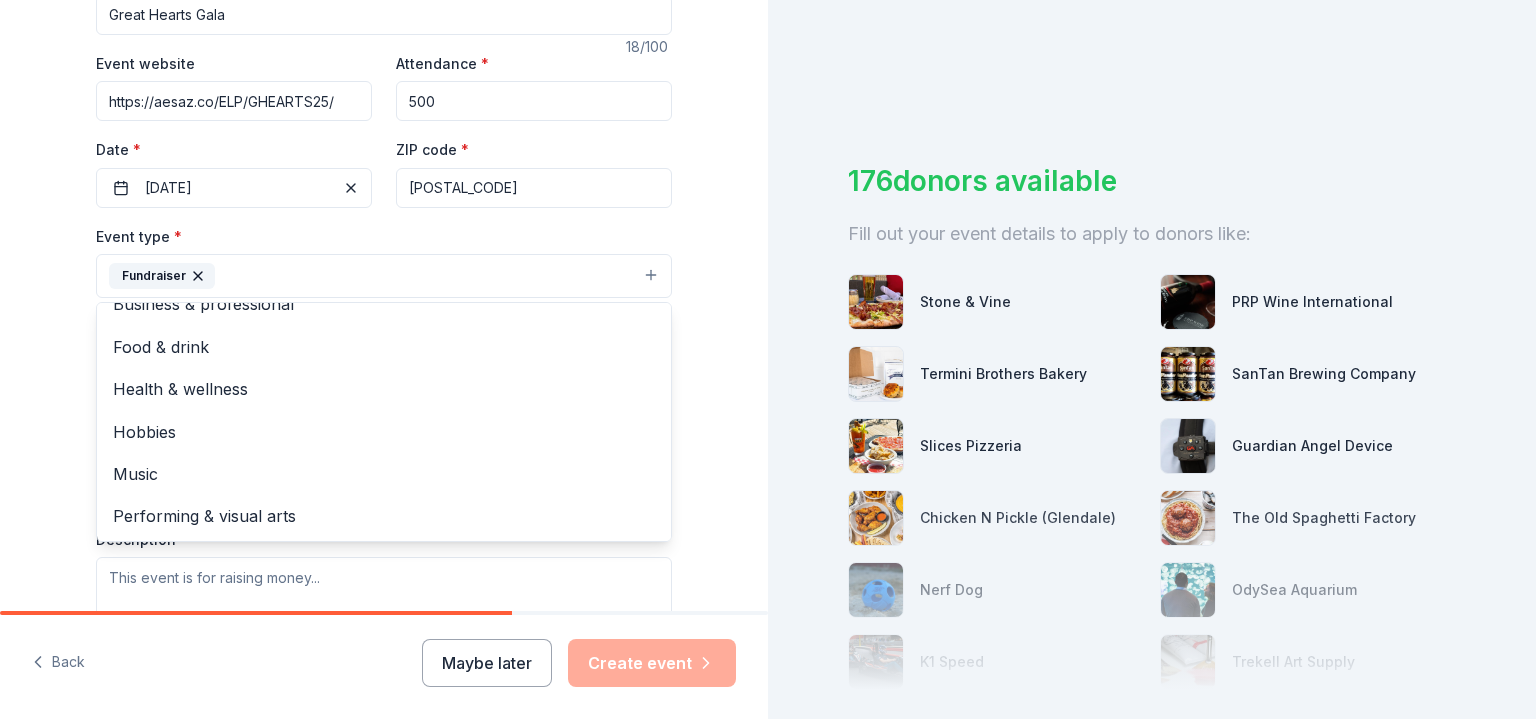 click on "Tell us about your event. We'll find in-kind donations you can apply for. Event name * Great Hearts Gala 18 /100 Event website https://aesaz.co/ELP/GHEARTS25/ Attendance * 500 Date * 11/07/2025 ZIP code * 85004 Event type * Fundraiser Business & professional Food & drink Health & wellness Hobbies Music Performing & visual arts Demographic Select We use this information to help brands find events with their target demographic to sponsor their products. Mailing address Apt/unit Description What are you looking for? * Auction & raffle Meals Snacks Desserts Alcohol Beverages Send me reminders Email me reminders of donor application deadlines Recurring event" at bounding box center [384, 319] 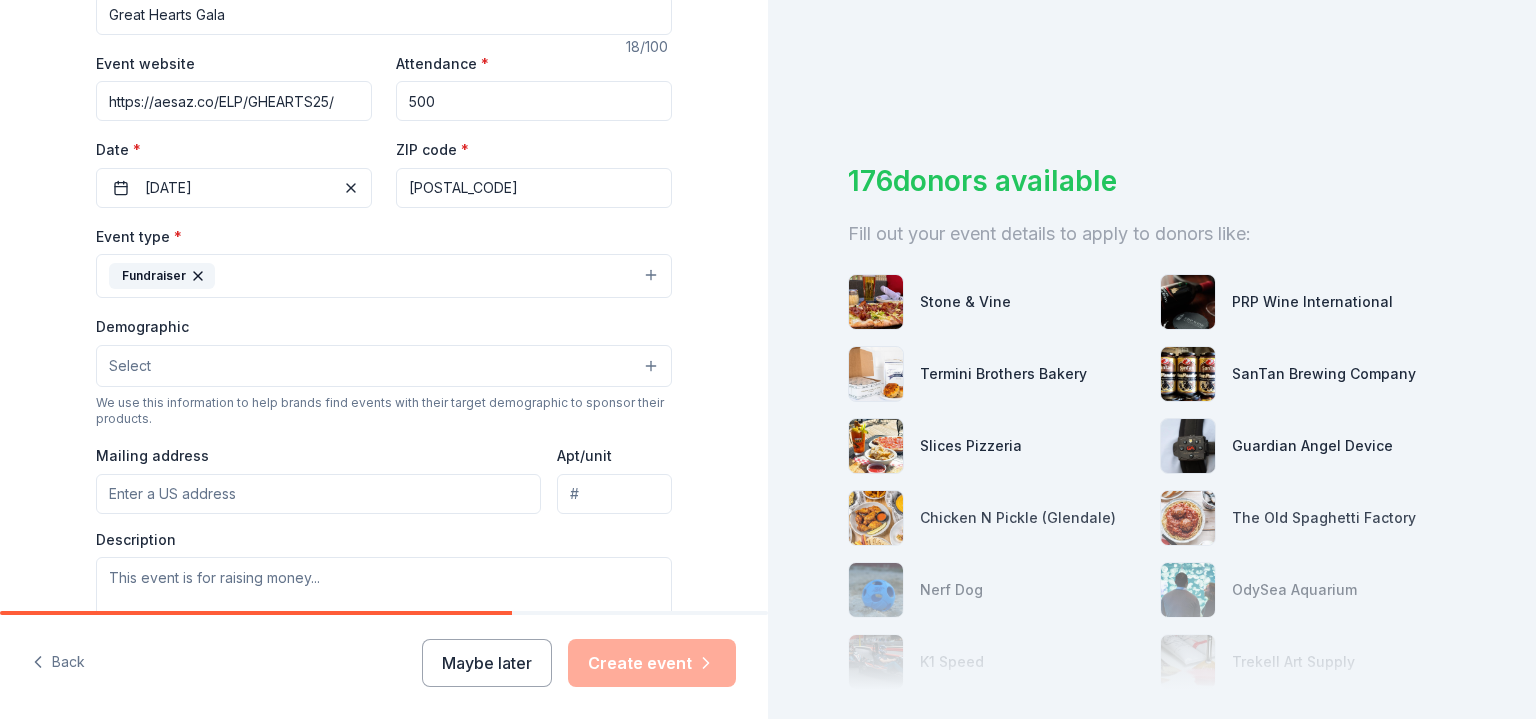 click on "Select" at bounding box center [130, 366] 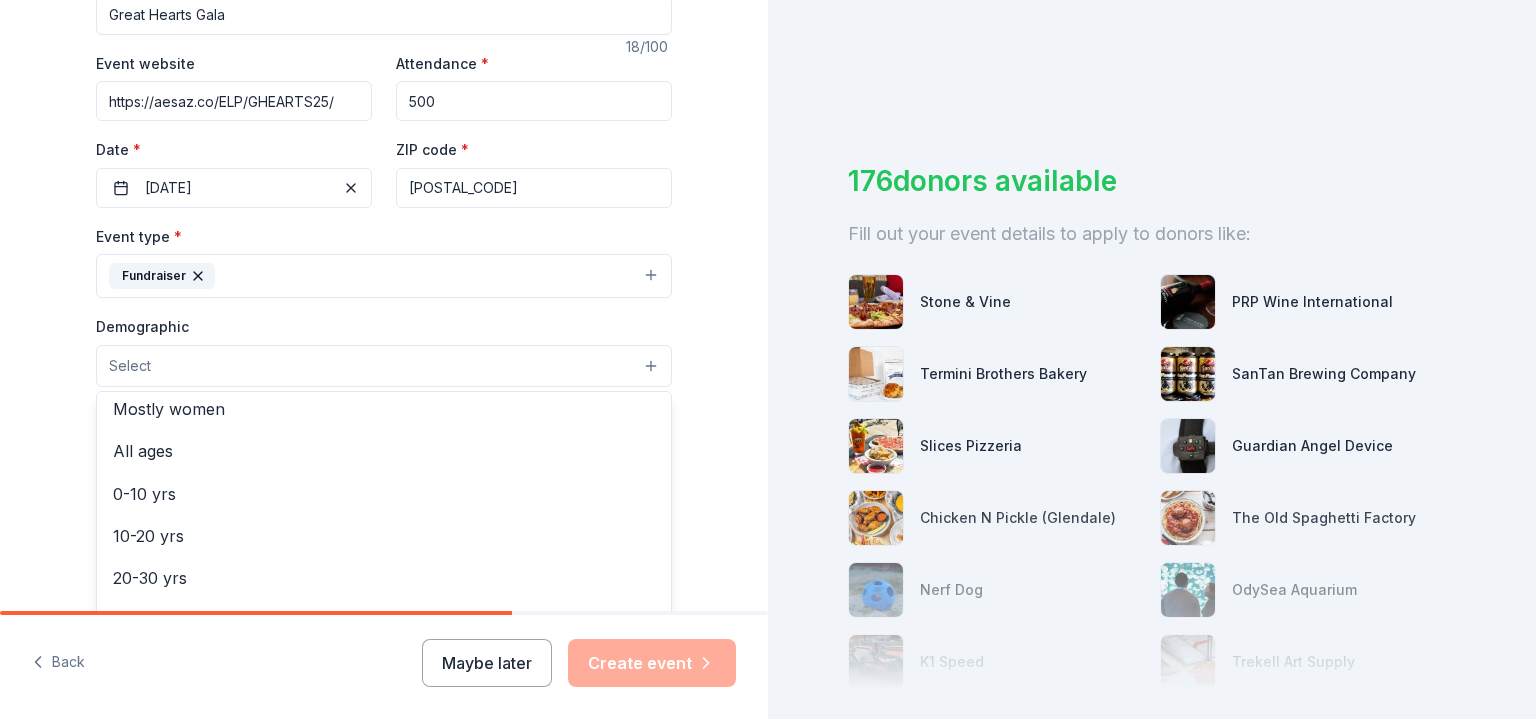 scroll, scrollTop: 0, scrollLeft: 0, axis: both 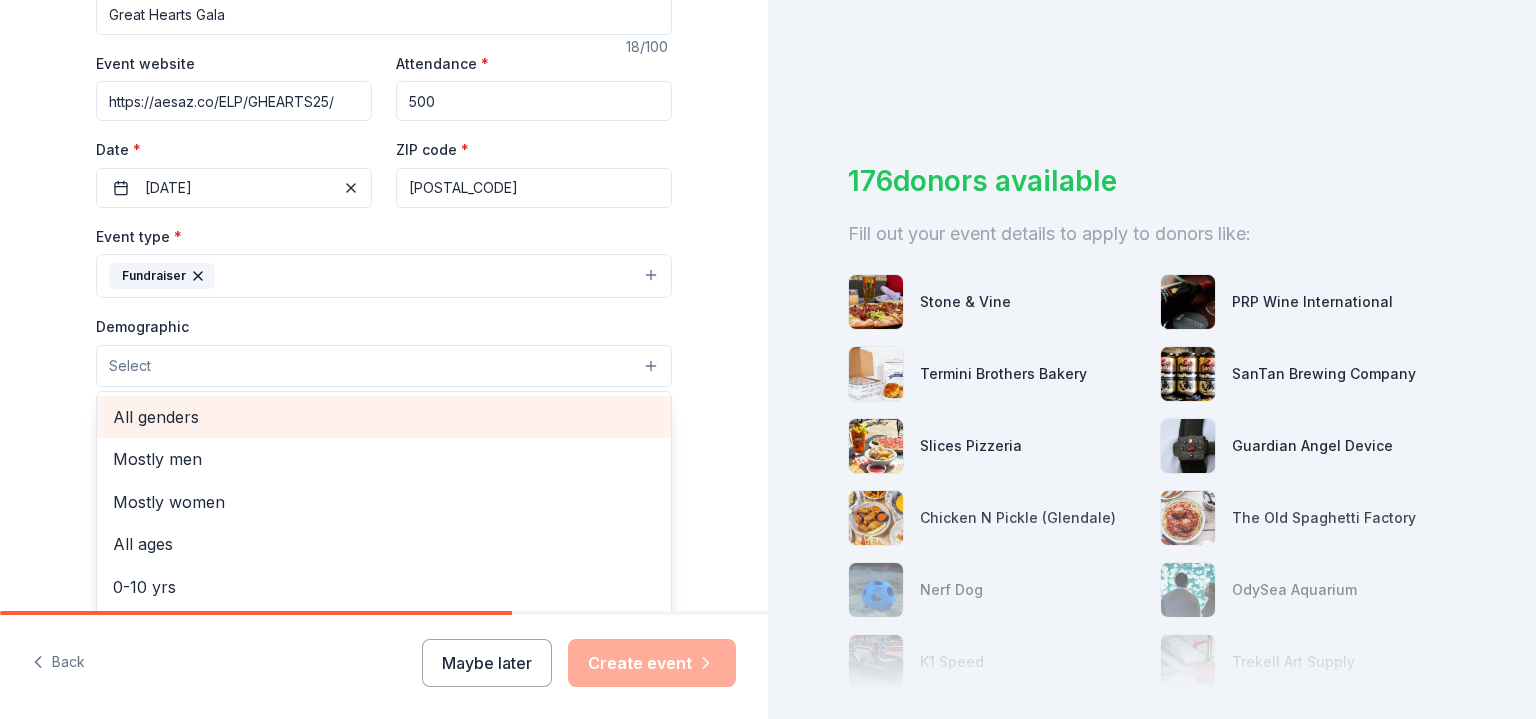 click on "All genders" at bounding box center (384, 417) 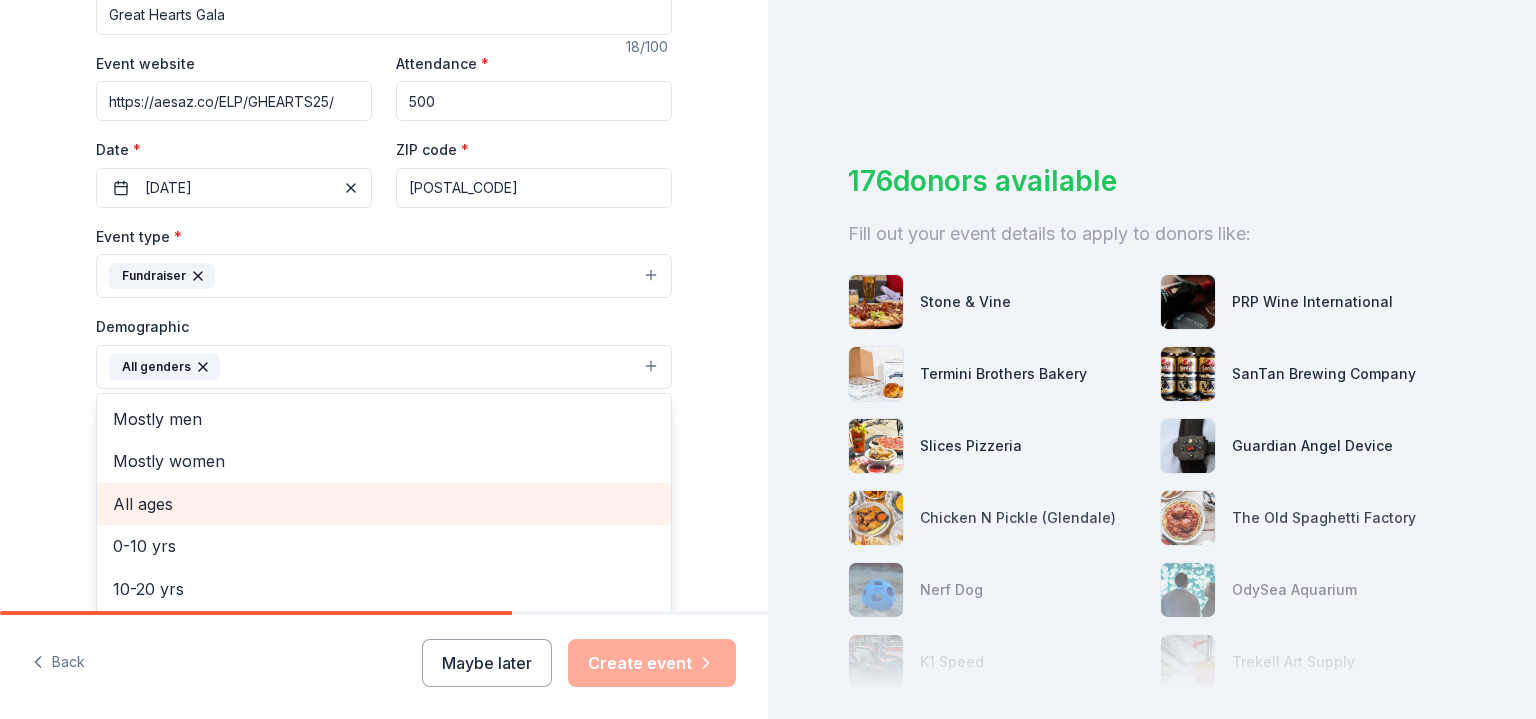 drag, startPoint x: 124, startPoint y: 415, endPoint x: 168, endPoint y: 495, distance: 91.3017 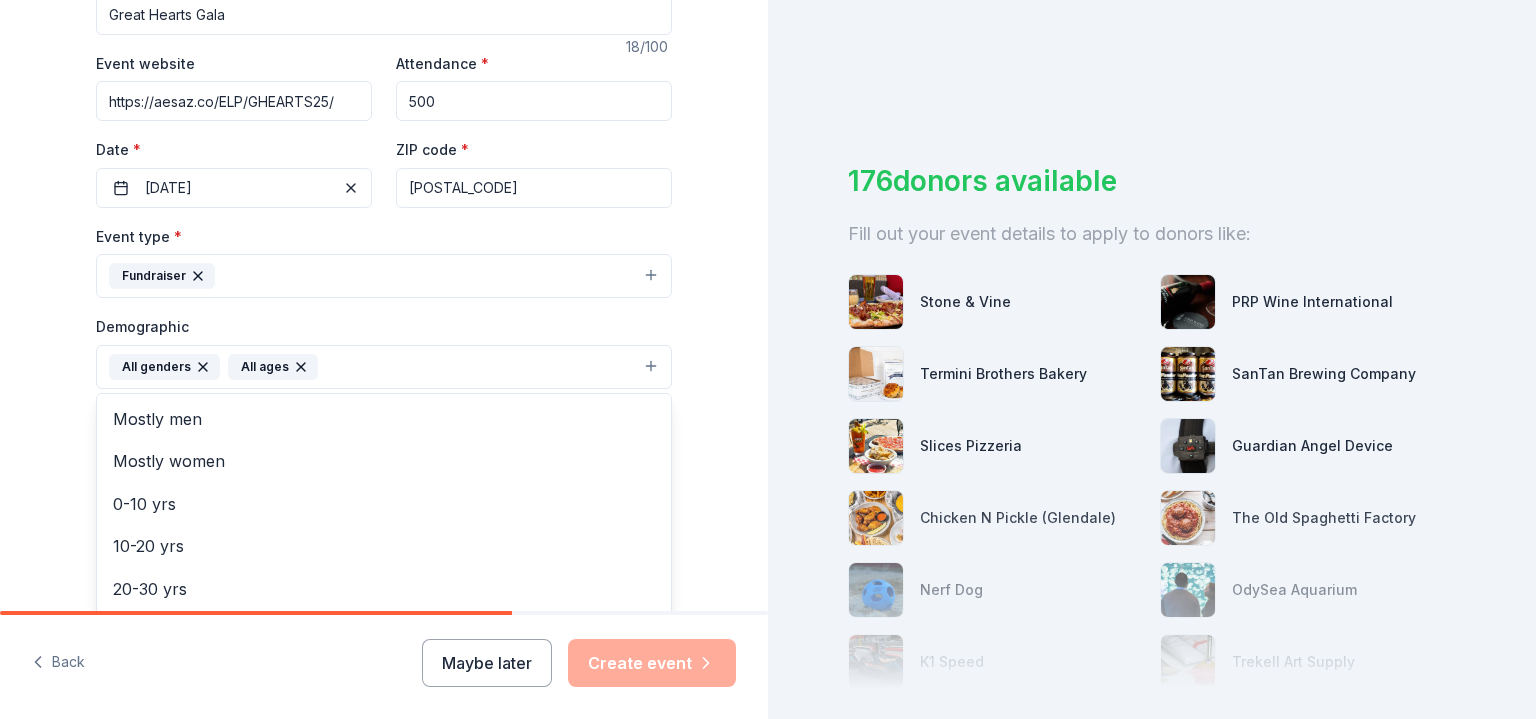 scroll, scrollTop: 0, scrollLeft: 0, axis: both 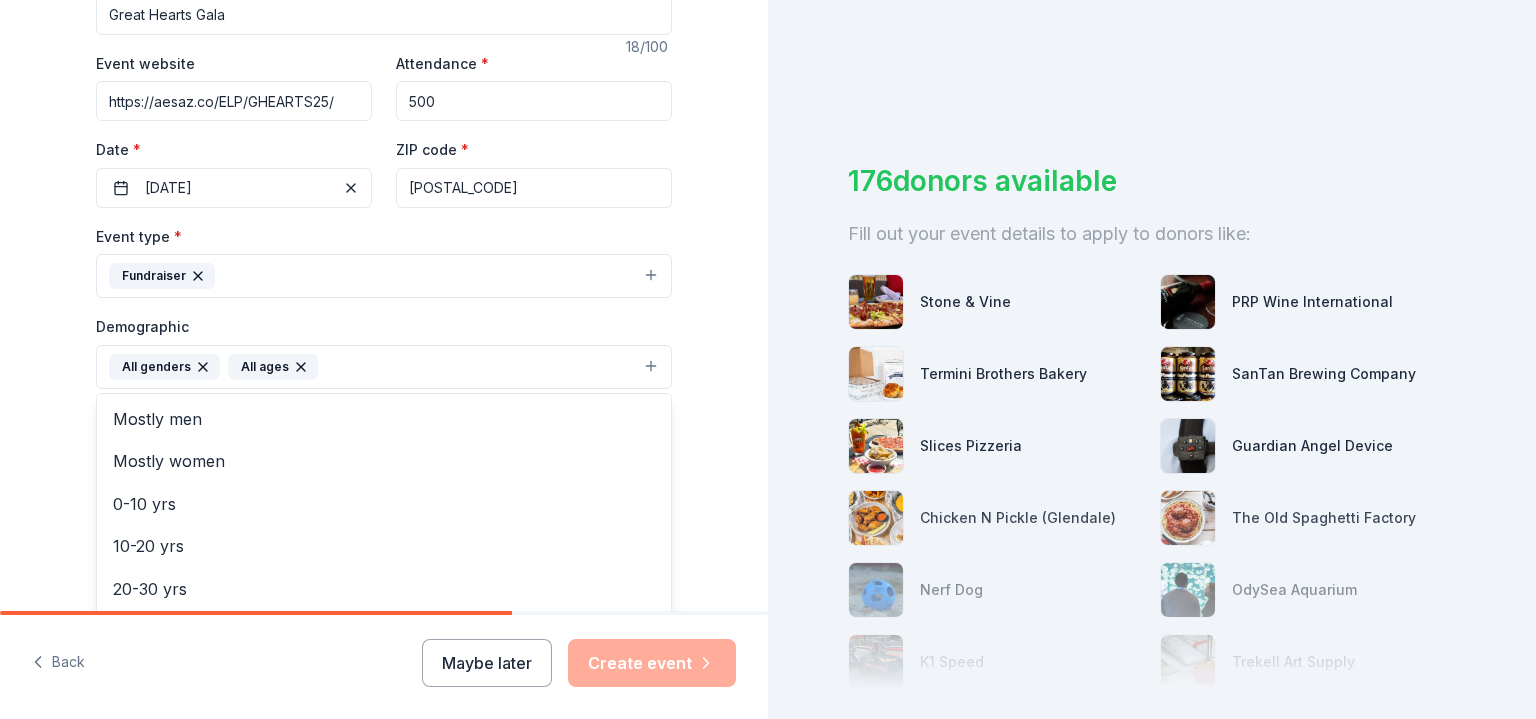 click 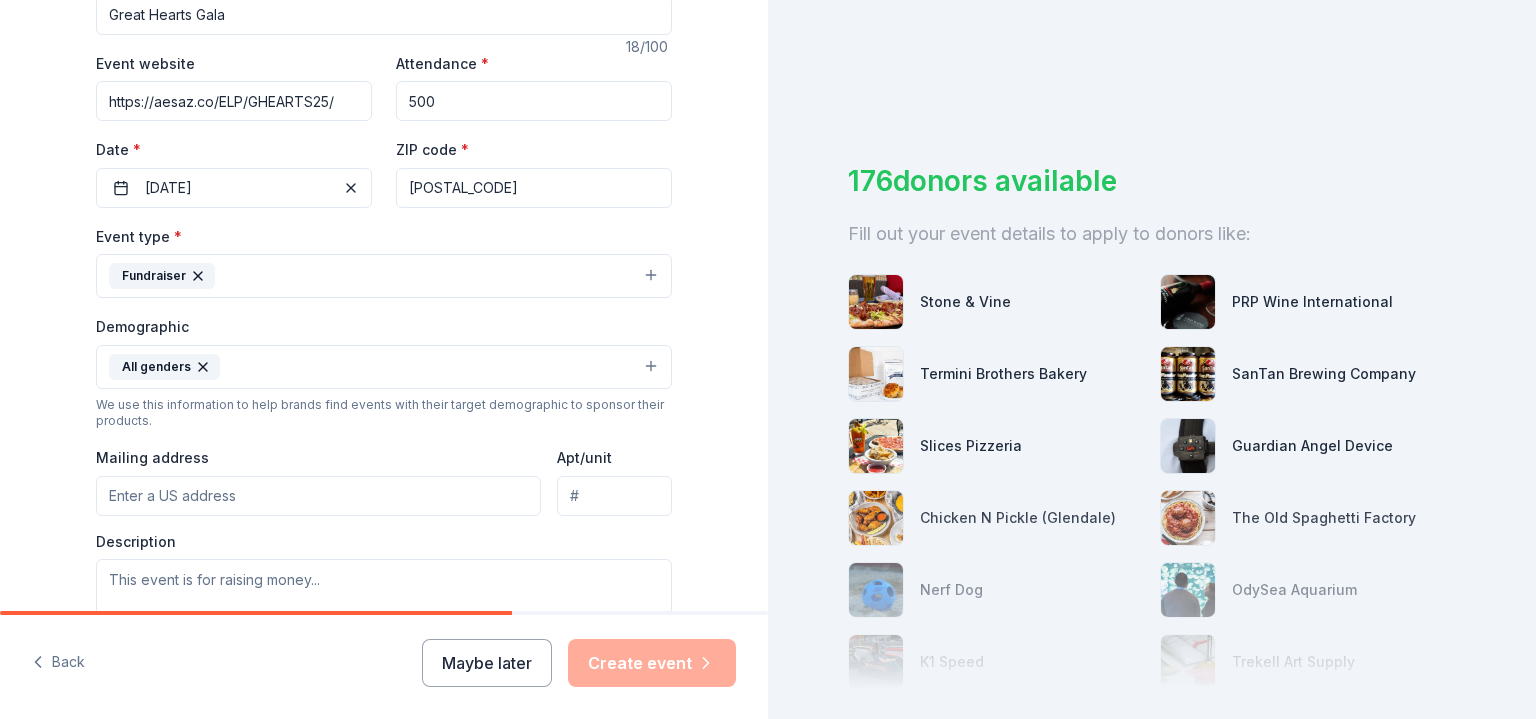 click on "All genders" at bounding box center [384, 367] 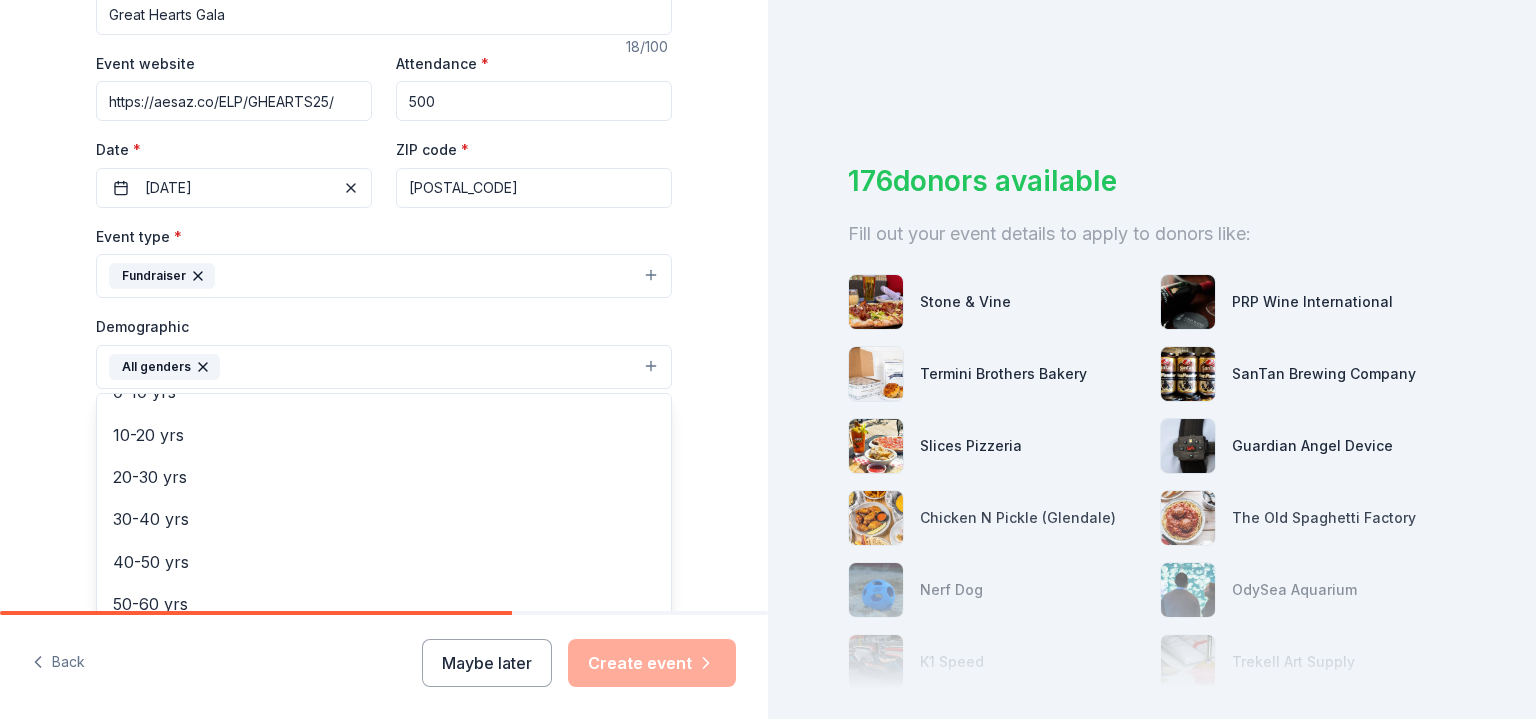 scroll, scrollTop: 160, scrollLeft: 0, axis: vertical 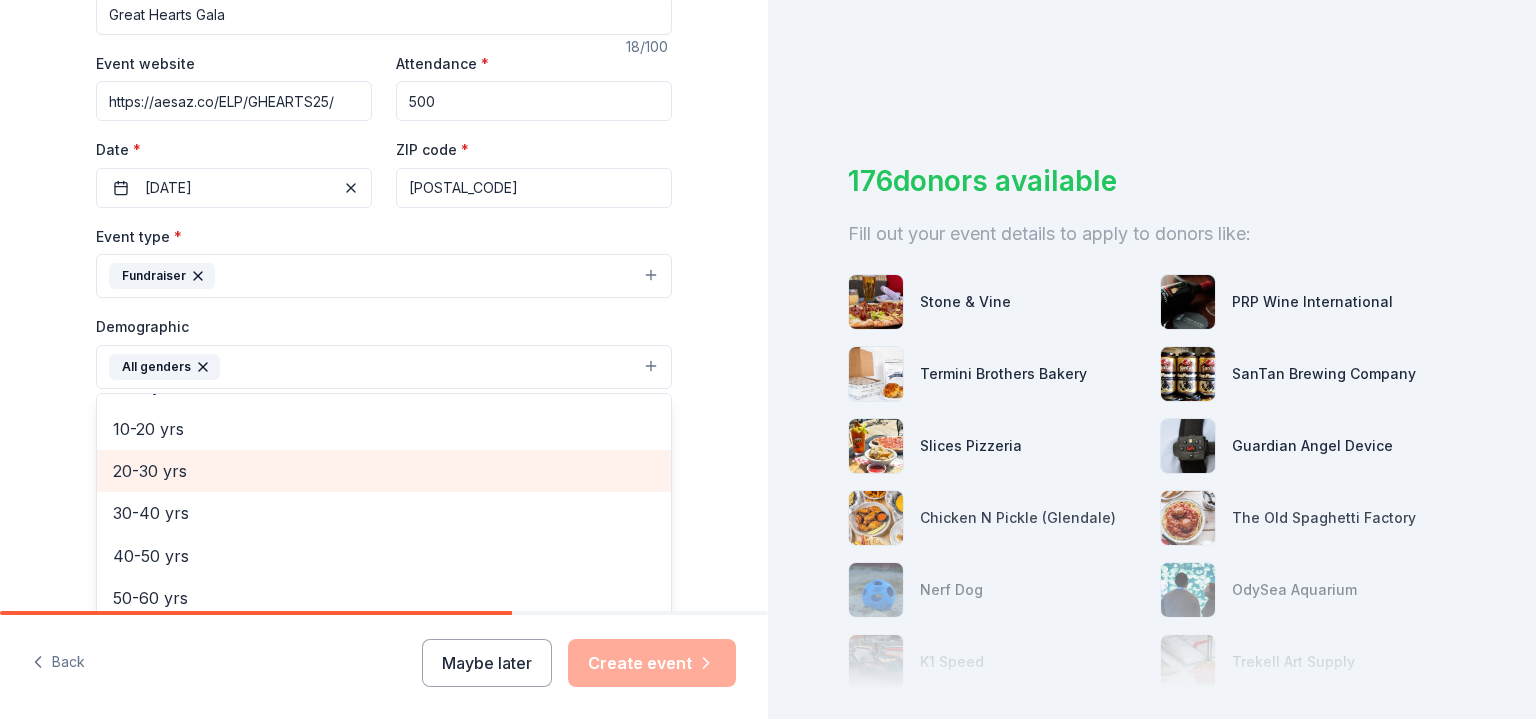 click on "20-30 yrs" at bounding box center (384, 471) 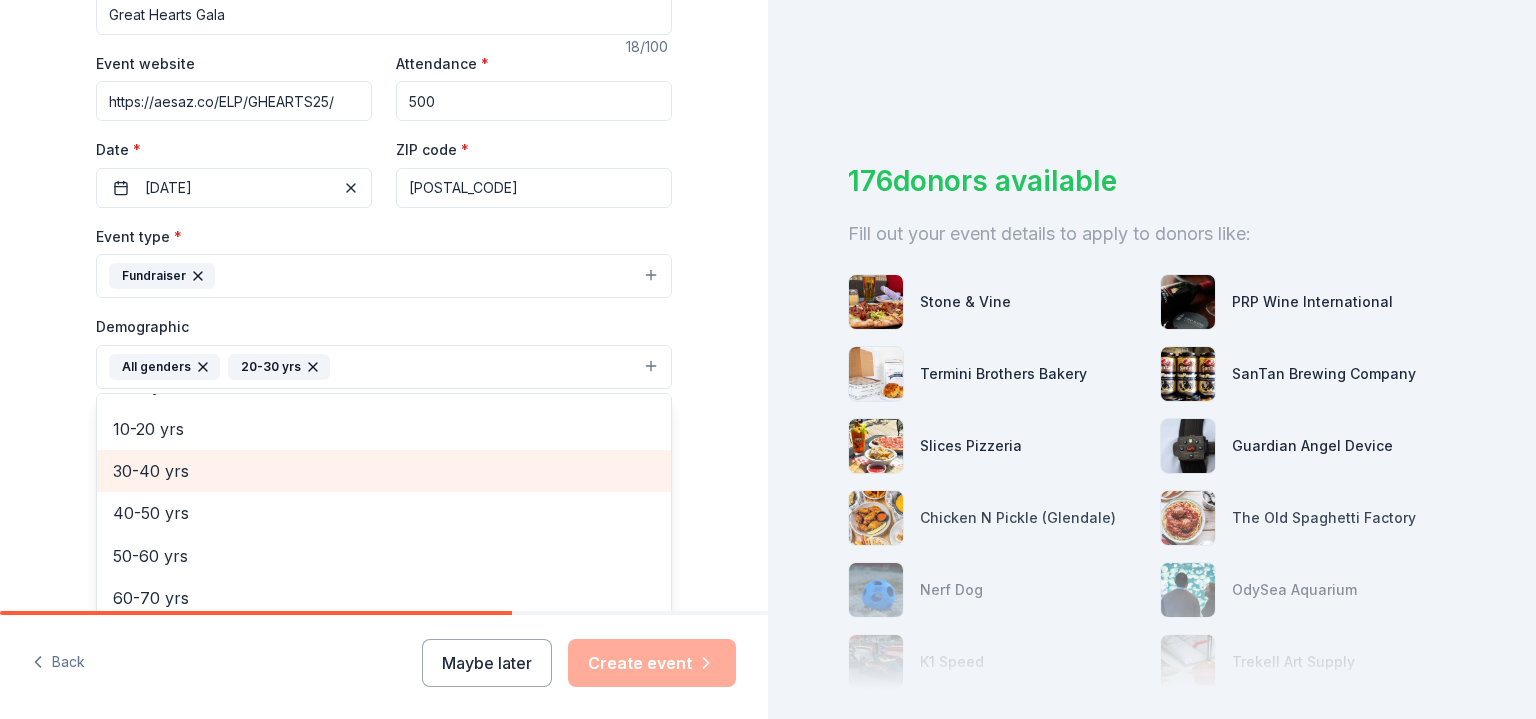 click on "30-40 yrs" at bounding box center [384, 471] 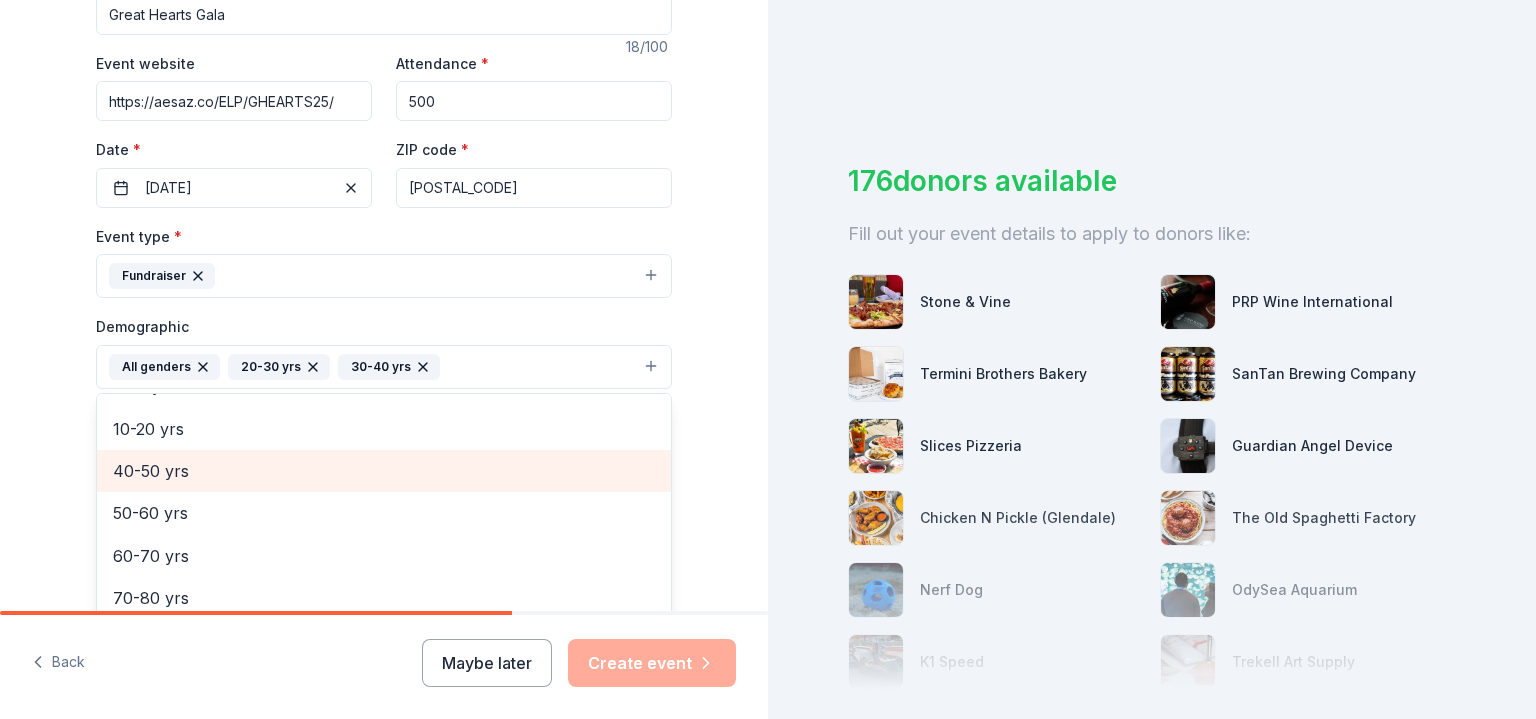 click on "40-50 yrs" at bounding box center (384, 471) 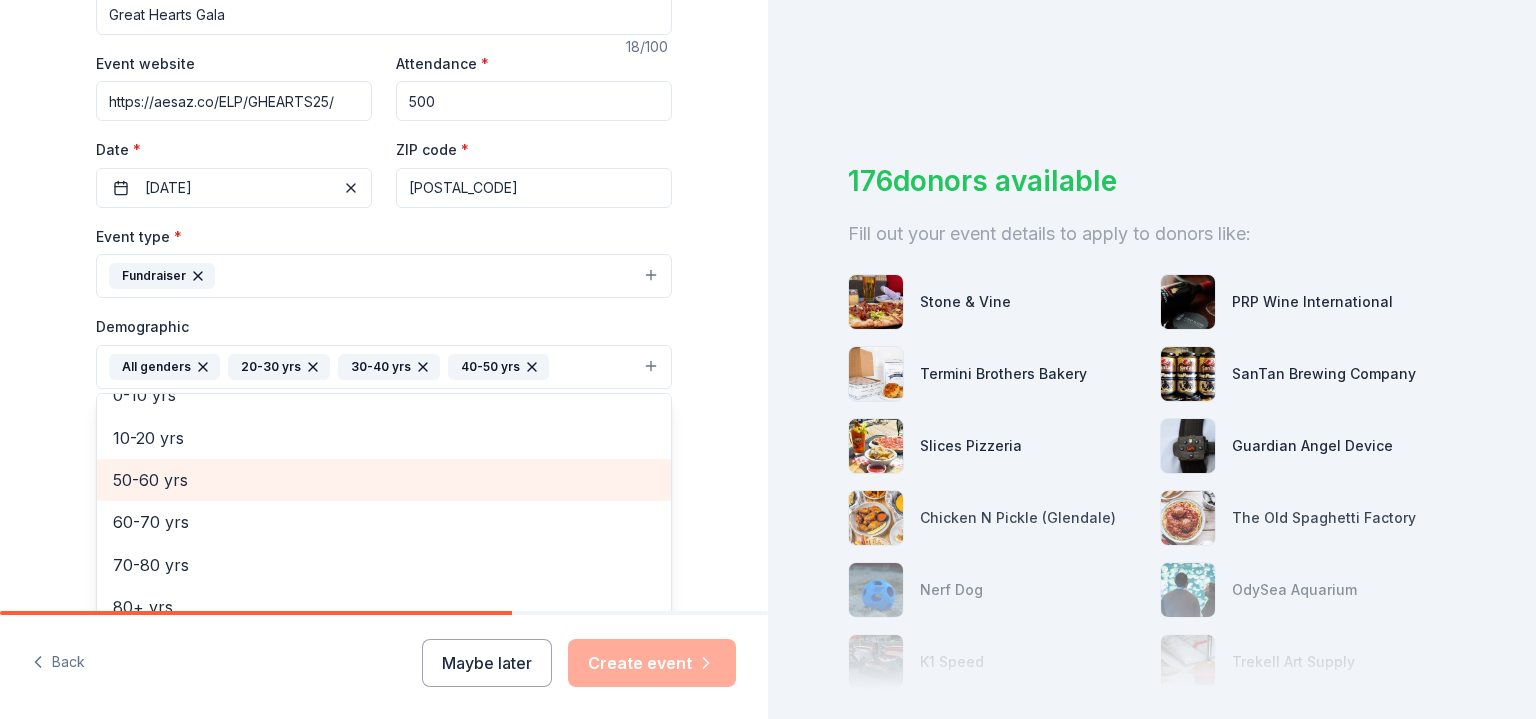 click on "50-60 yrs" at bounding box center (384, 480) 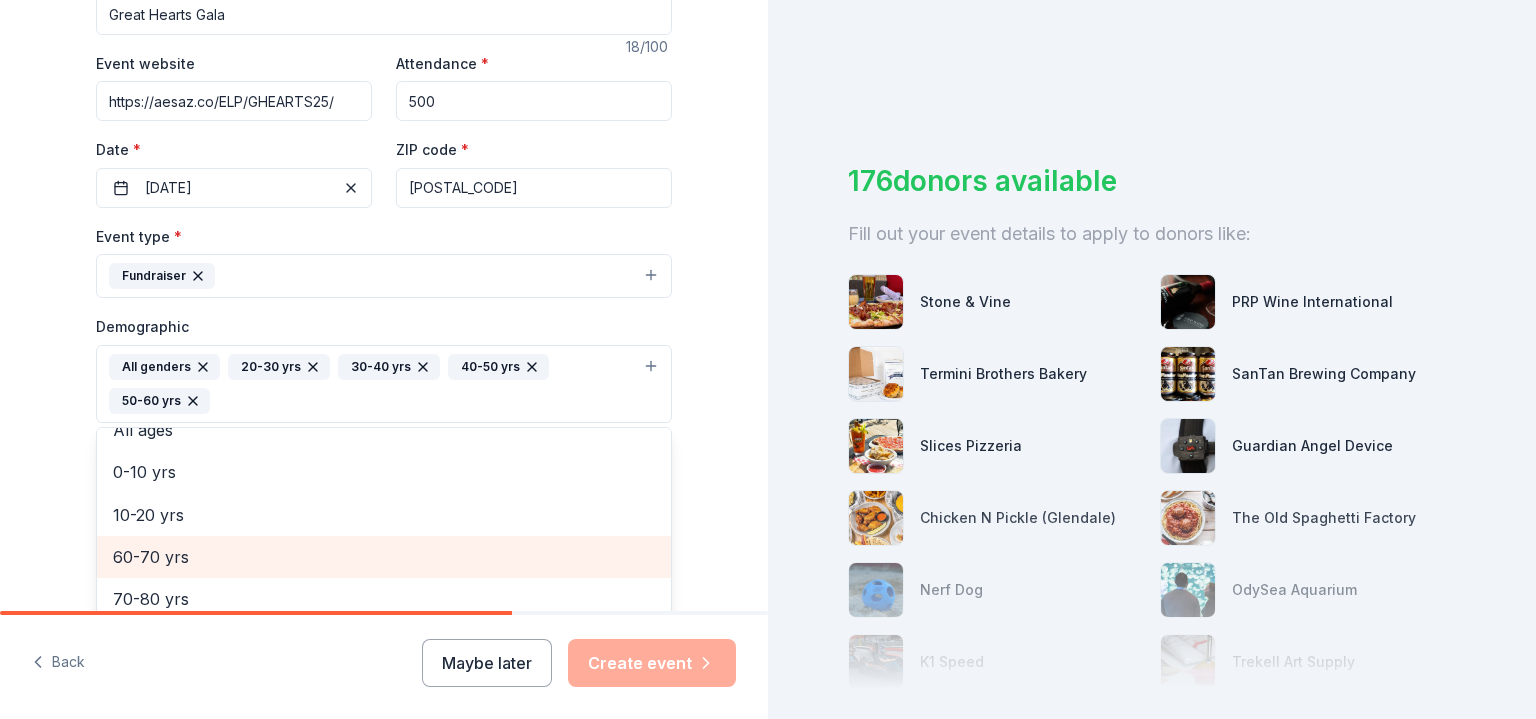 click on "60-70 yrs" at bounding box center (384, 557) 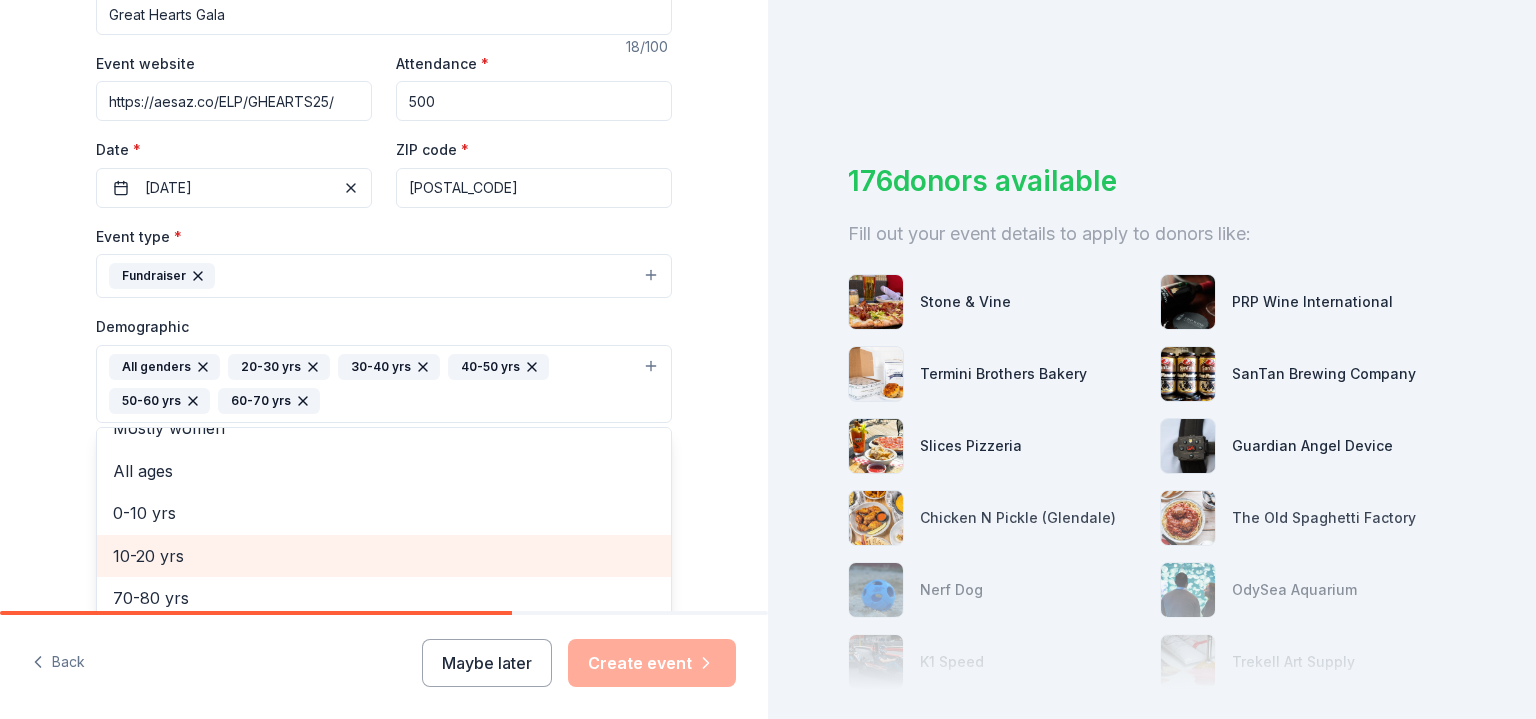 scroll, scrollTop: 66, scrollLeft: 0, axis: vertical 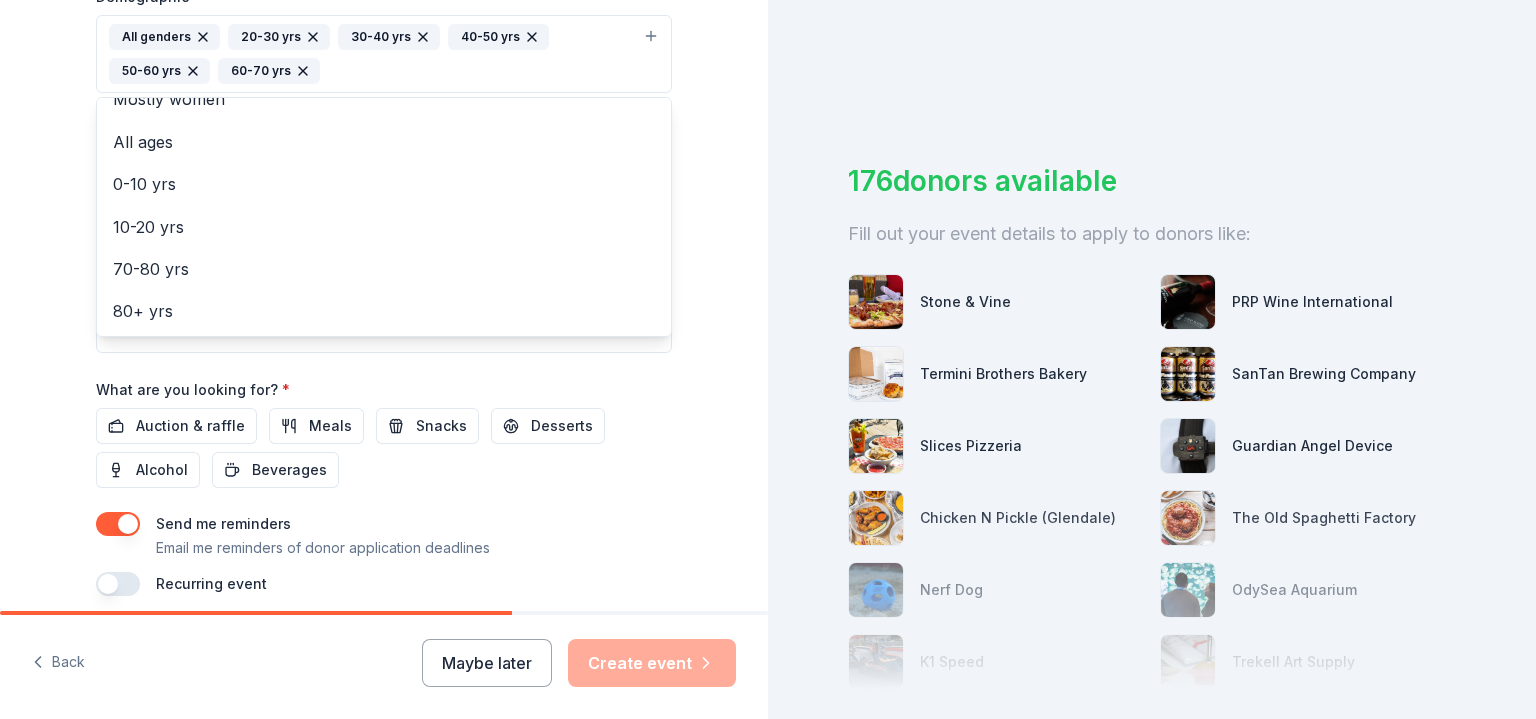 click on "Event name * Great Hearts Gala 18 /100 Event website https://aesaz.co/ELP/GHEARTS25/ Attendance * 500 Date * 11/07/2025 ZIP code * 85004 Event type * Fundraiser Demographic All genders 20-30 yrs 30-40 yrs 40-50 yrs 50-60 yrs 60-70 yrs Mostly men Mostly women All ages 0-10 yrs 10-20 yrs 70-80 yrs 80+ yrs We use this information to help brands find events with their target demographic to sponsor their products. Mailing address Apt/unit Description What are you looking for? * Auction & raffle Meals Snacks Desserts Alcohol Beverages Send me reminders Email me reminders of donor application deadlines Recurring event" at bounding box center (384, 115) 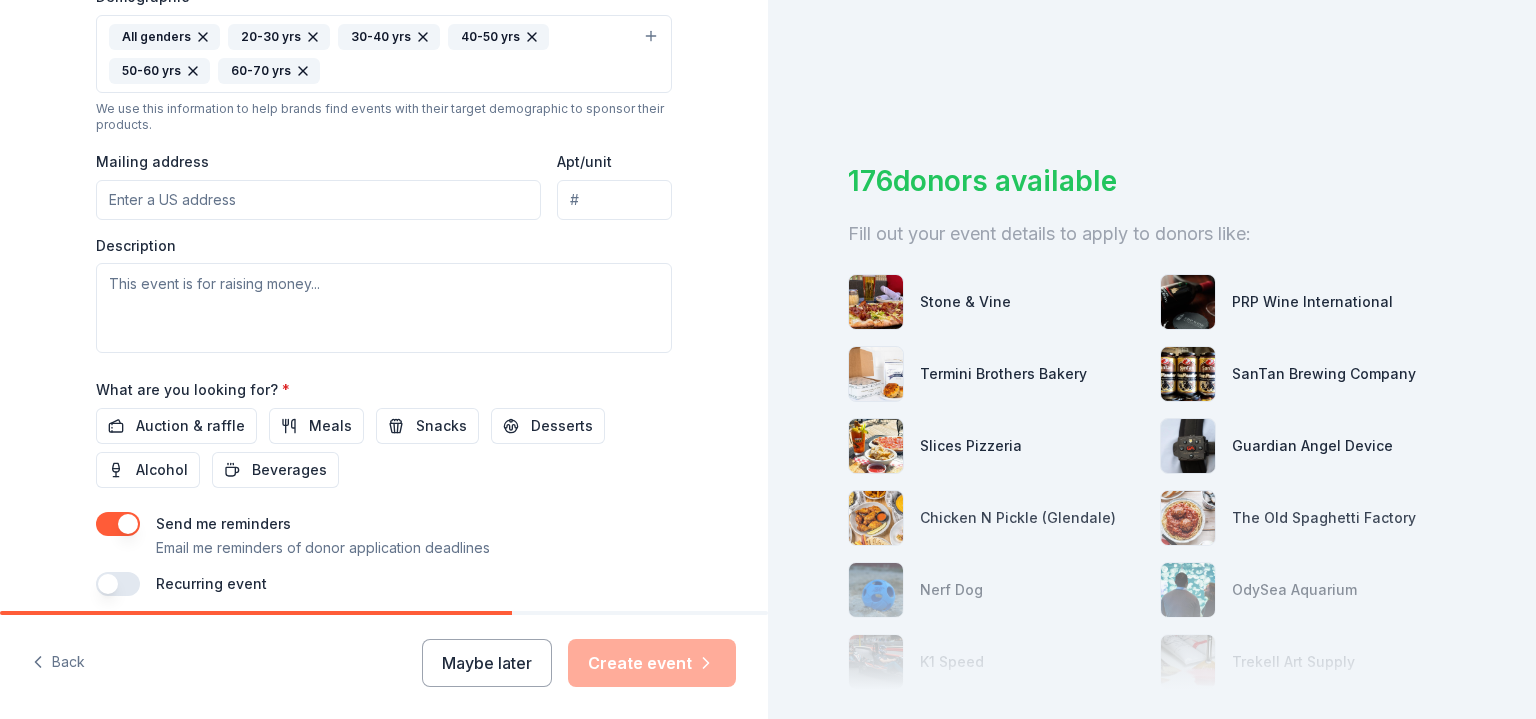 click on "Mailing address" at bounding box center [318, 200] 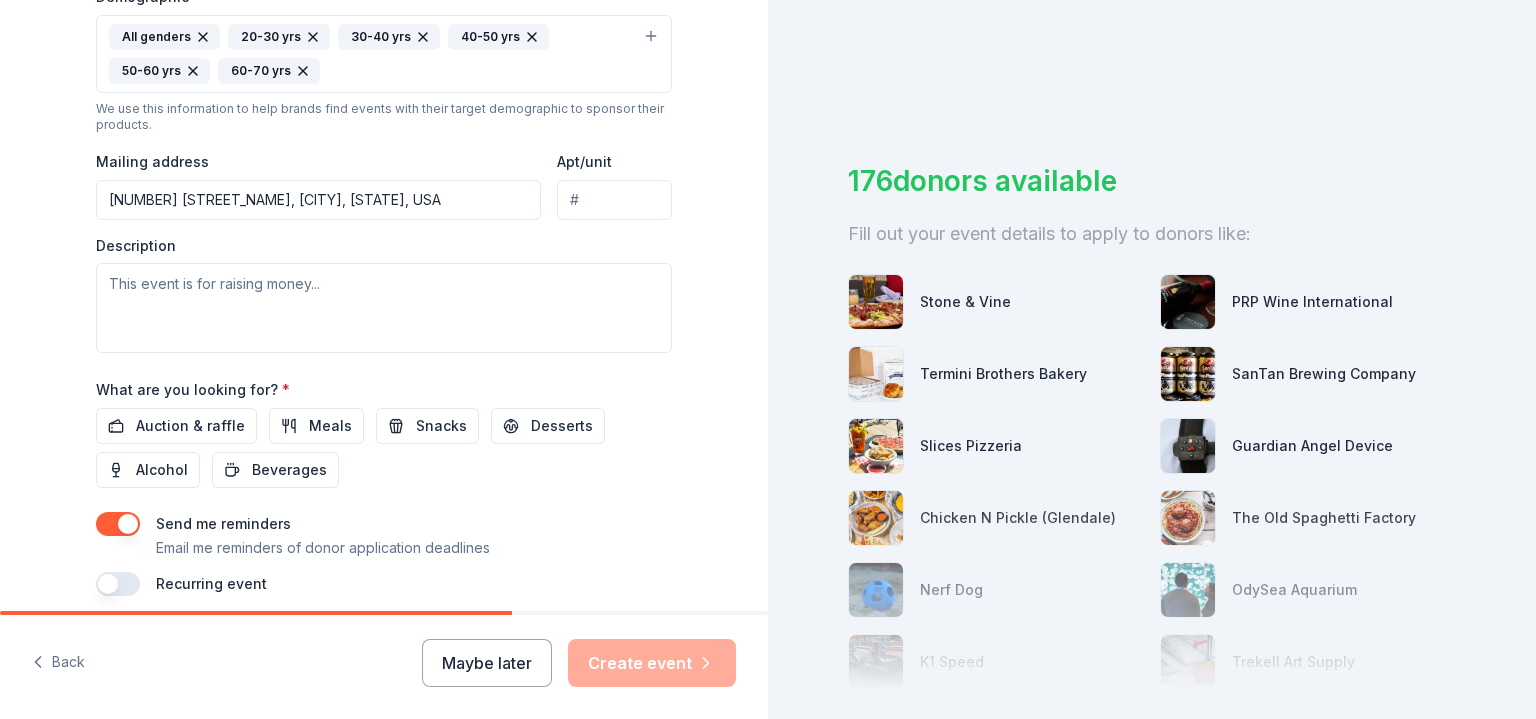 type on "[NUMBER] [STREET], [CITY], [STATE], [POSTAL_CODE]" 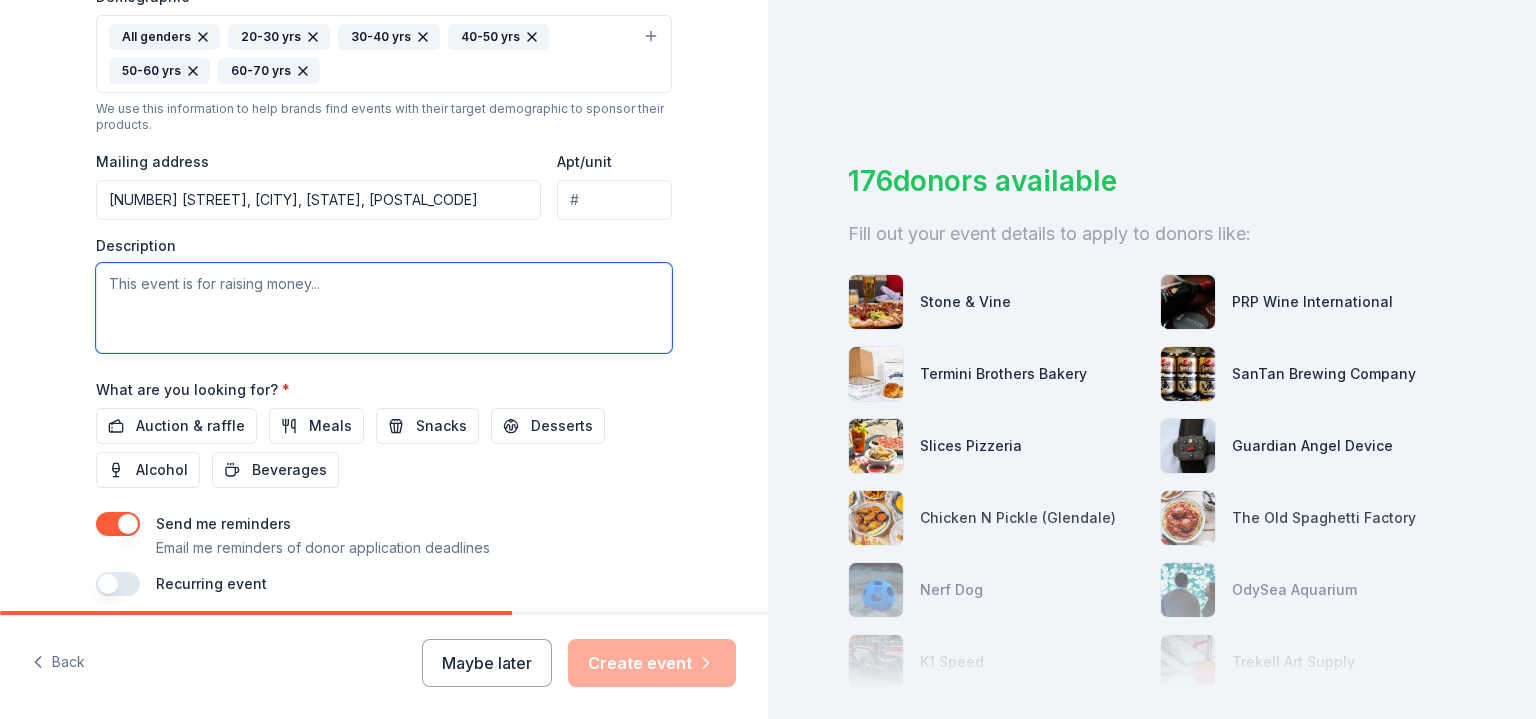 click at bounding box center (384, 308) 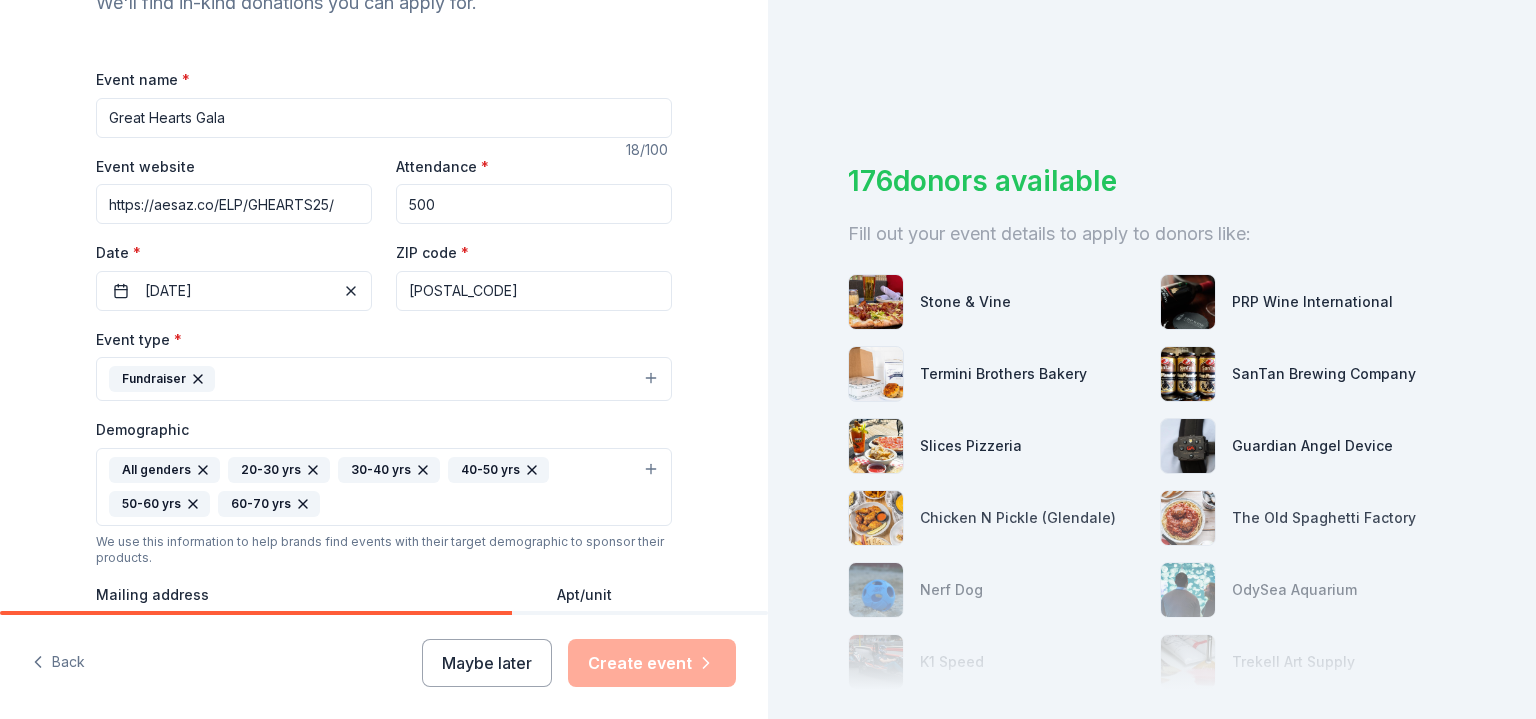 scroll, scrollTop: 240, scrollLeft: 0, axis: vertical 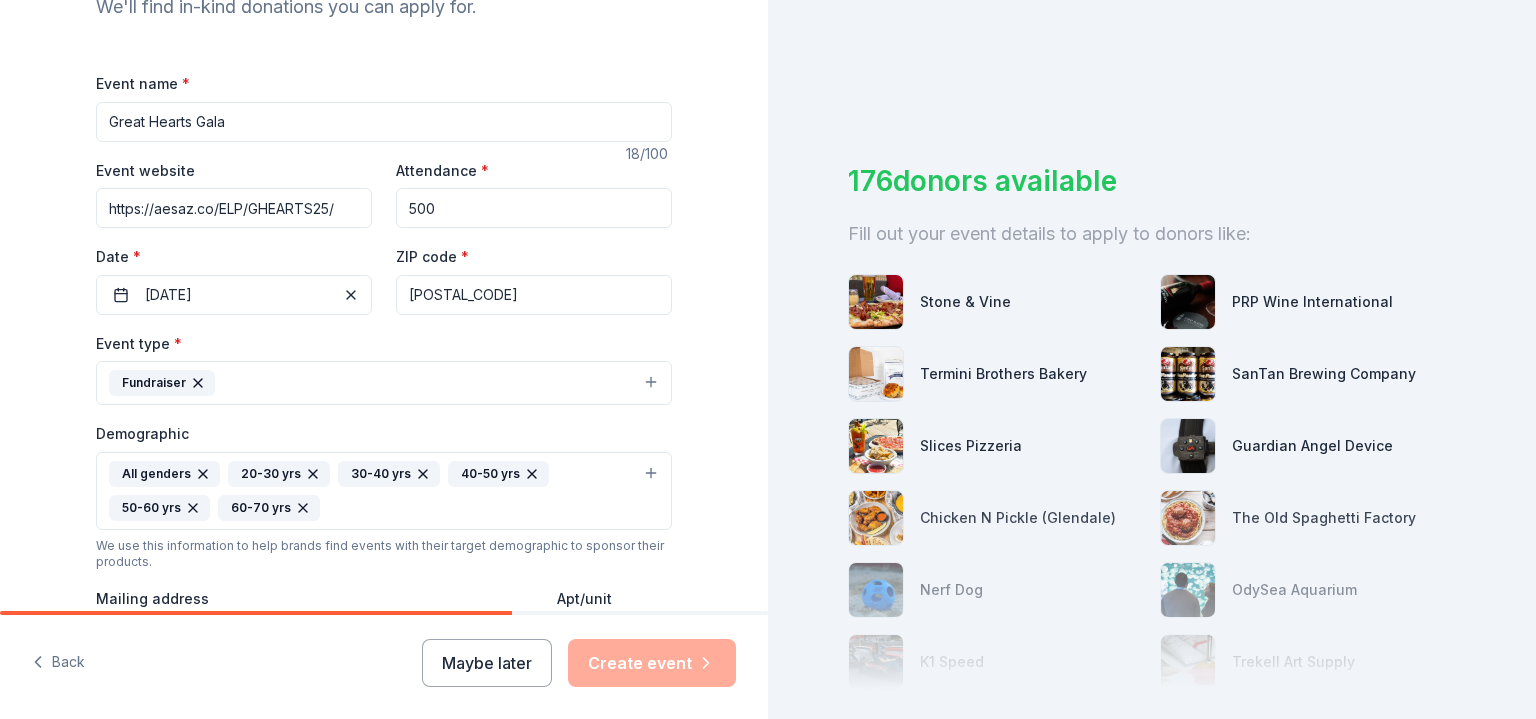 click on "500" at bounding box center [534, 208] 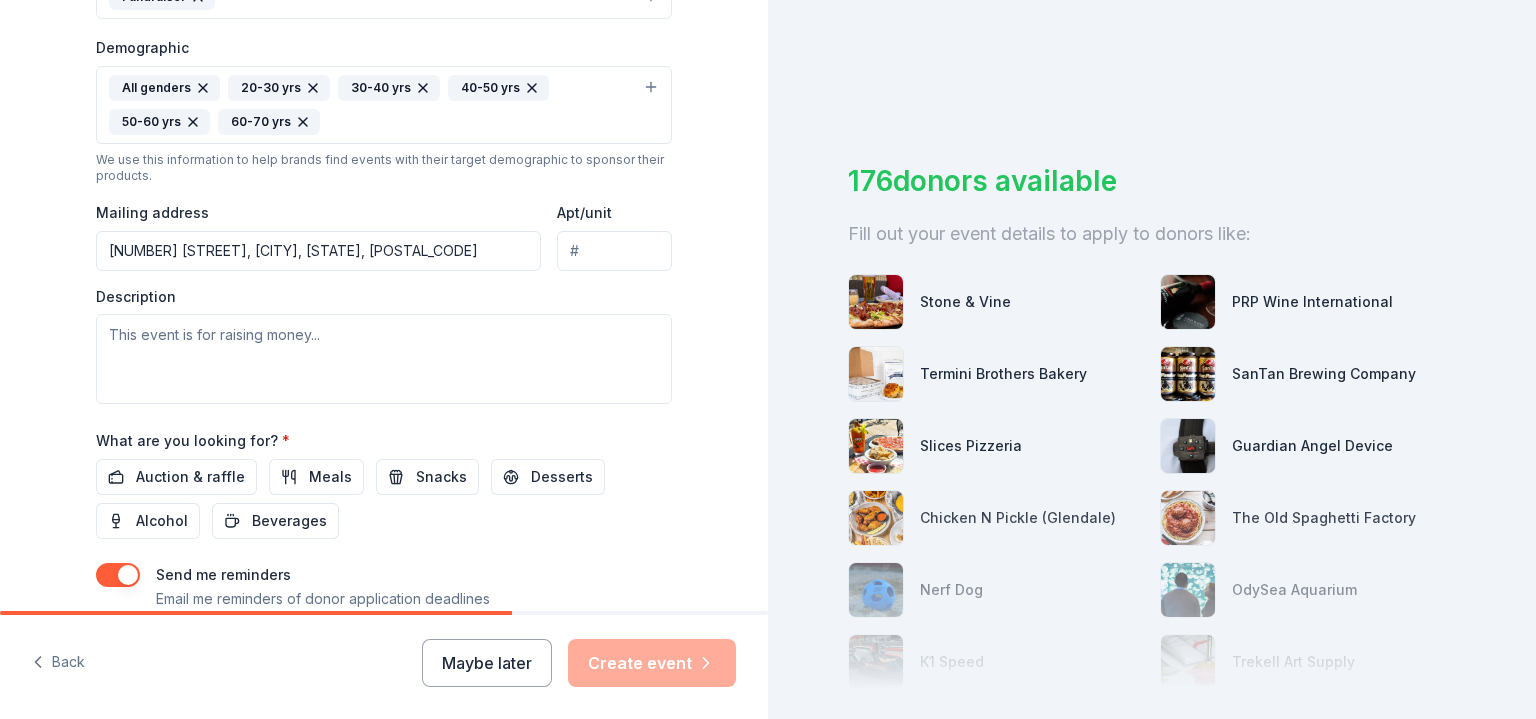 scroll, scrollTop: 682, scrollLeft: 0, axis: vertical 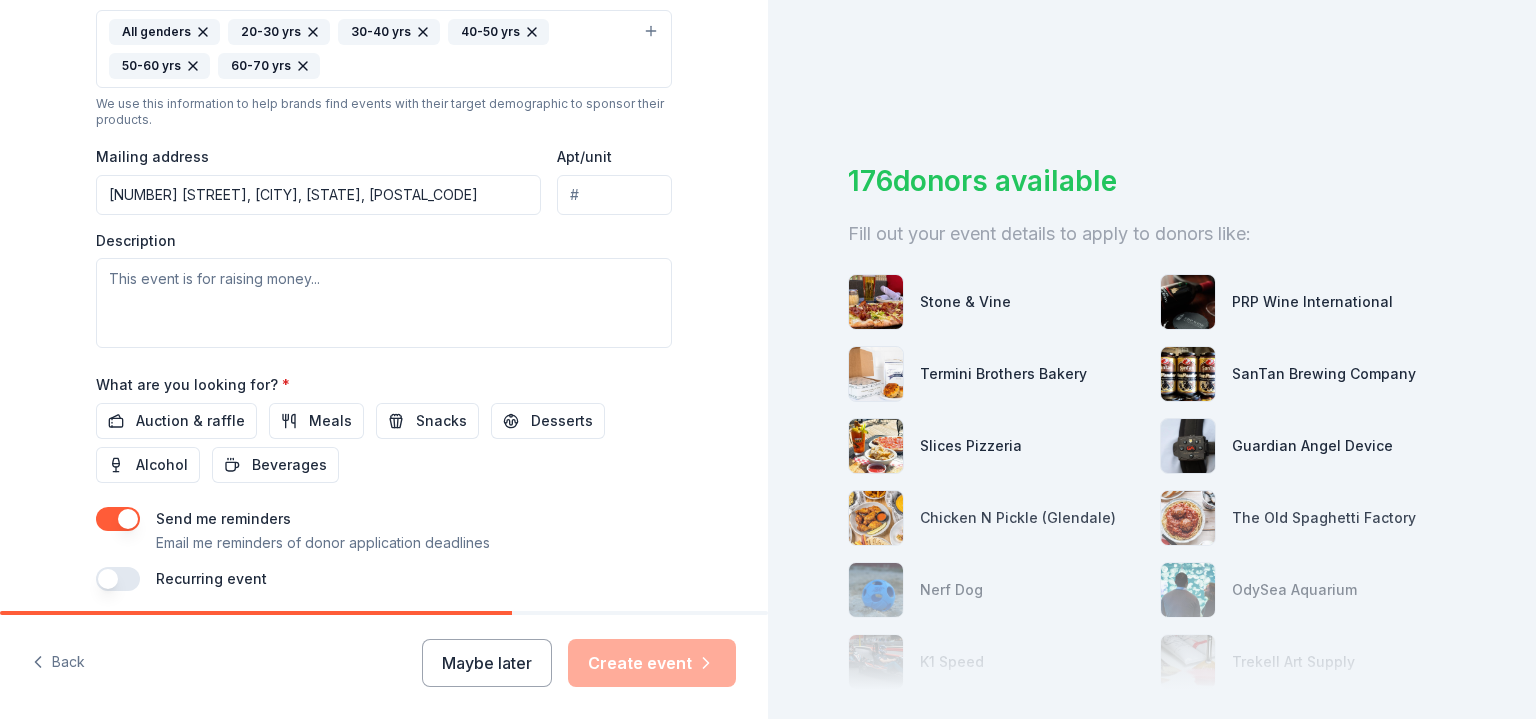 type on "600" 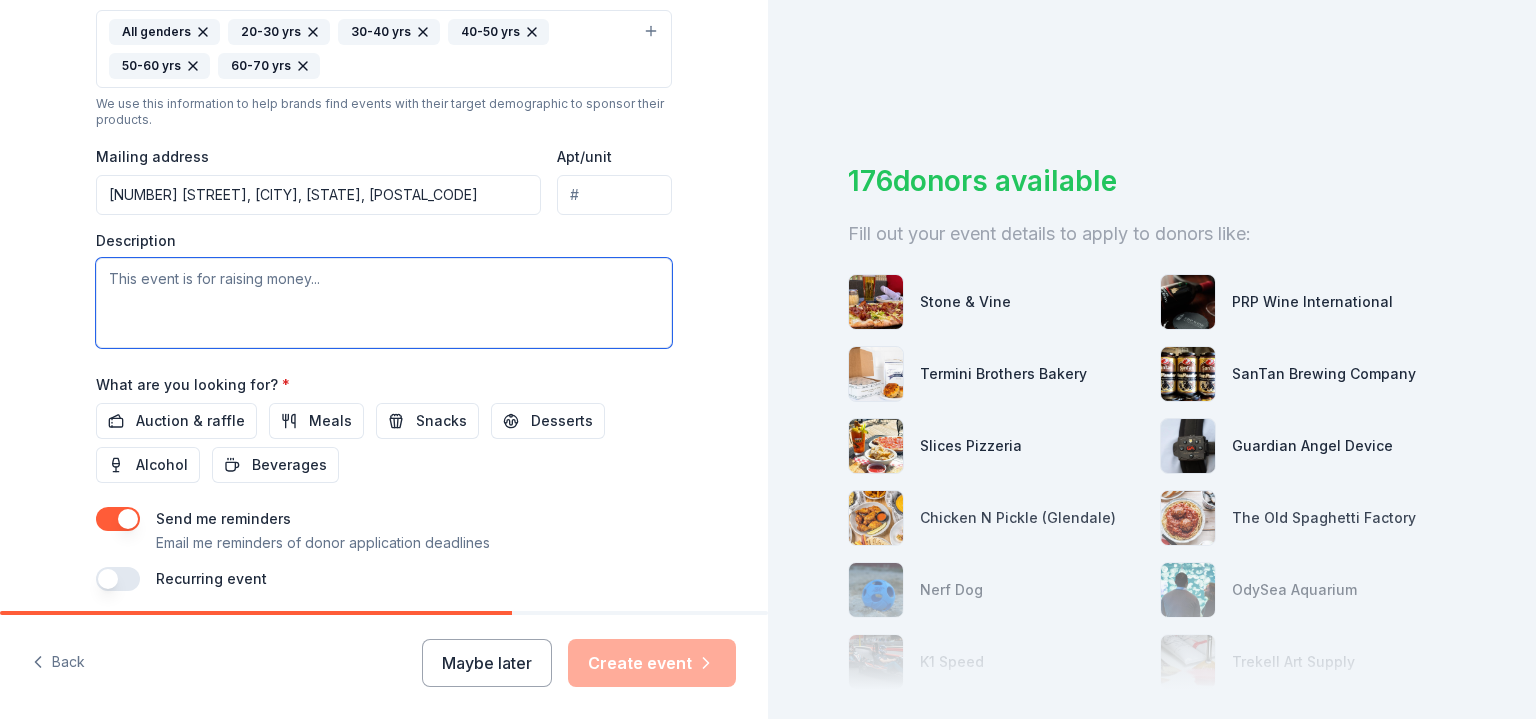 click at bounding box center (384, 303) 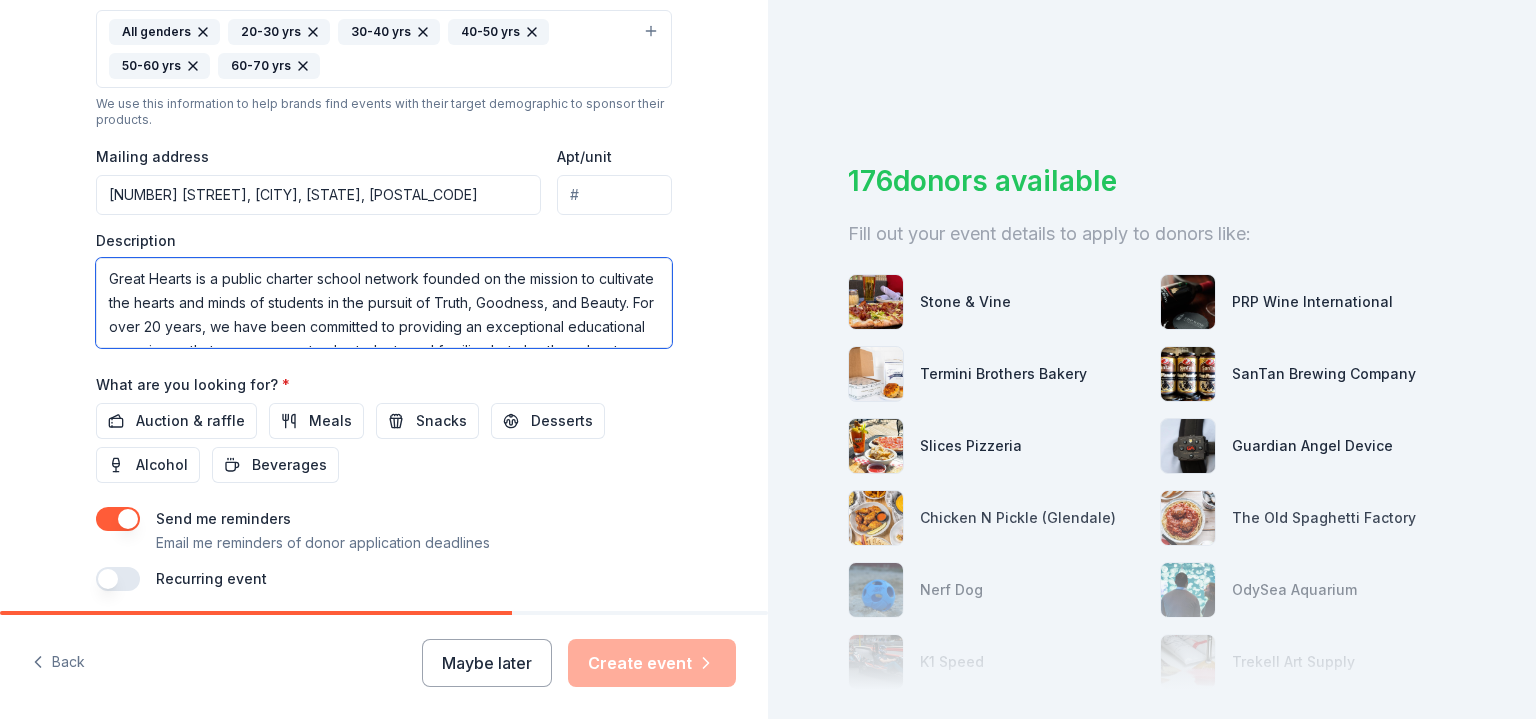 scroll, scrollTop: 180, scrollLeft: 0, axis: vertical 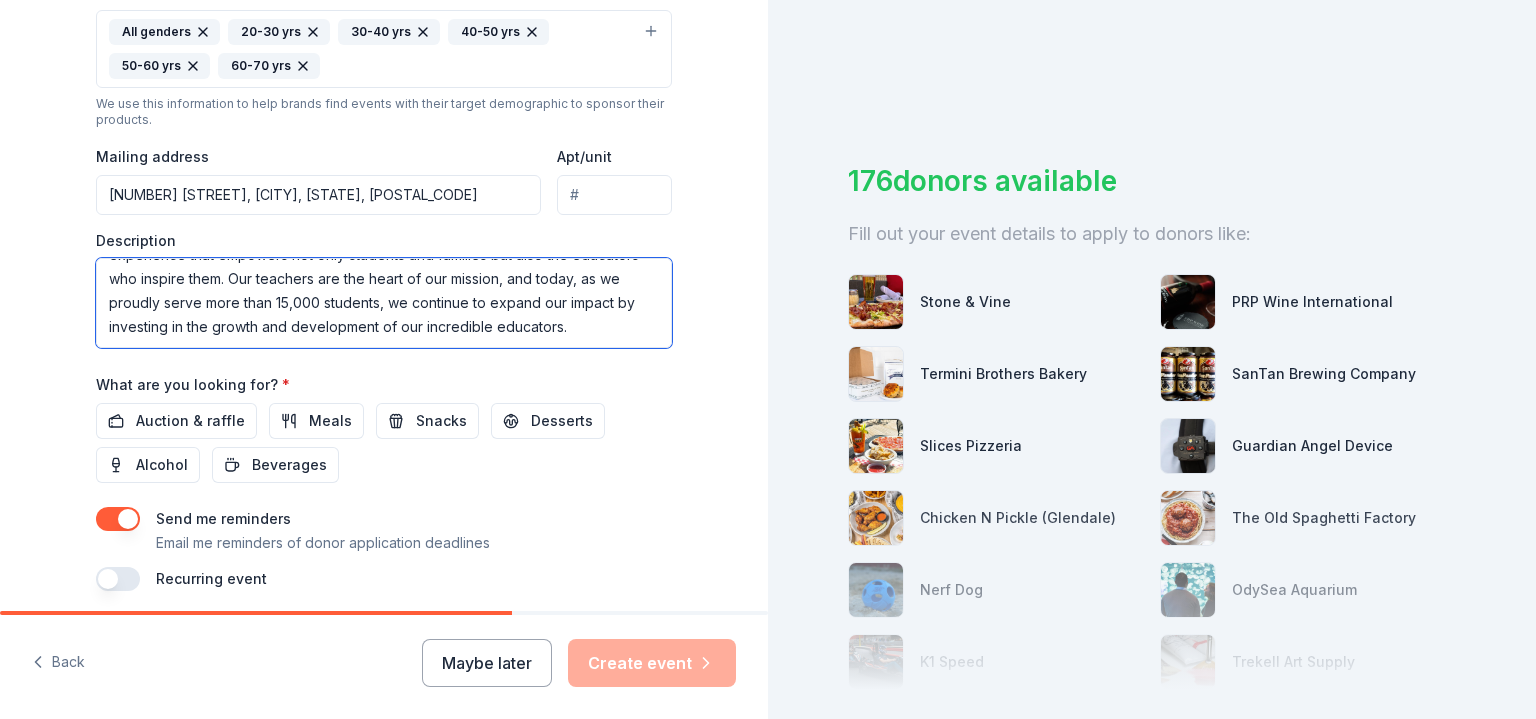 click on "Great Hearts is a public charter school network founded on the mission to cultivate the hearts and minds of students in the pursuit of Truth, Goodness, and Beauty. For over 20 years, we have been committed to providing an exceptional educational experience that empowers not only students and families but also the educators who inspire them. Our teachers are the heart of our mission, and today, as we proudly serve more than 15,000 students, we continue to expand our impact by investing in the growth and development of our incredible educators." at bounding box center [384, 303] 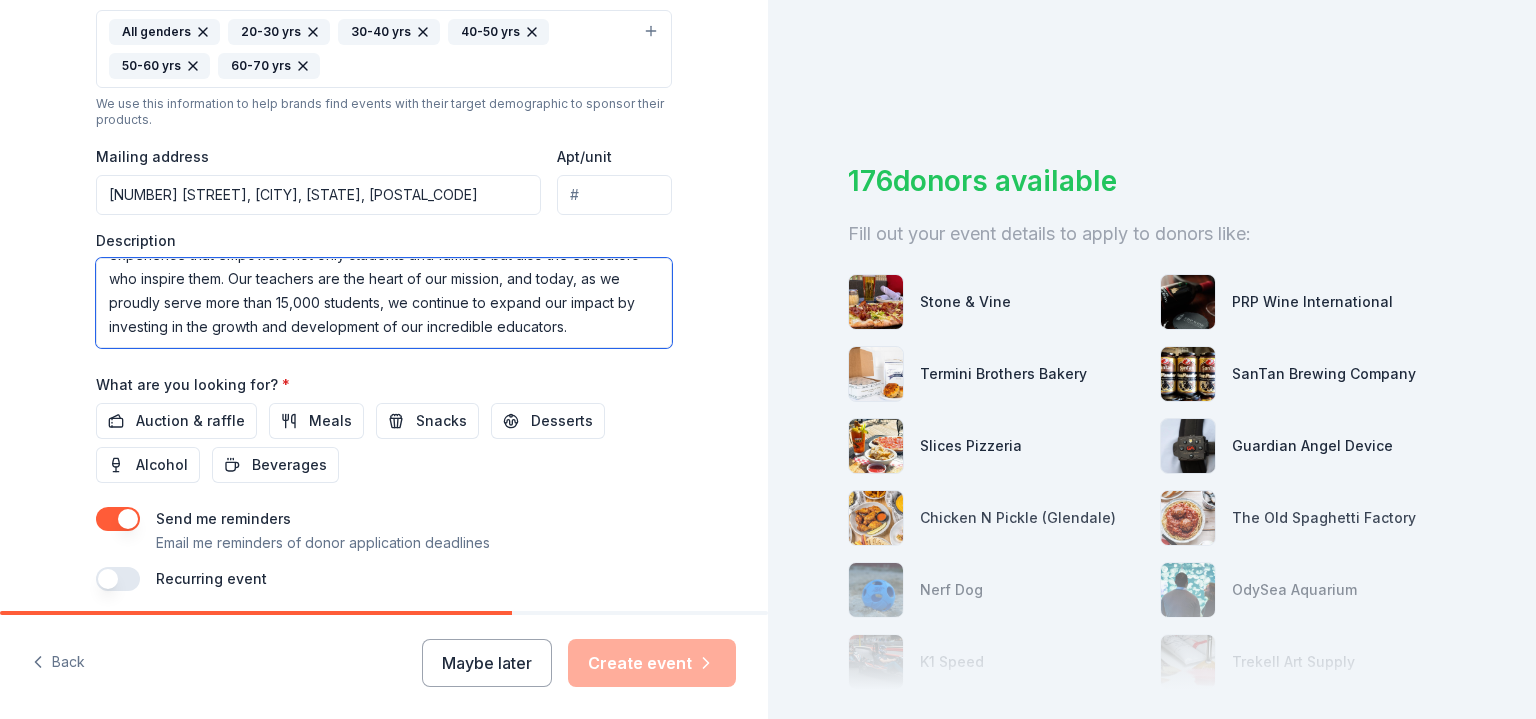 click on "Great Hearts is a public charter school network founded on the mission to cultivate the hearts and minds of students in the pursuit of Truth, Goodness, and Beauty. For over 20 years, we have been committed to providing an exceptional educational experience that empowers not only students and families but also the educators who inspire them. Our teachers are the heart of our mission, and today, as we proudly serve more than 15,000 students, we continue to expand our impact by investing in the growth and development of our incredible educators." at bounding box center (384, 303) 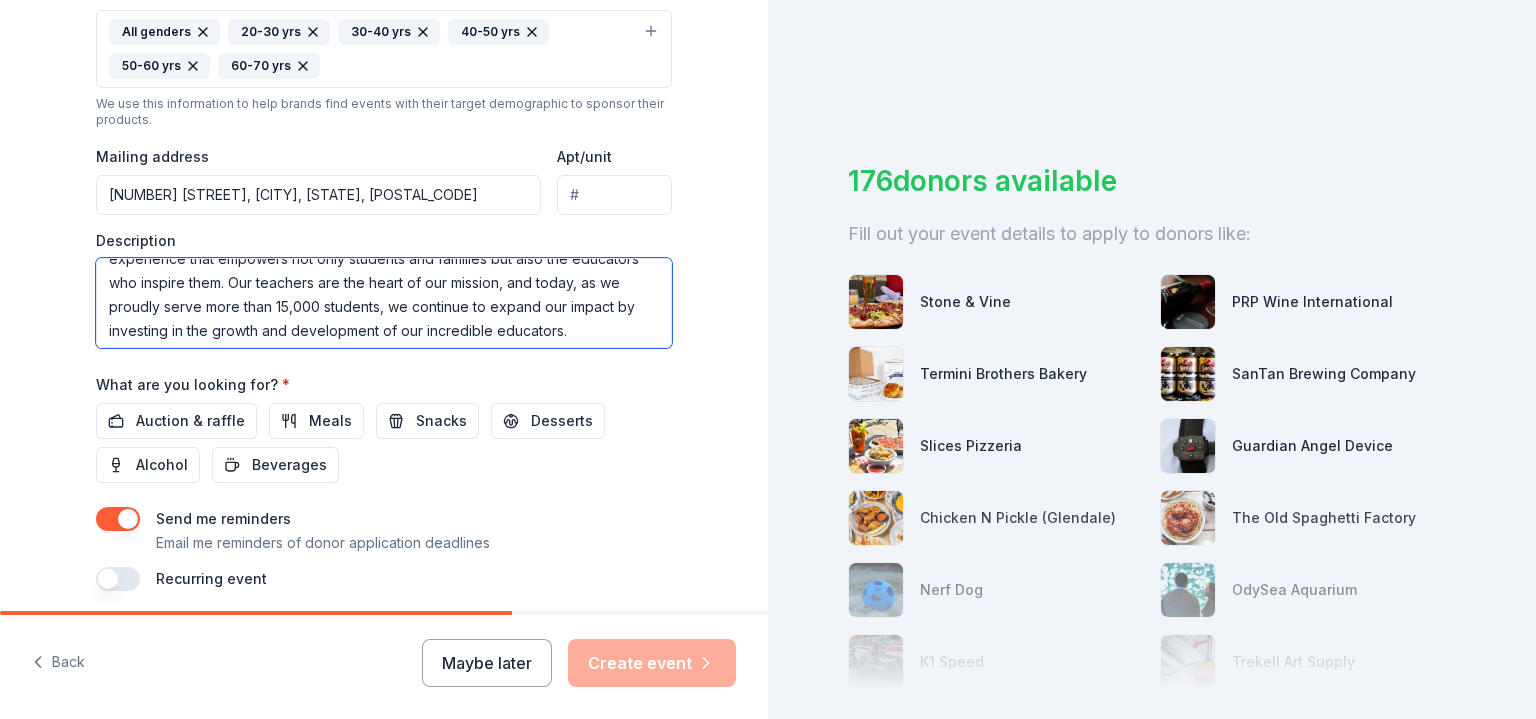 click on "Great Hearts is a public charter school network founded on the mission to cultivate the hearts and minds of students in the pursuit of Truth, Goodness, and Beauty. For over 20 years, we have been committed to providing an exceptional educational experience that empowers not only students and families but also the educators who inspire them. Our teachers are the heart of our mission, and today, as we proudly serve more than 15,000 students, we continue to expand our impact by investing in the growth and development of our incredible educators." at bounding box center (384, 303) 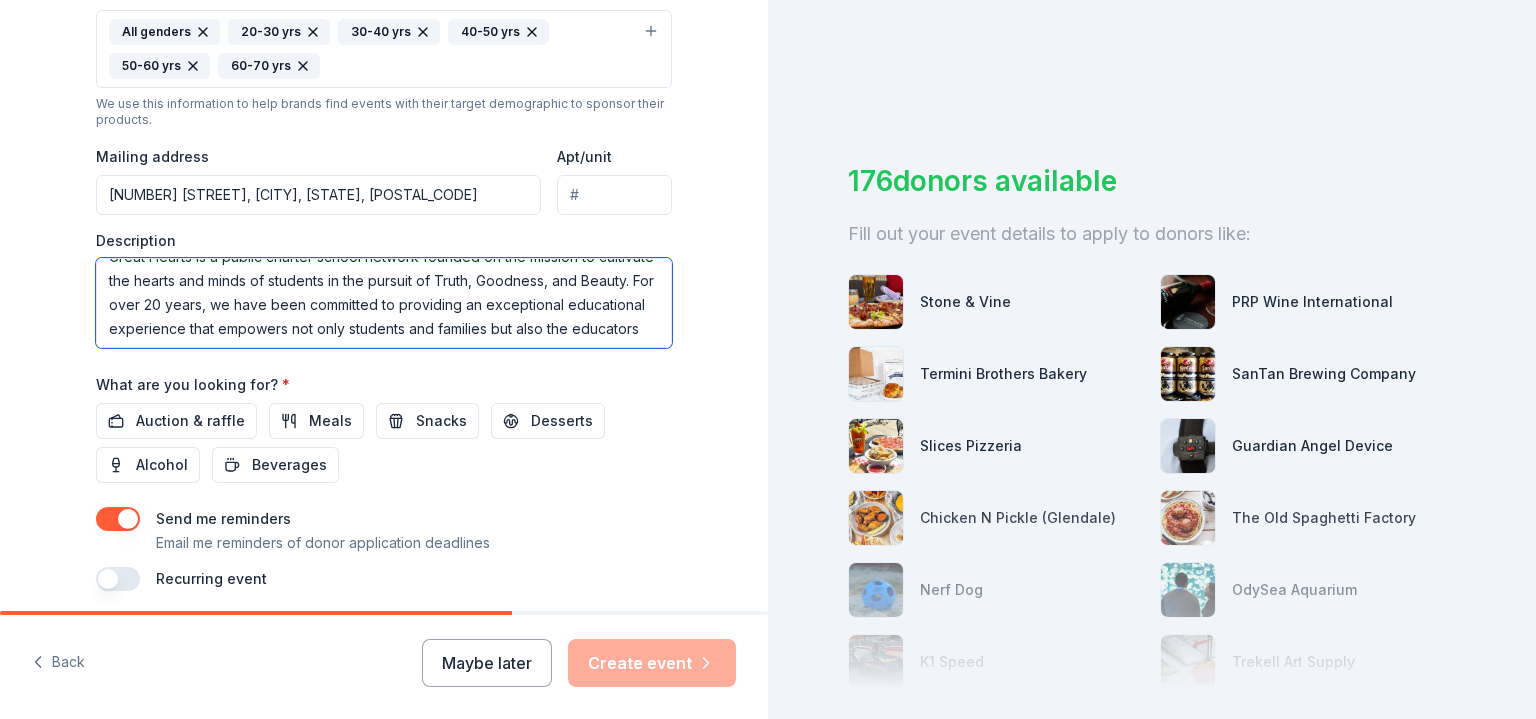 scroll, scrollTop: 16, scrollLeft: 0, axis: vertical 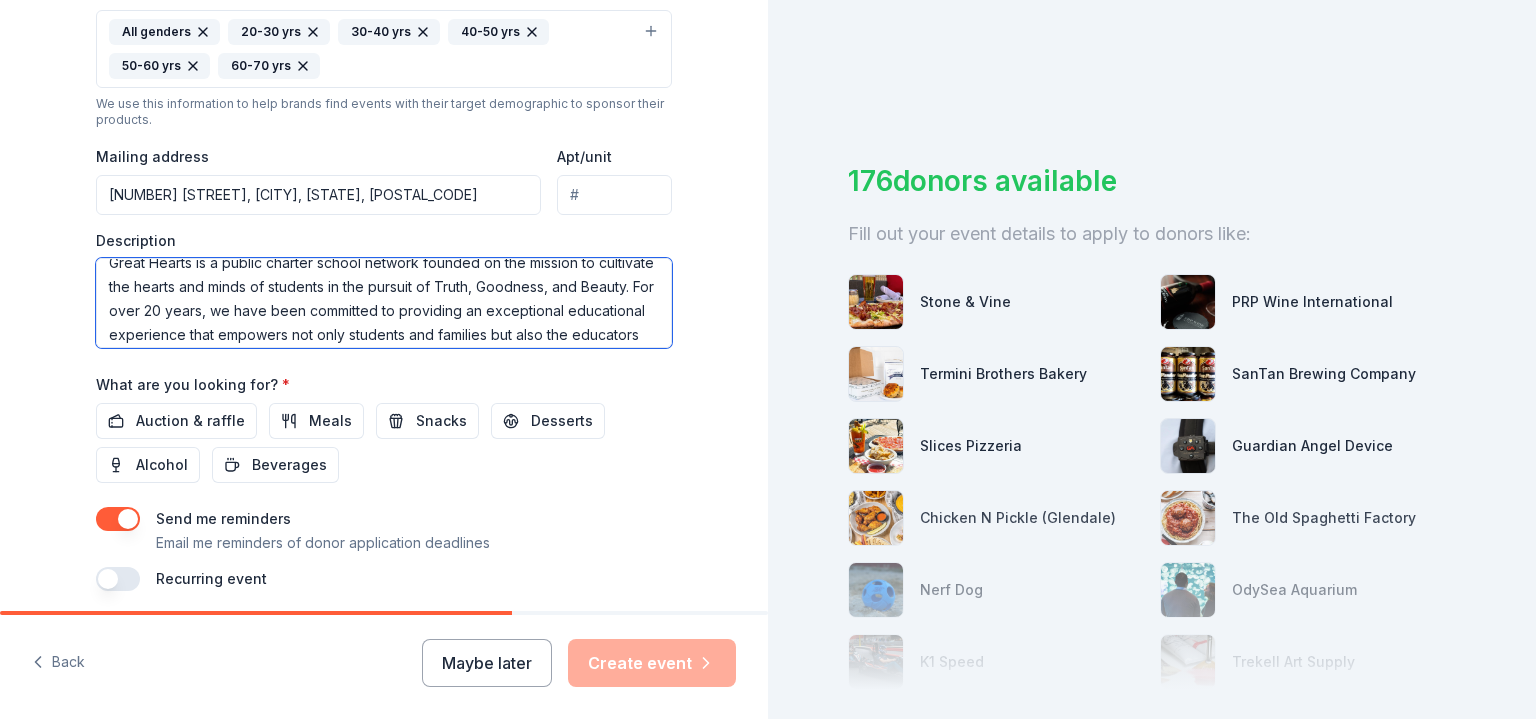 click on "Great Hearts is a public charter school network founded on the mission to cultivate the hearts and minds of students in the pursuit of Truth, Goodness, and Beauty. For over 20 years, we have been committed to providing an exceptional educational experience that empowers not only students and families but also the educators who inspire them. Our teachers are the heart of our mission, and today, as we proudly serve more than 15,000 students, we continue to expand our impact by investing in the growth and development of our incredible educators." at bounding box center (384, 303) 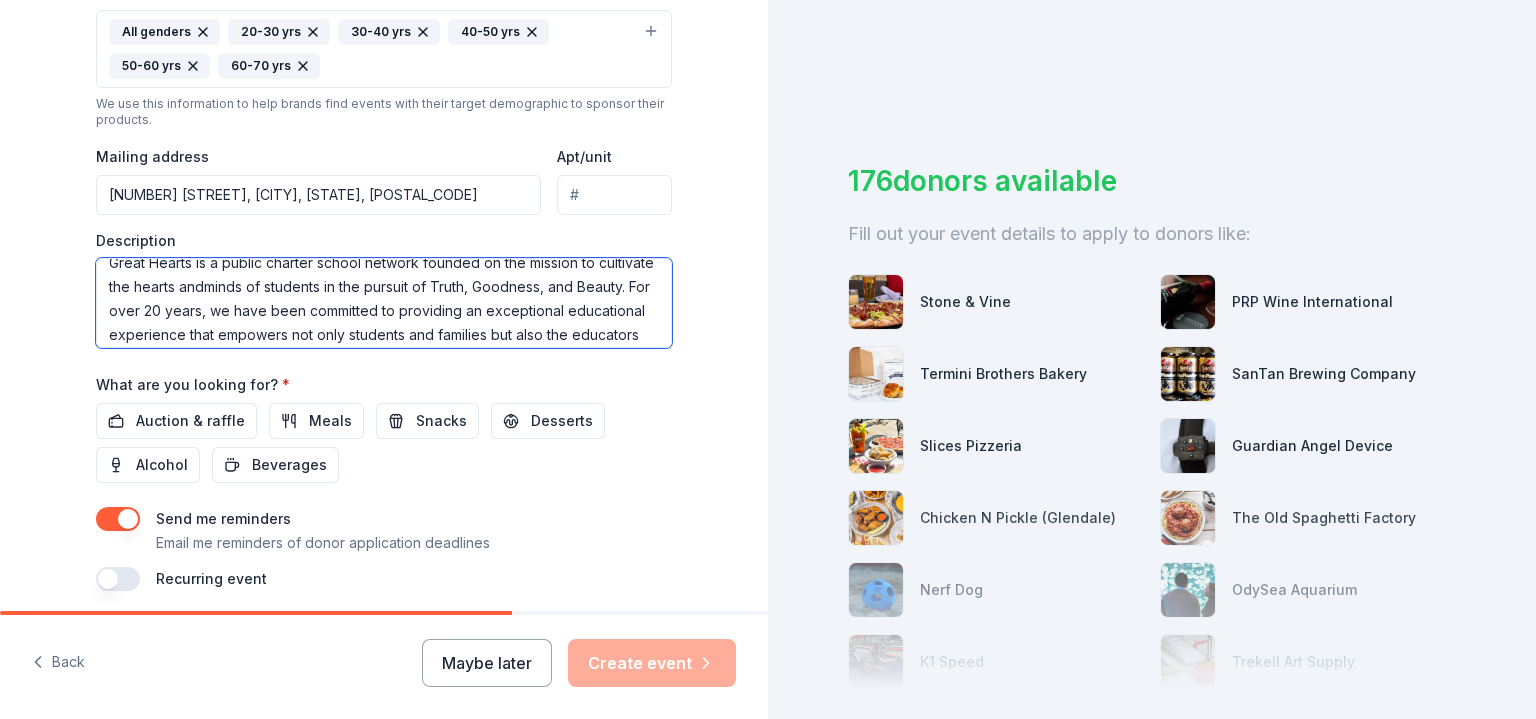scroll, scrollTop: 0, scrollLeft: 0, axis: both 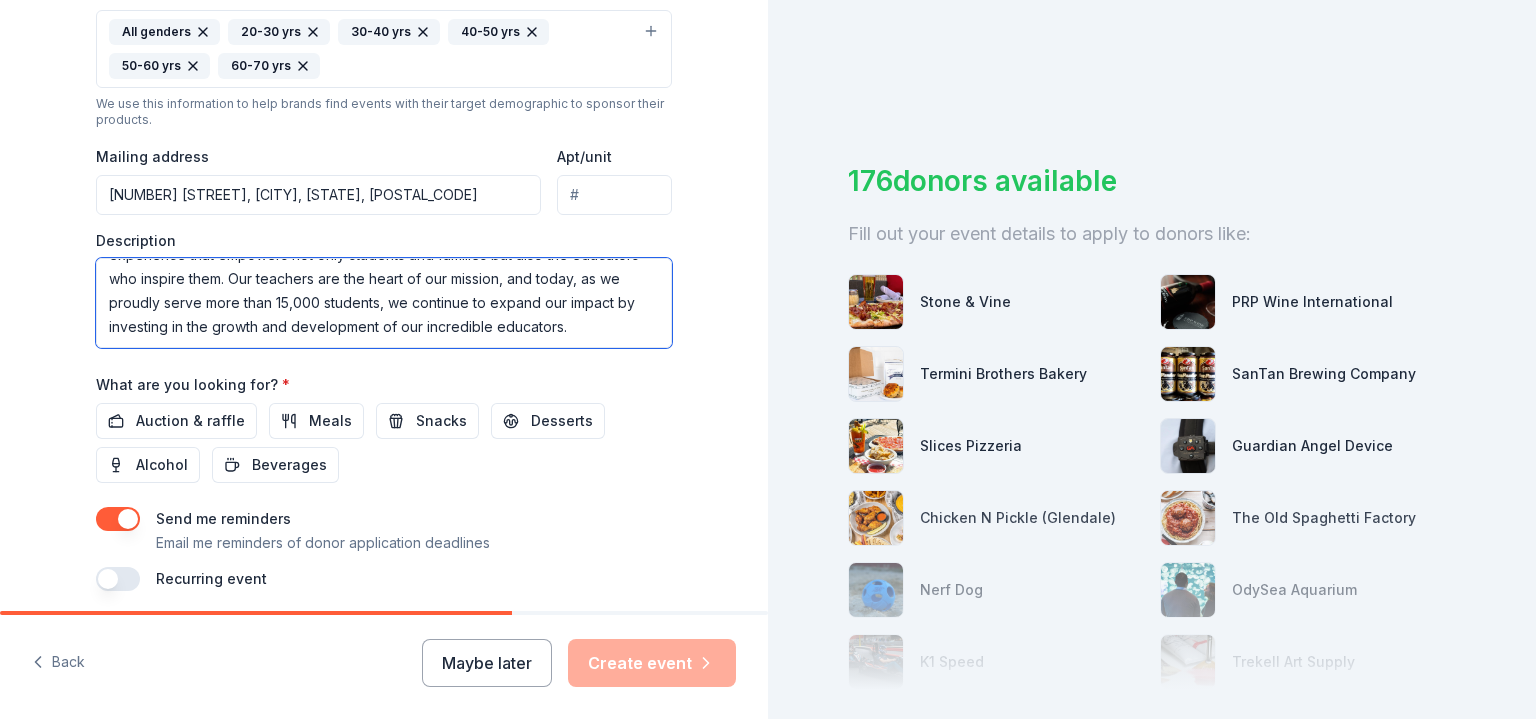 click on "Great Hearts is a public charter school network founded on the mission to cultivate the hearts and minds of students in the pursuit of Truth, Goodness, and Beauty. For over 20 years, we have been committed to providing an exceptional educational experience that empowers not only students and families but also the educators who inspire them. Our teachers are the heart of our mission, and today, as we proudly serve more than 15,000 students, we continue to expand our impact by investing in the growth and development of our incredible educators." at bounding box center [384, 303] 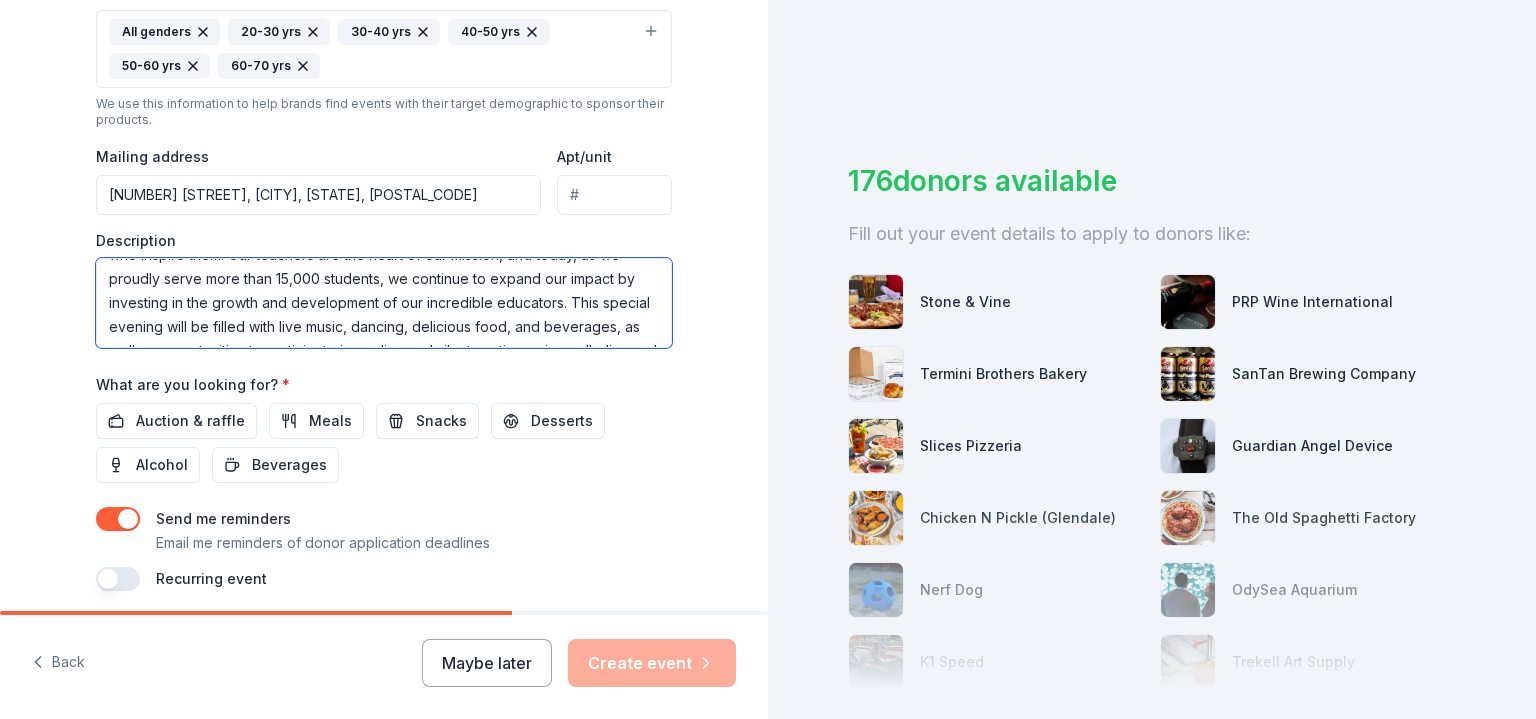 scroll, scrollTop: 252, scrollLeft: 0, axis: vertical 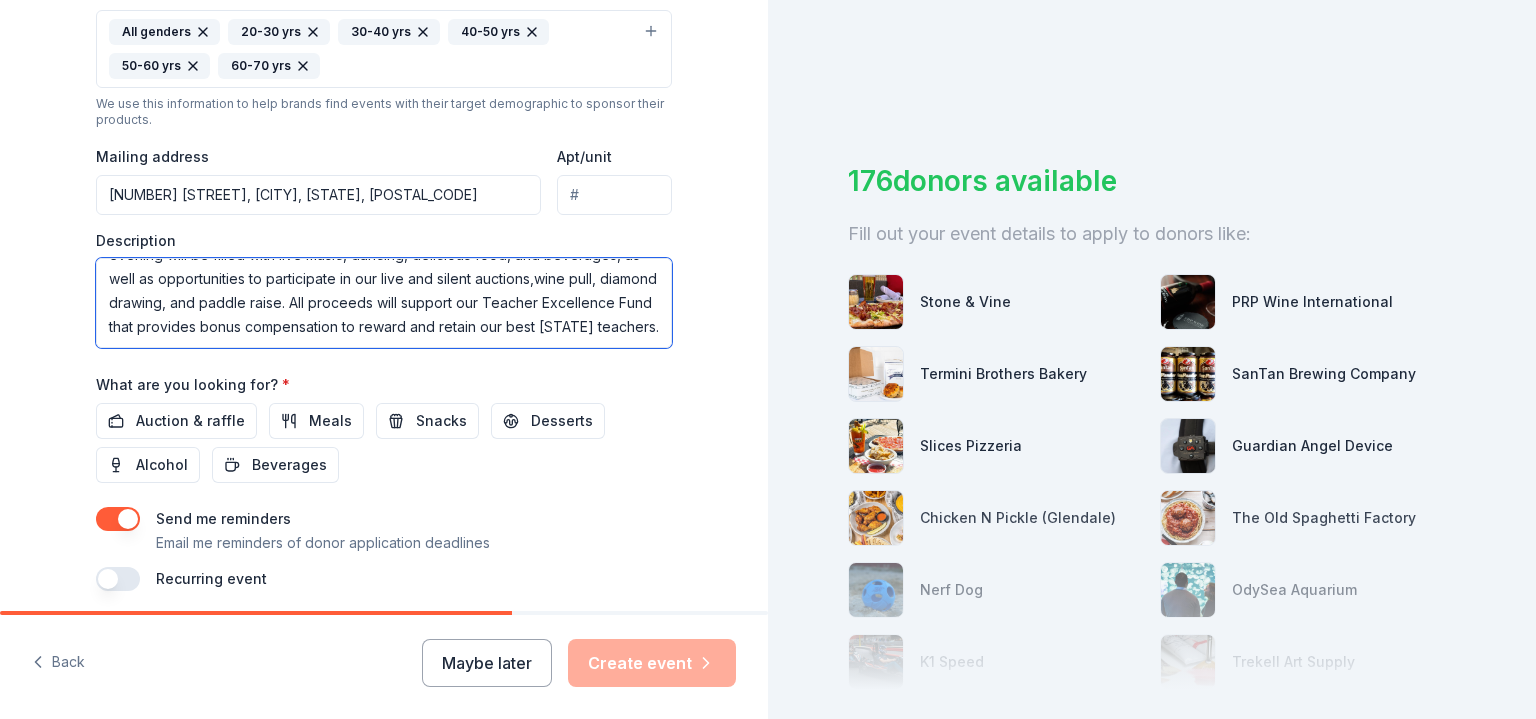 click on "Great Hearts is a public charter school network founded on the mission to cultivate the hearts and minds of students in the pursuit of Truth, Goodness, and Beauty. For over 20 years, we have been committed to providing an exceptional educational experience that empowers not only students and families but also the educators who inspire them. Our teachers are the heart of our mission, and today, as we proudly serve more than 15,000 students, we continue to expand our impact by investing in the growth and development of our incredible educators. This special evening will be filled with live music, dancing, delicious food, and beverages, as well as opportunities to participate in our live and silent auctions,wine pull, diamond drawing, and paddle raise. All proceeds will support our Teacher Excellence Fund that provides bonus compensation to reward and retain our best [STATE] teachers." at bounding box center (384, 303) 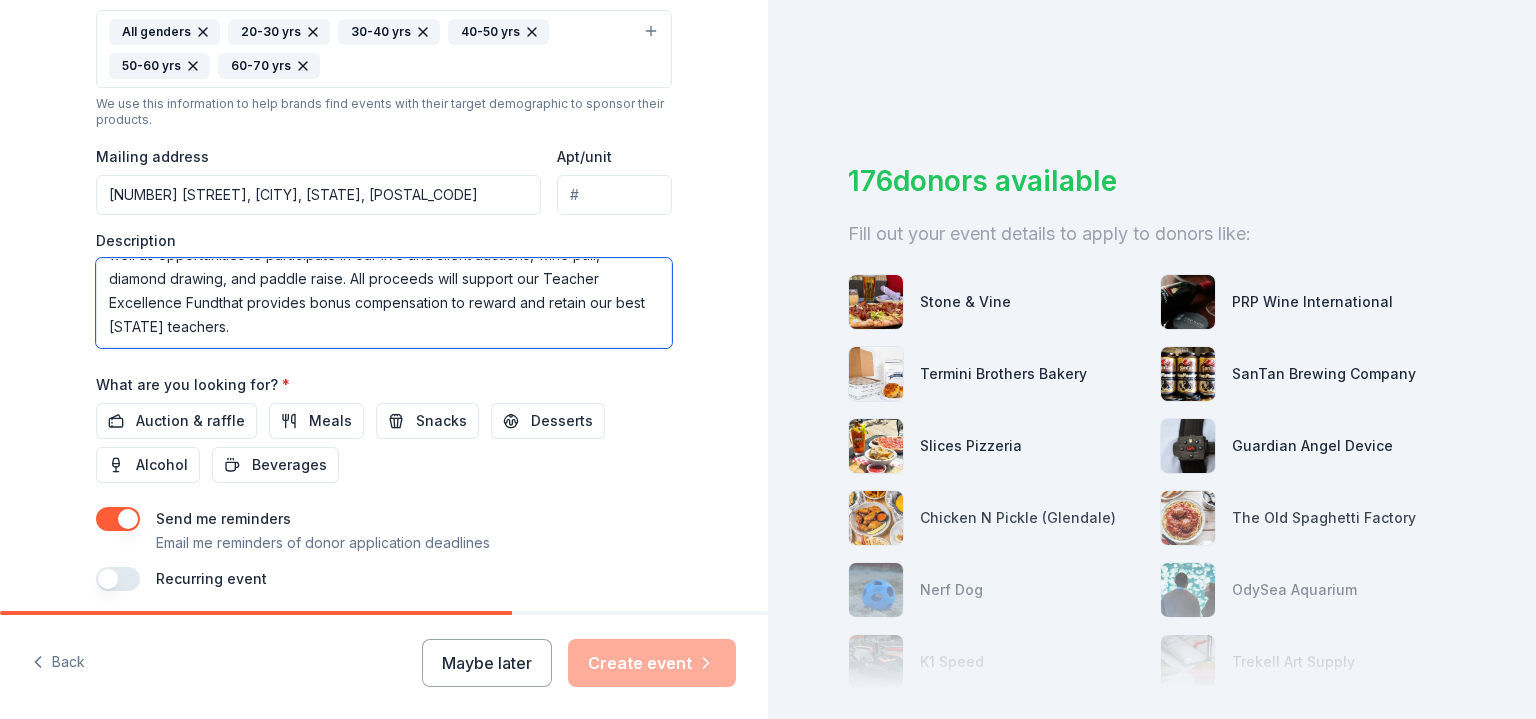 scroll, scrollTop: 228, scrollLeft: 0, axis: vertical 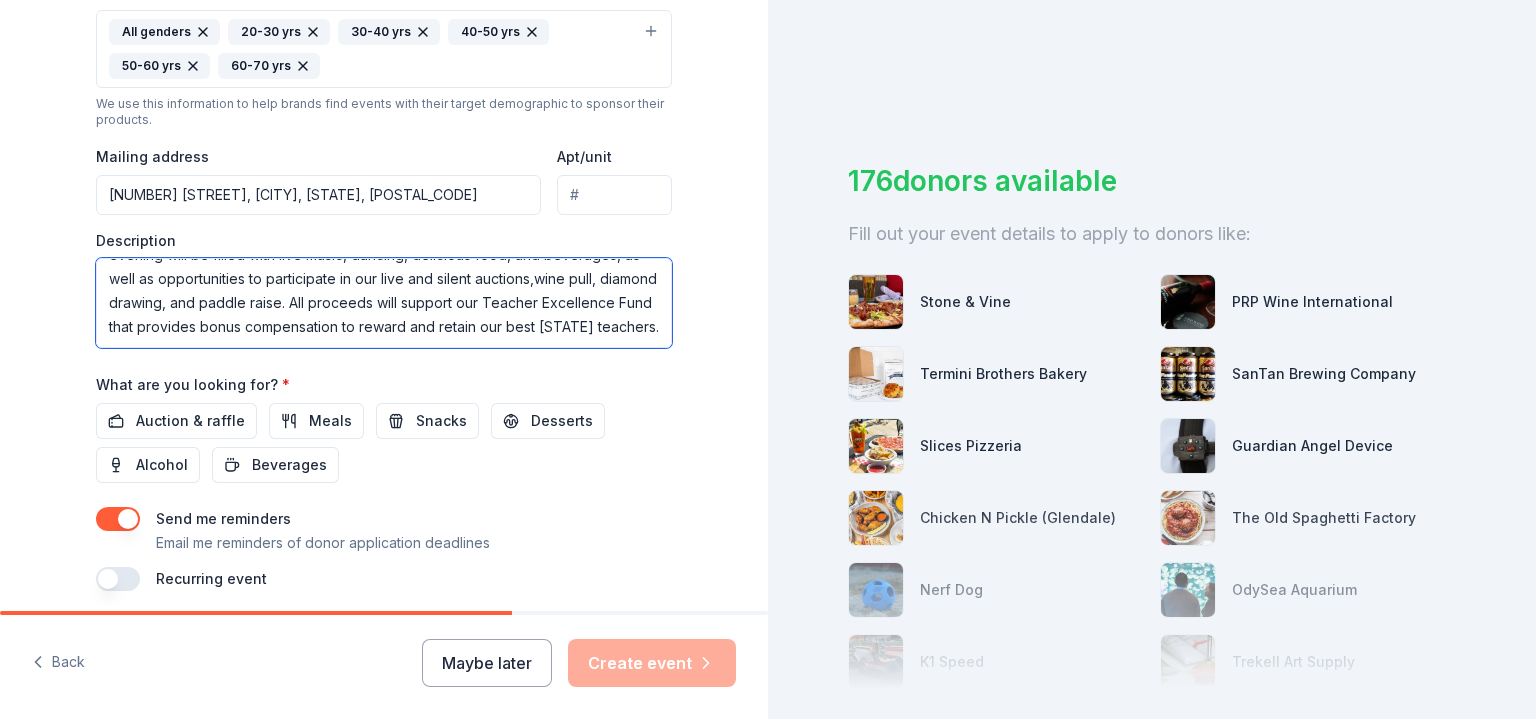 click on "Great Hearts is a public charter school network founded on the mission to cultivate the hearts and minds of students in the pursuit of Truth, Goodness, and Beauty. For over 20 years, we have been committed to providing an exceptional educational experience that empowers not only students and families but also the educators who inspire them. Our teachers are the heart of our mission, and today, as we proudly serve more than 15,000 students, we continue to expand our impact by investing in the growth and development of our incredible educators. This special evening will be filled with live music, dancing, delicious food, and beverages, as well as opportunities to participate in our live and silent auctions,wine pull, diamond drawing, and paddle raise. All proceeds will support our Teacher Excellence Fund that provides bonus compensation to reward and retain our best [STATE] teachers." at bounding box center (384, 303) 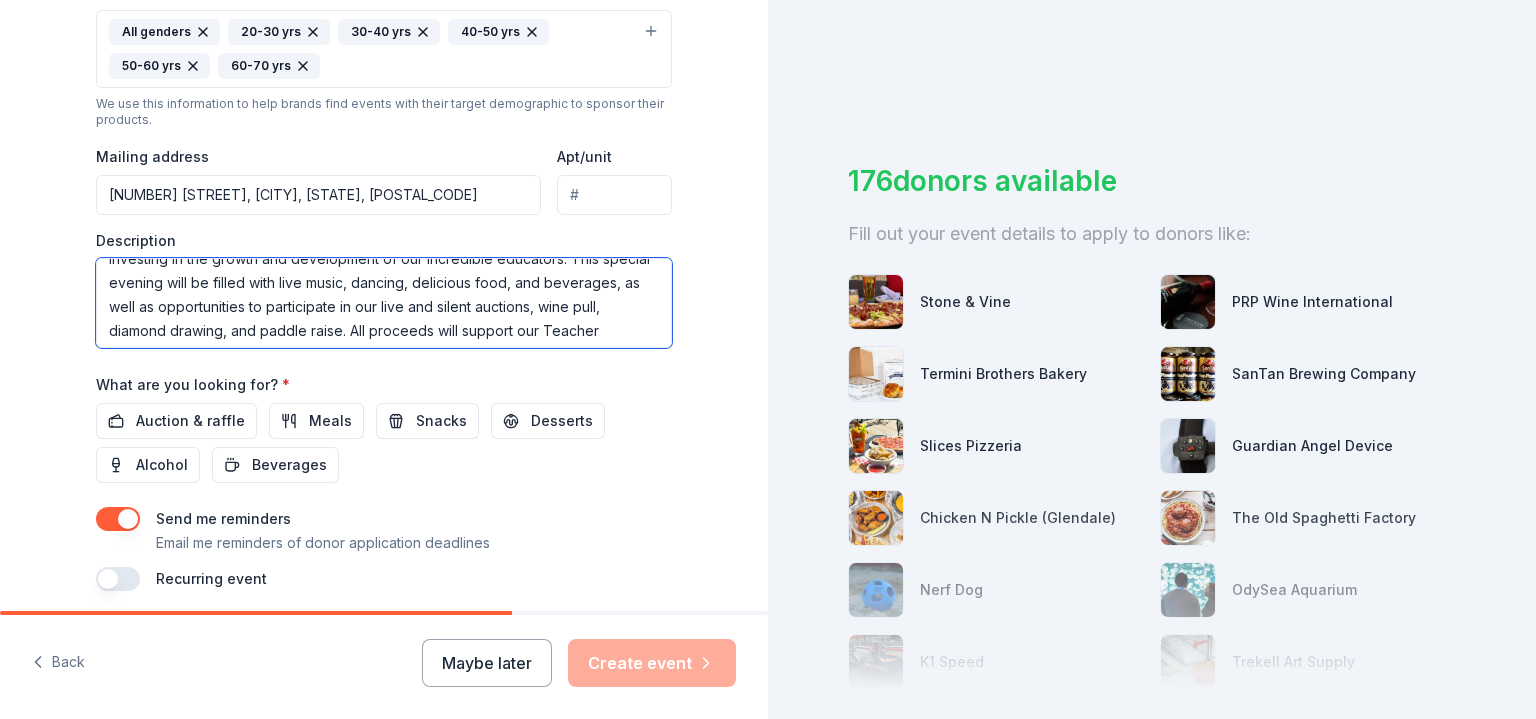 scroll, scrollTop: 124, scrollLeft: 0, axis: vertical 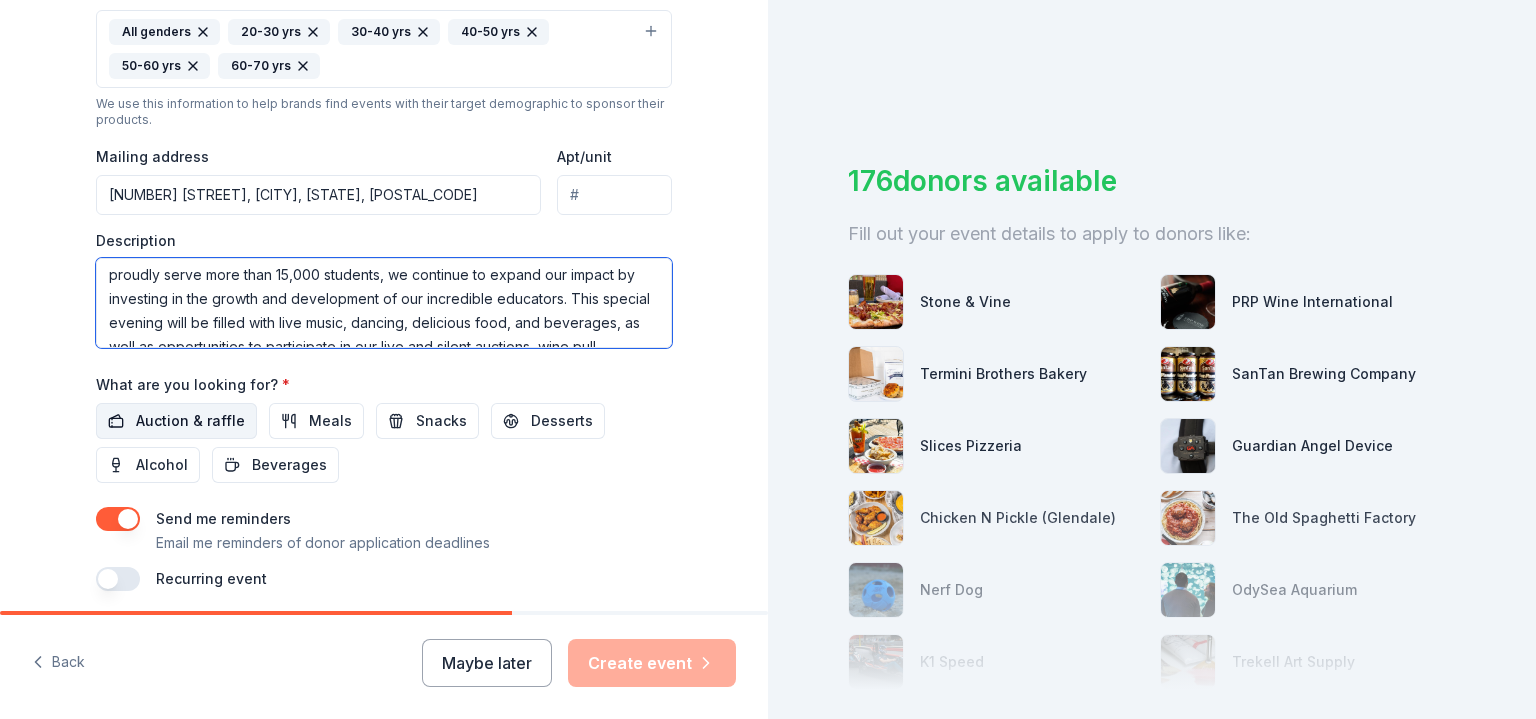 type on "Great Hearts is a public charter school network founded on the mission to cultivate the hearts and minds of students in the pursuit of Truth, Goodness, and Beauty. For over 20 years, we have been committed to providing an exceptional educational experience that empowers not only students and families but also the educators who inspire them. Our teachers are the heart of our mission, and today, as we proudly serve more than 15,000 students, we continue to expand our impact by investing in the growth and development of our incredible educators. This special evening will be filled with live music, dancing, delicious food, and beverages, as well as opportunities to participate in our live and silent auctions, wine pull, diamond drawing, and paddle raise. All proceeds will support our Teacher Excellence Fund that provides bonus compensation to reward and retain our best [STATE] teachers." 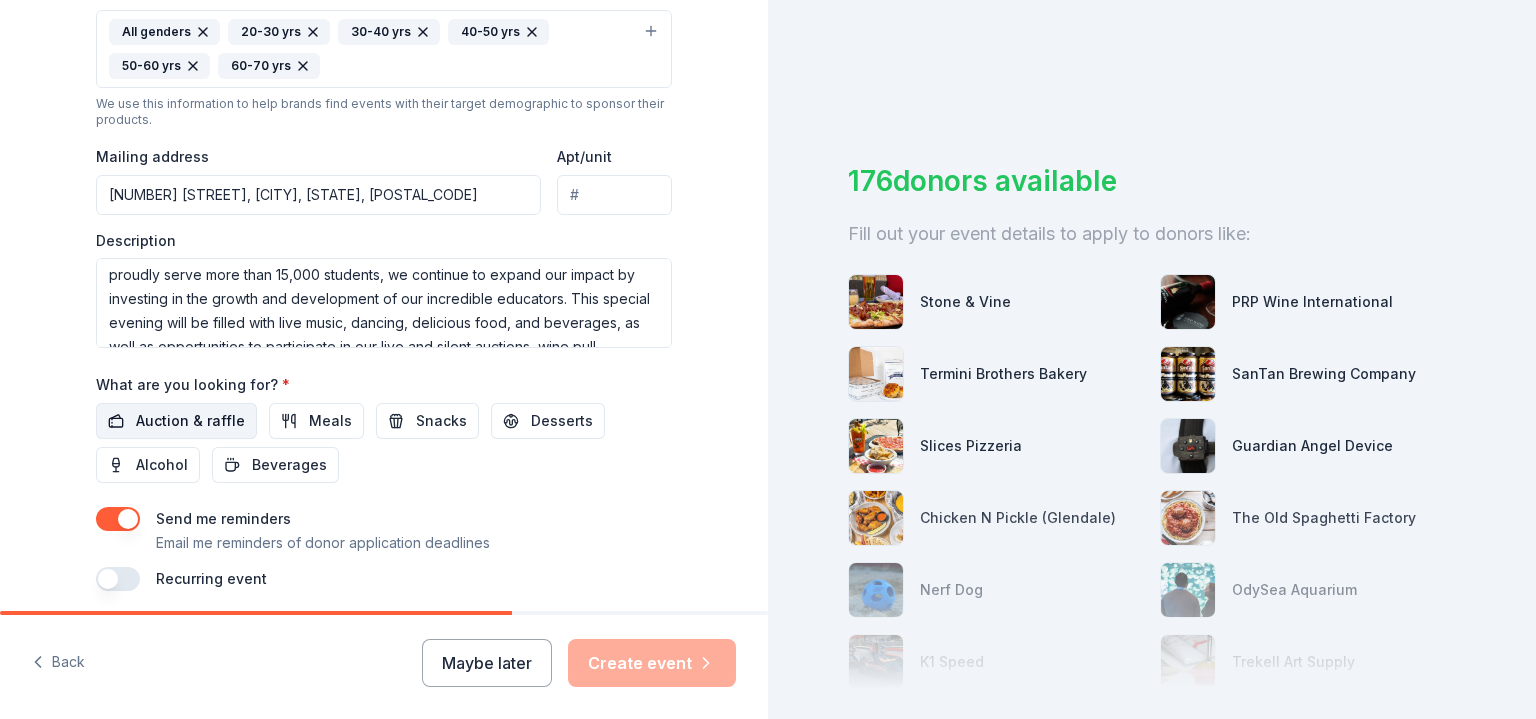click on "Auction & raffle" at bounding box center [190, 421] 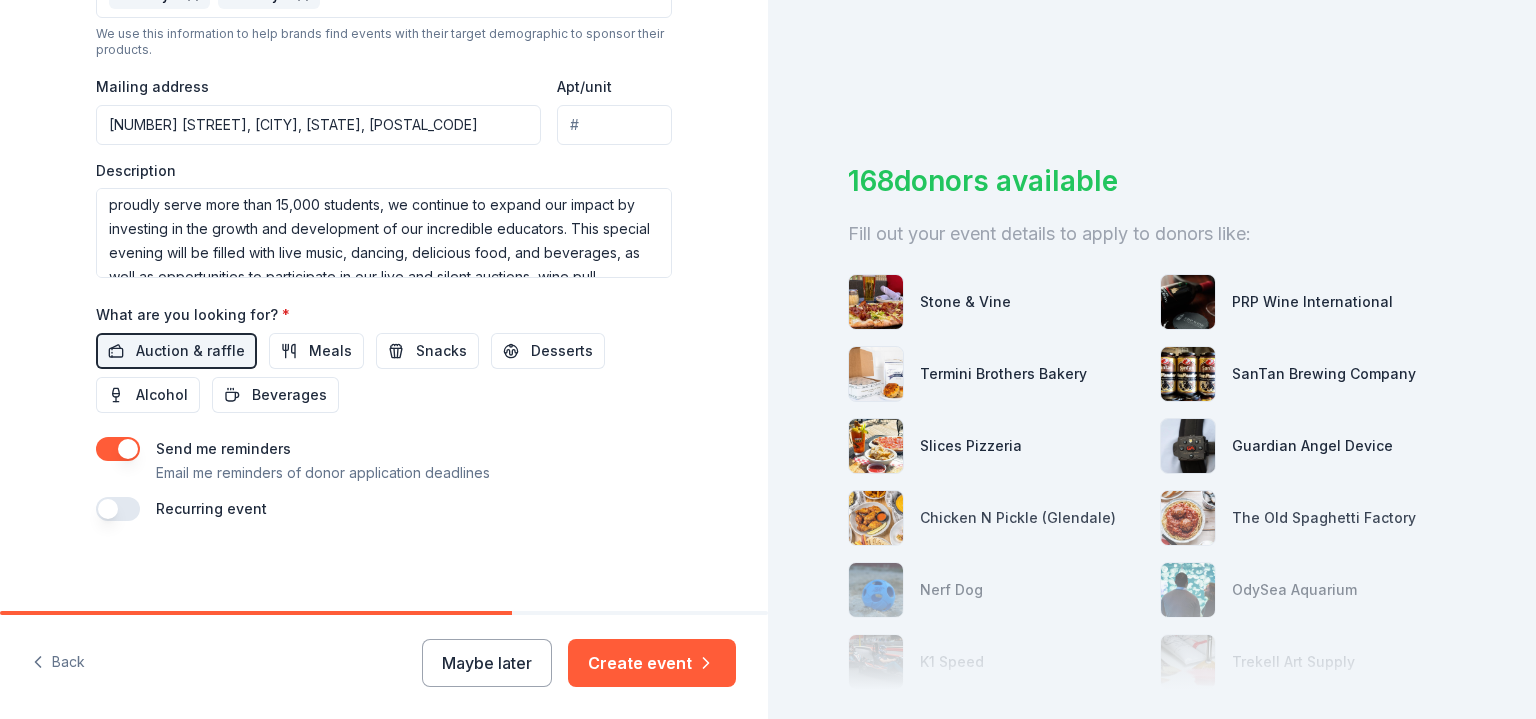scroll, scrollTop: 756, scrollLeft: 0, axis: vertical 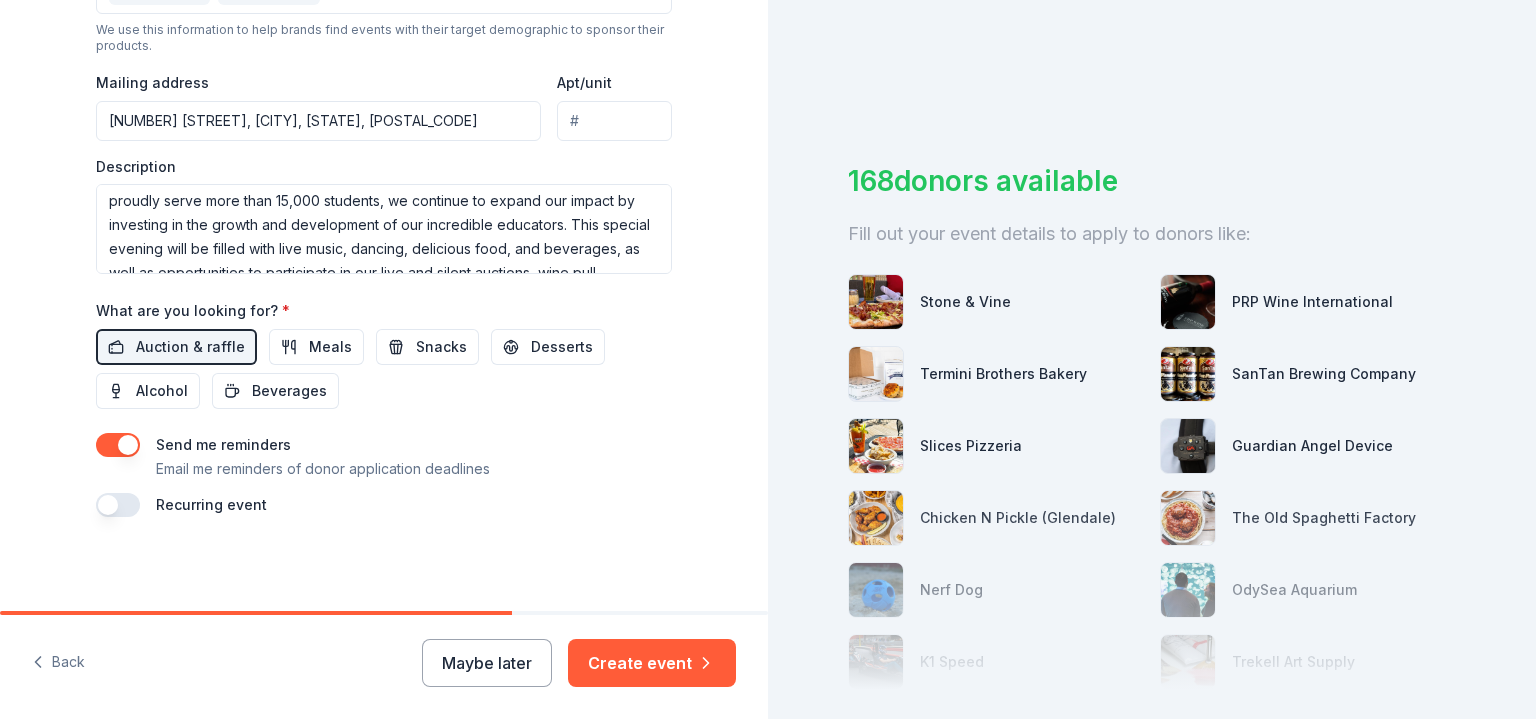 click at bounding box center [118, 505] 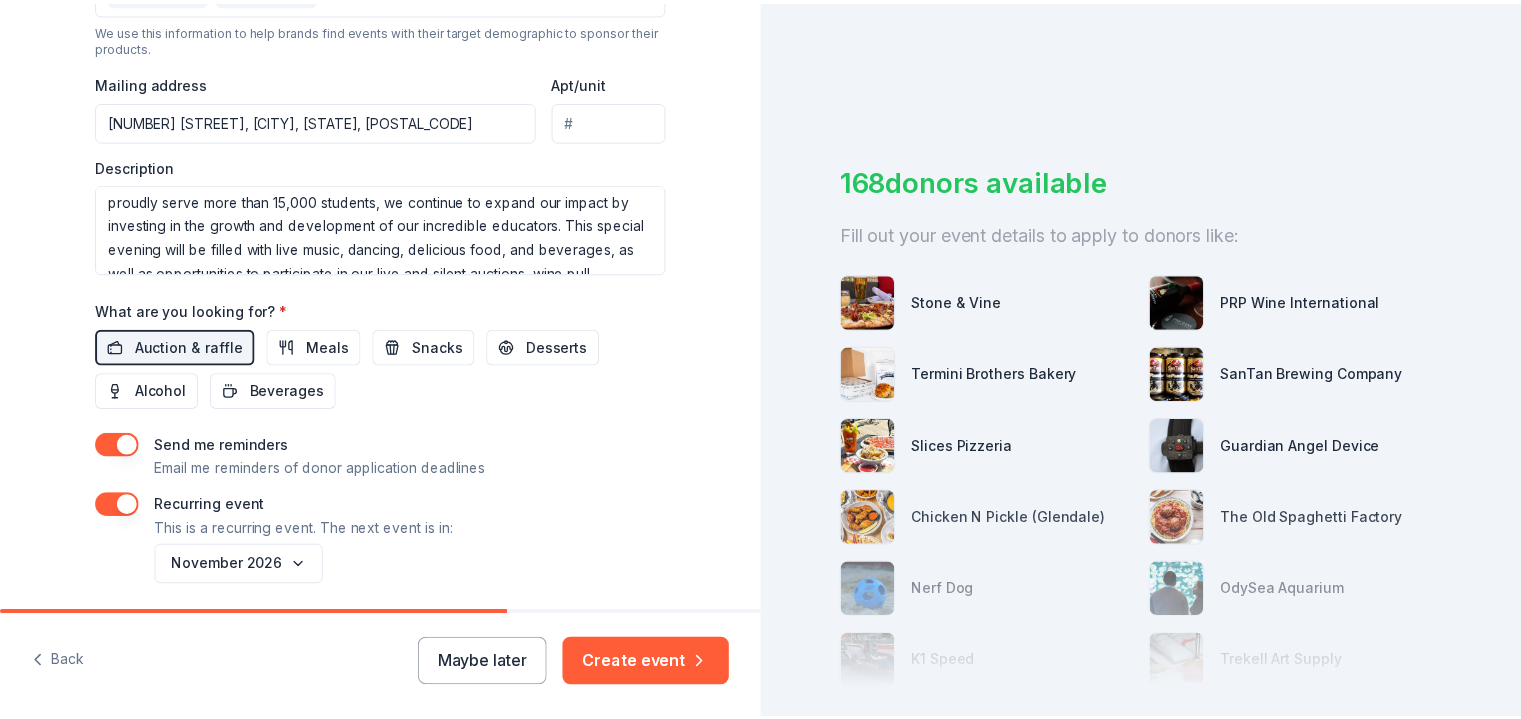 scroll, scrollTop: 828, scrollLeft: 0, axis: vertical 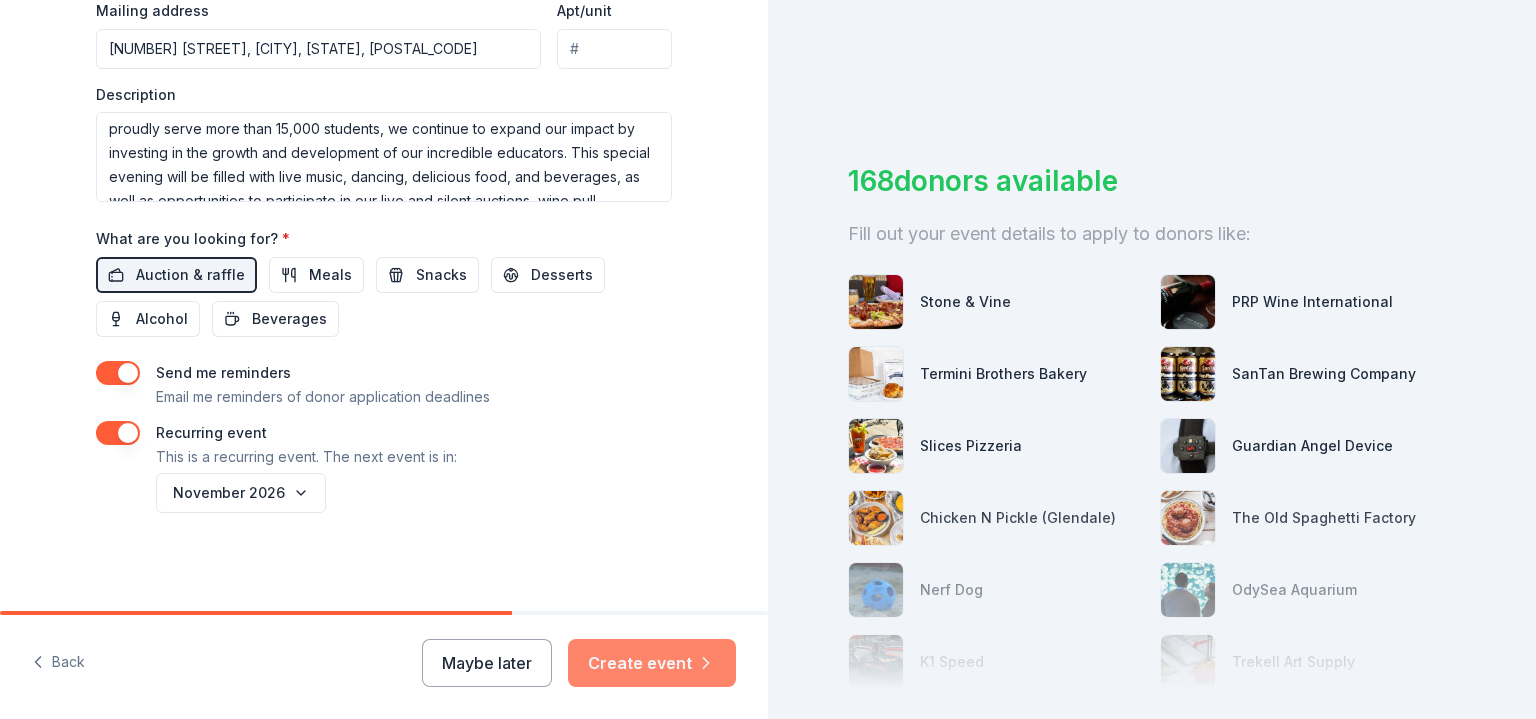 click on "Create event" at bounding box center [652, 663] 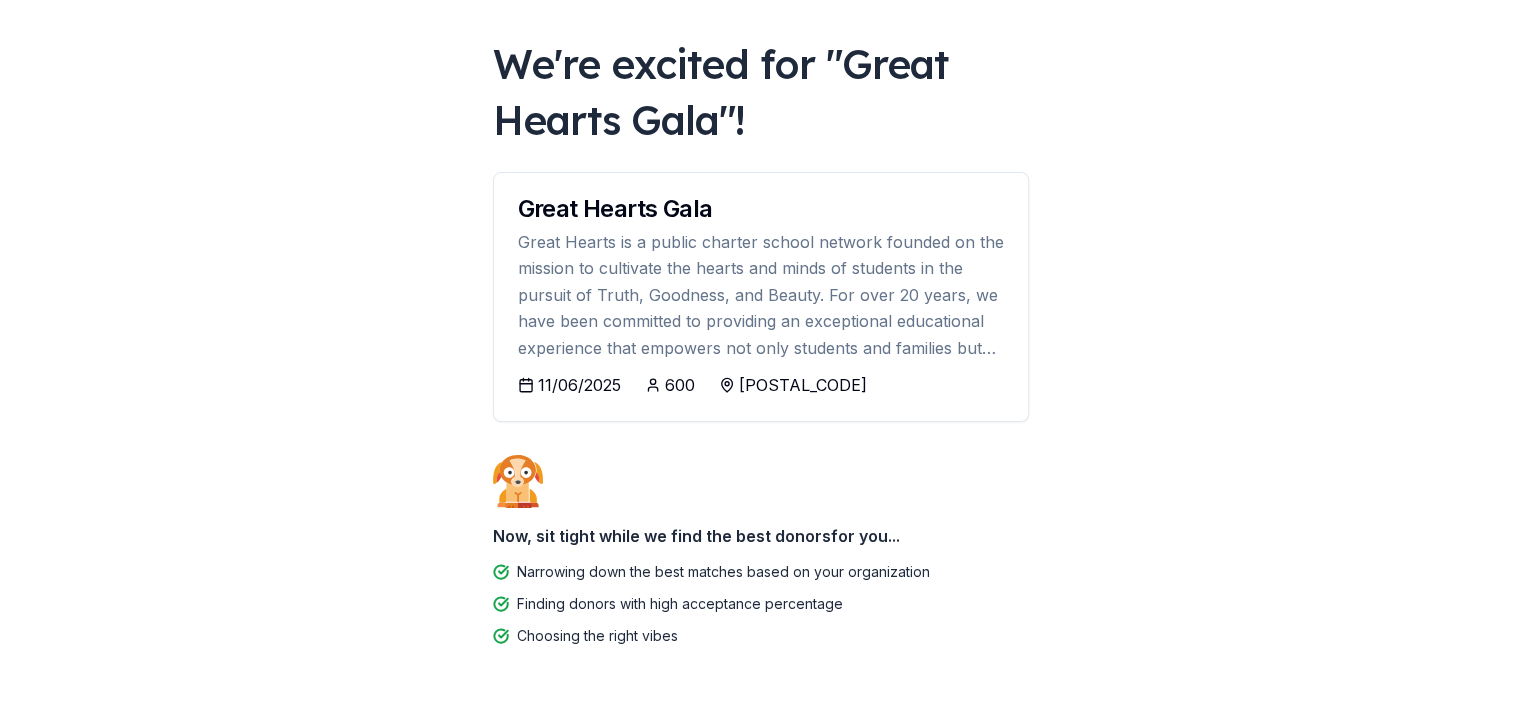 scroll, scrollTop: 152, scrollLeft: 0, axis: vertical 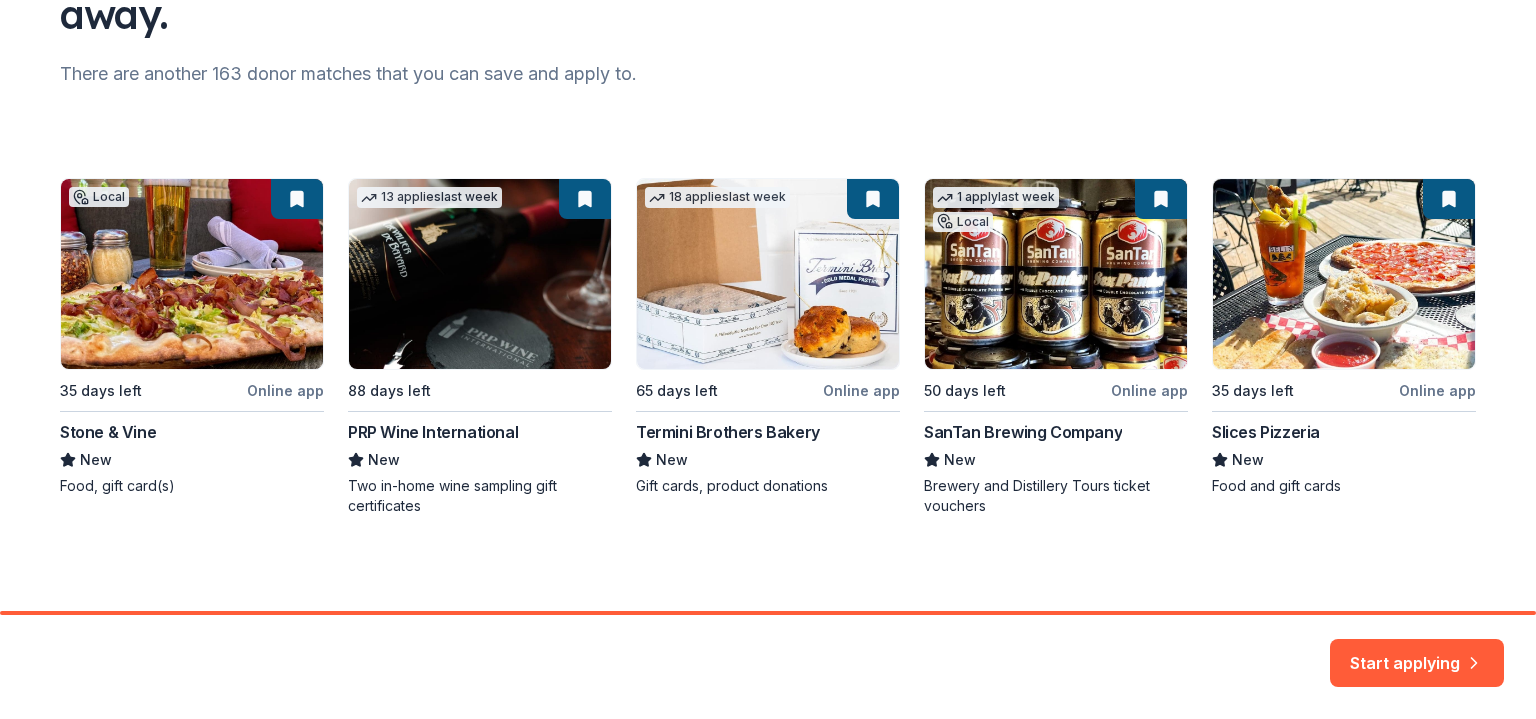 click on "Local 35 days left Online app Stone & Vine New Food, gift card(s) 13 applies last week 88 days left PRP Wine International New Two in-home wine sampling gift certificates 18 applies last week 65 days left Online app Termini Brothers Bakery New Gift cards, product donations 1 apply last week Local 50 days left Online app SanTan Brewing Company New Brewery and Distillery Tours ticket vouchers 35 days left Online app Slices Pizzeria New Food and gift cards" at bounding box center (768, 347) 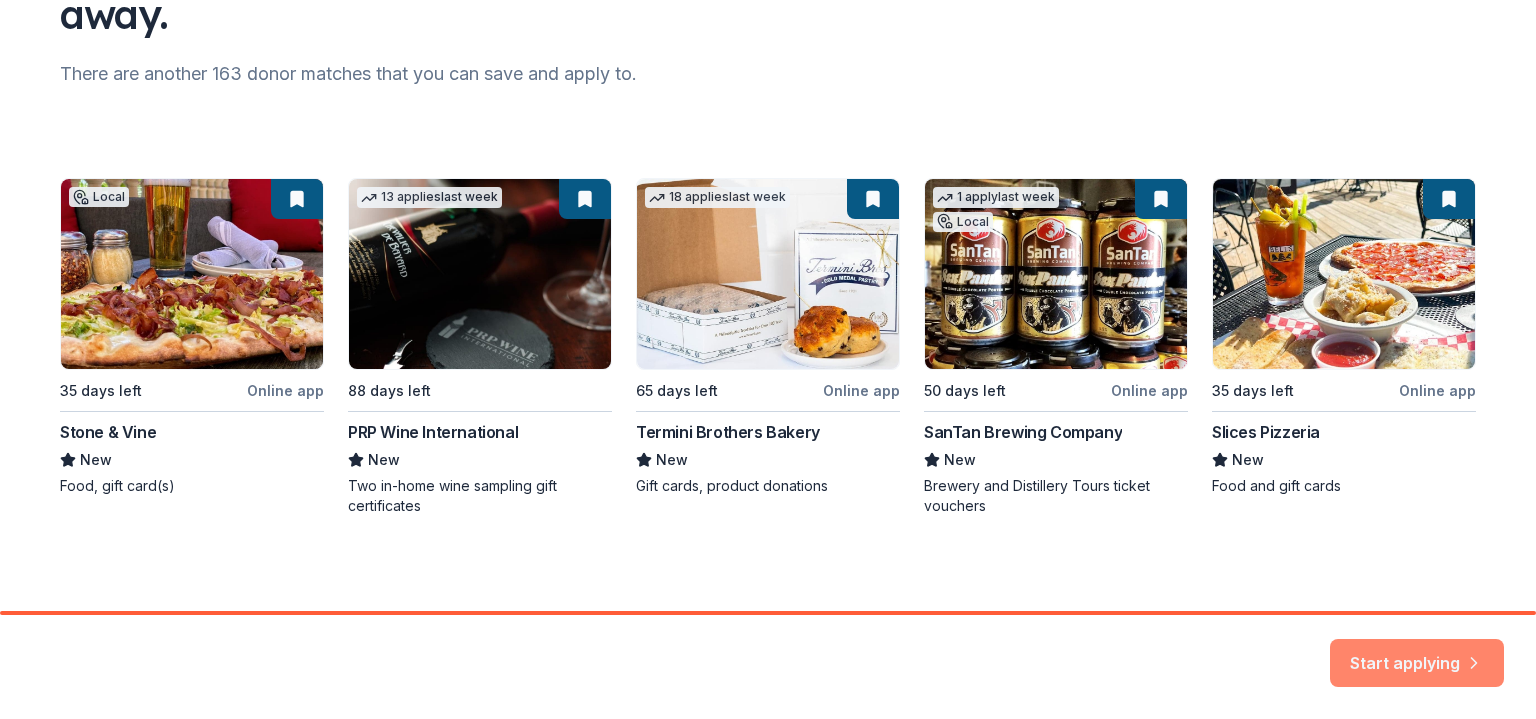 click on "Start applying" at bounding box center (1417, 651) 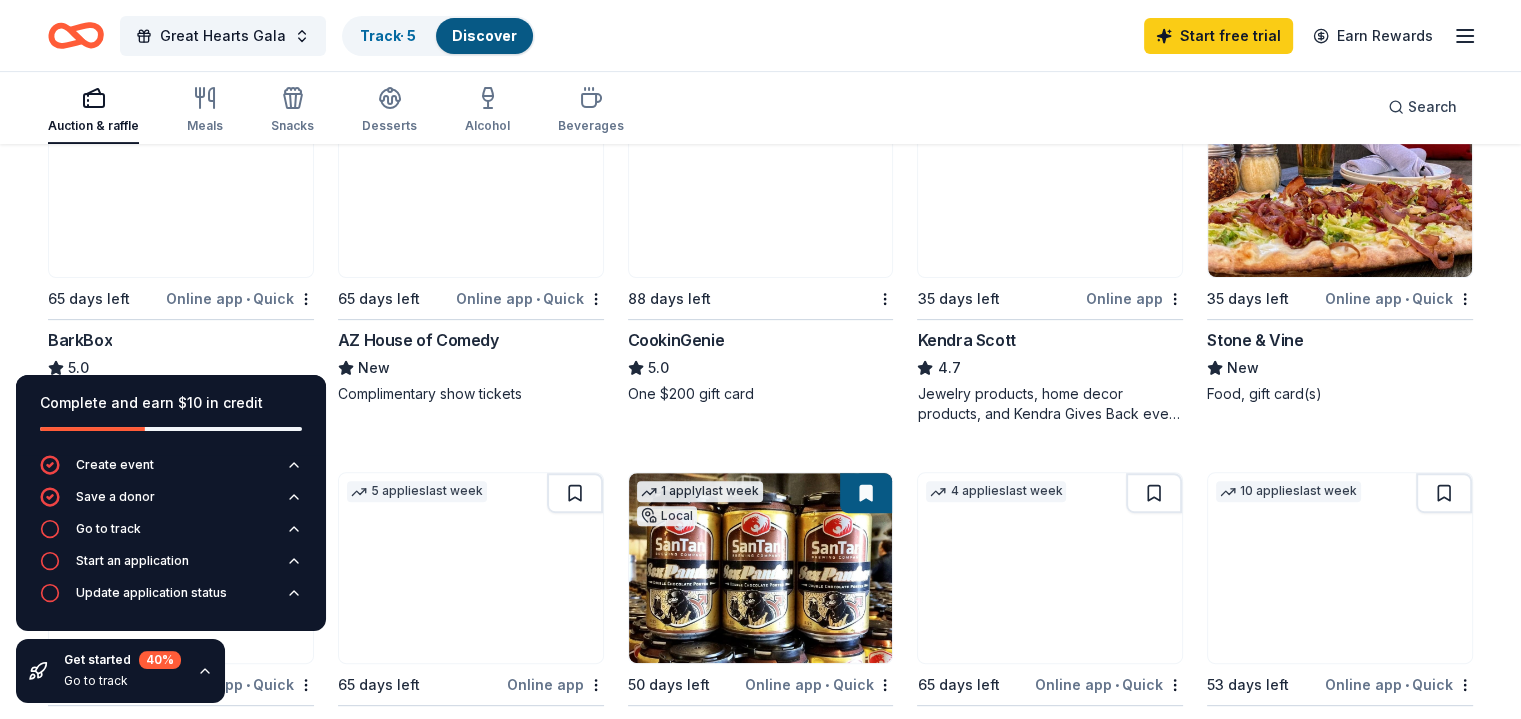scroll, scrollTop: 738, scrollLeft: 0, axis: vertical 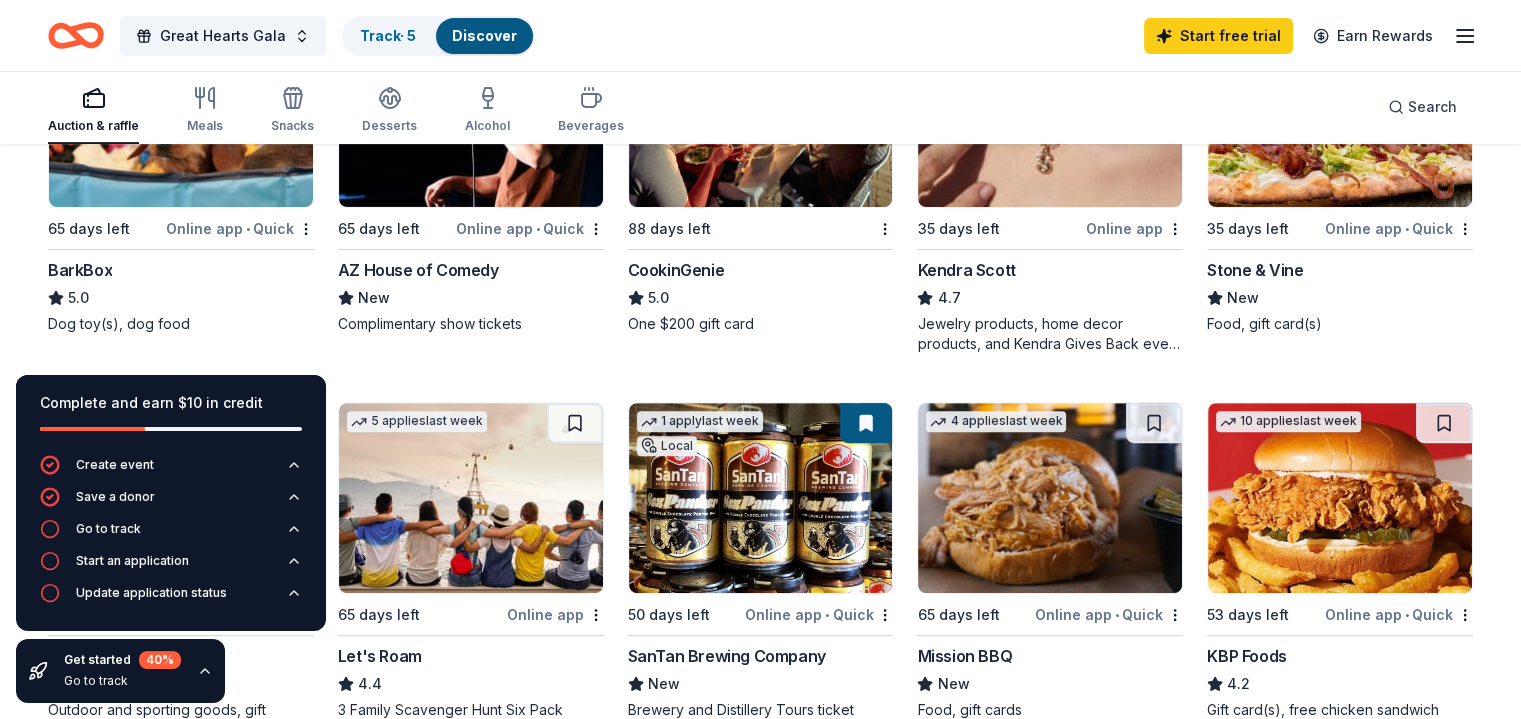 click on "Online app • Quick" at bounding box center [240, 228] 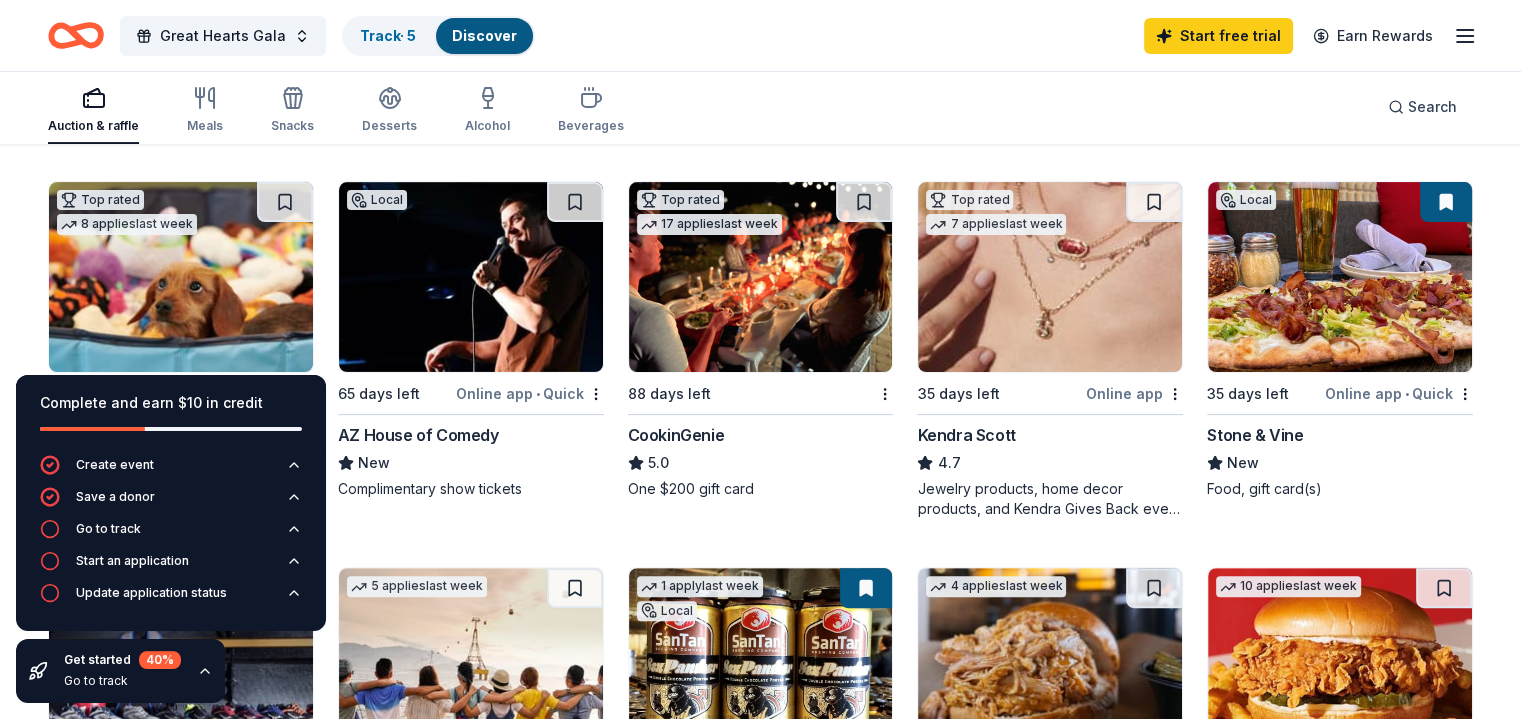 scroll, scrollTop: 567, scrollLeft: 0, axis: vertical 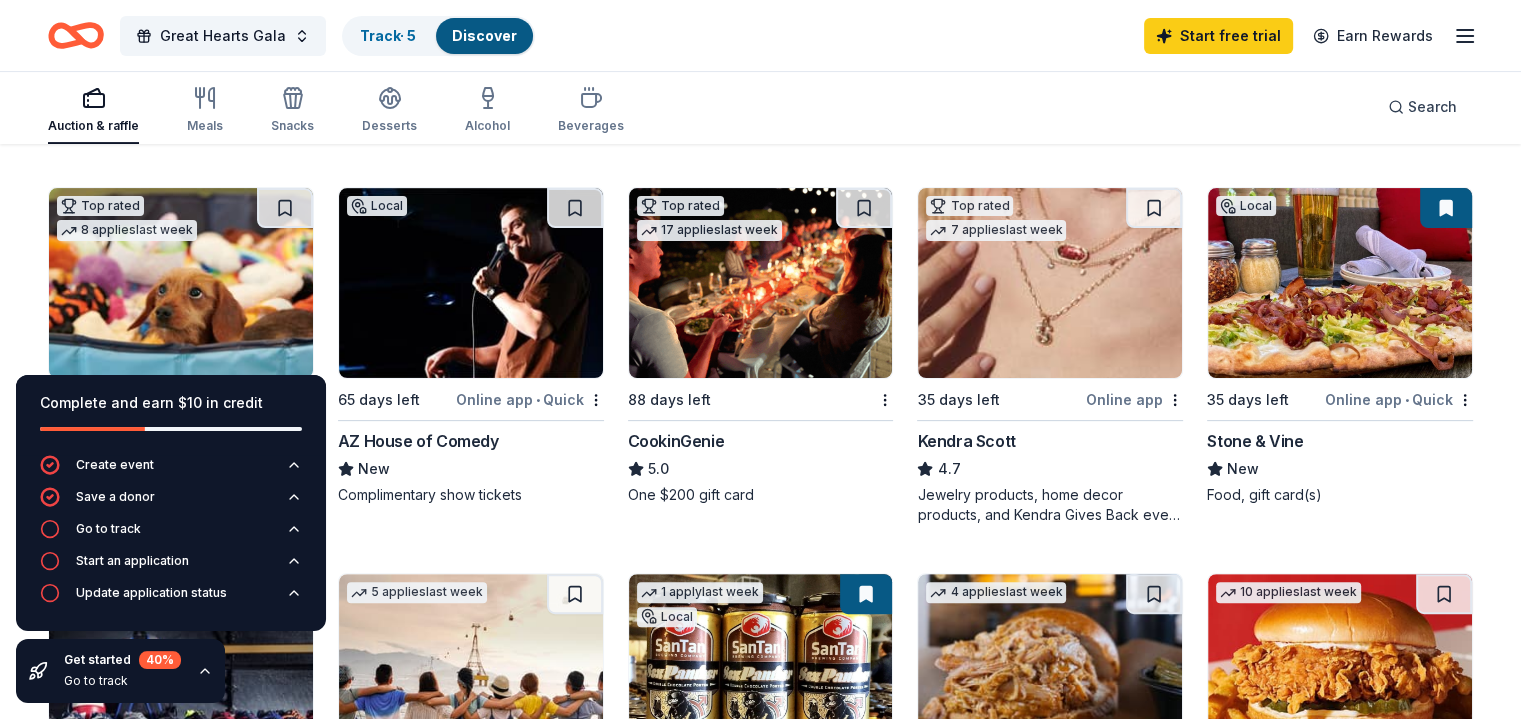 click at bounding box center (1050, 283) 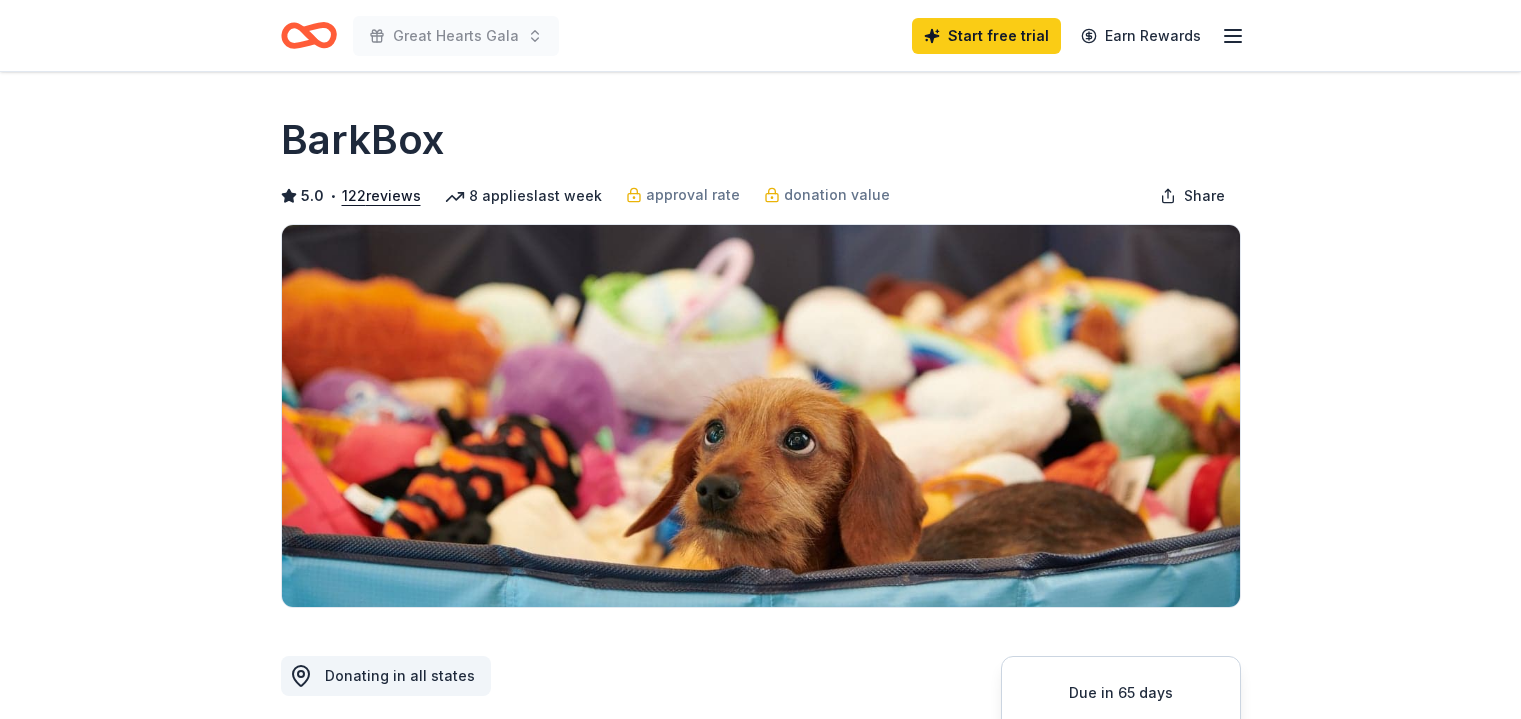 scroll, scrollTop: 0, scrollLeft: 0, axis: both 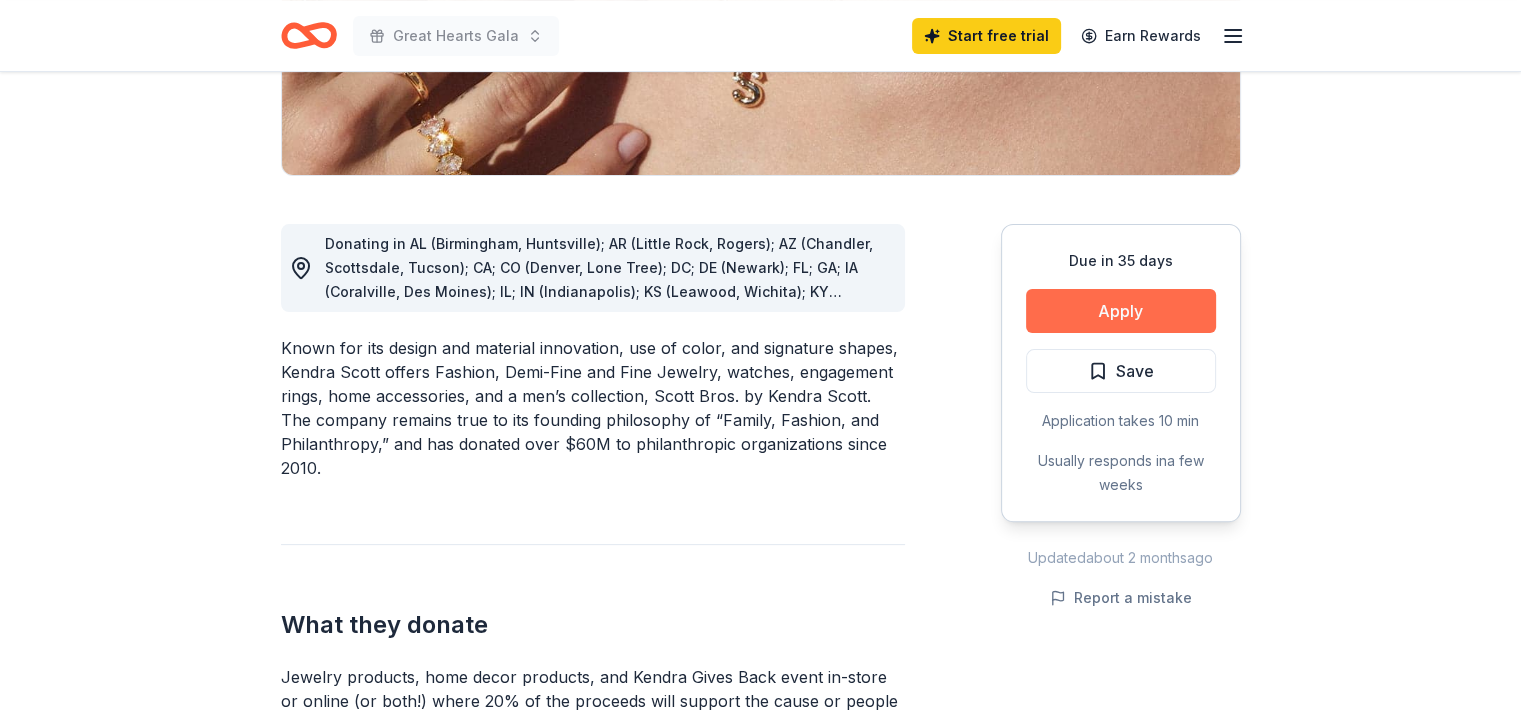 click on "Apply" at bounding box center [1121, 311] 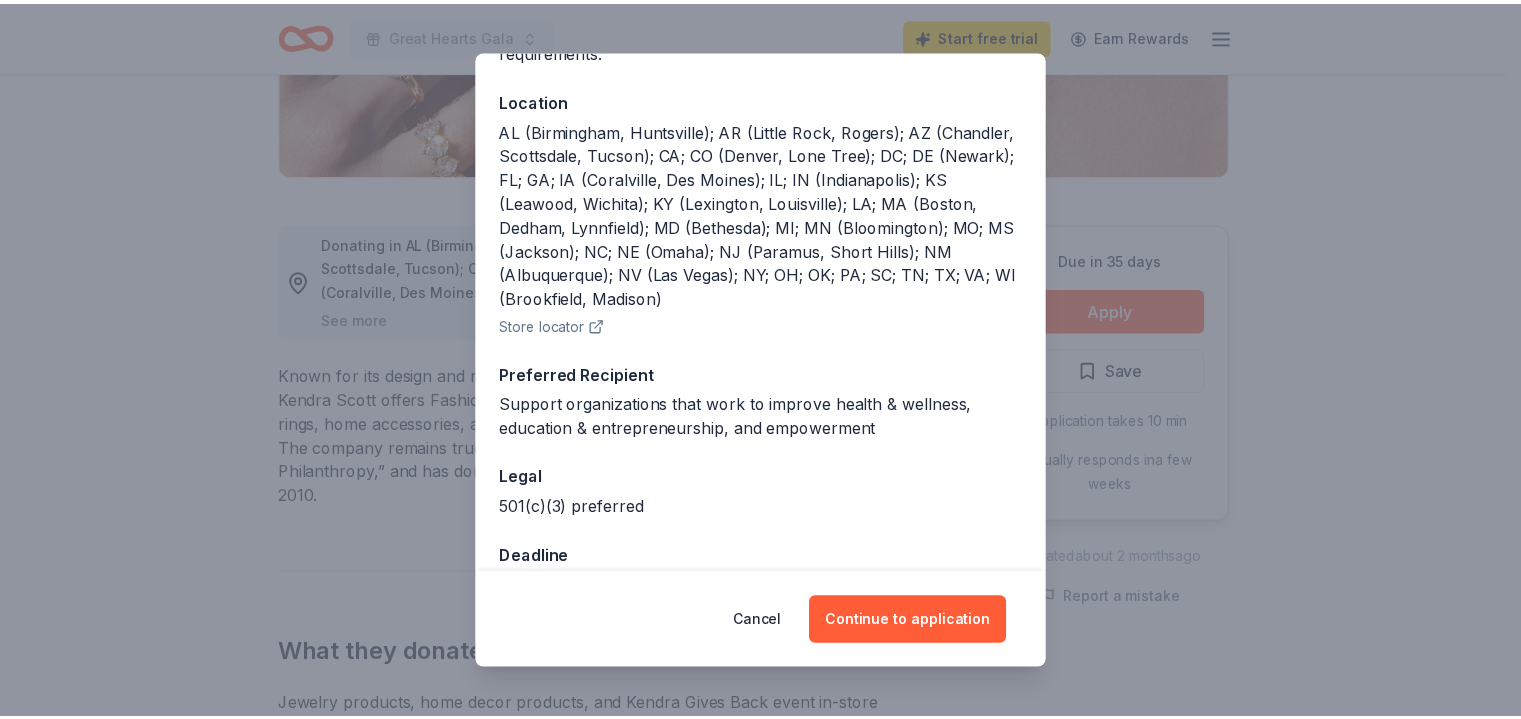 scroll, scrollTop: 256, scrollLeft: 0, axis: vertical 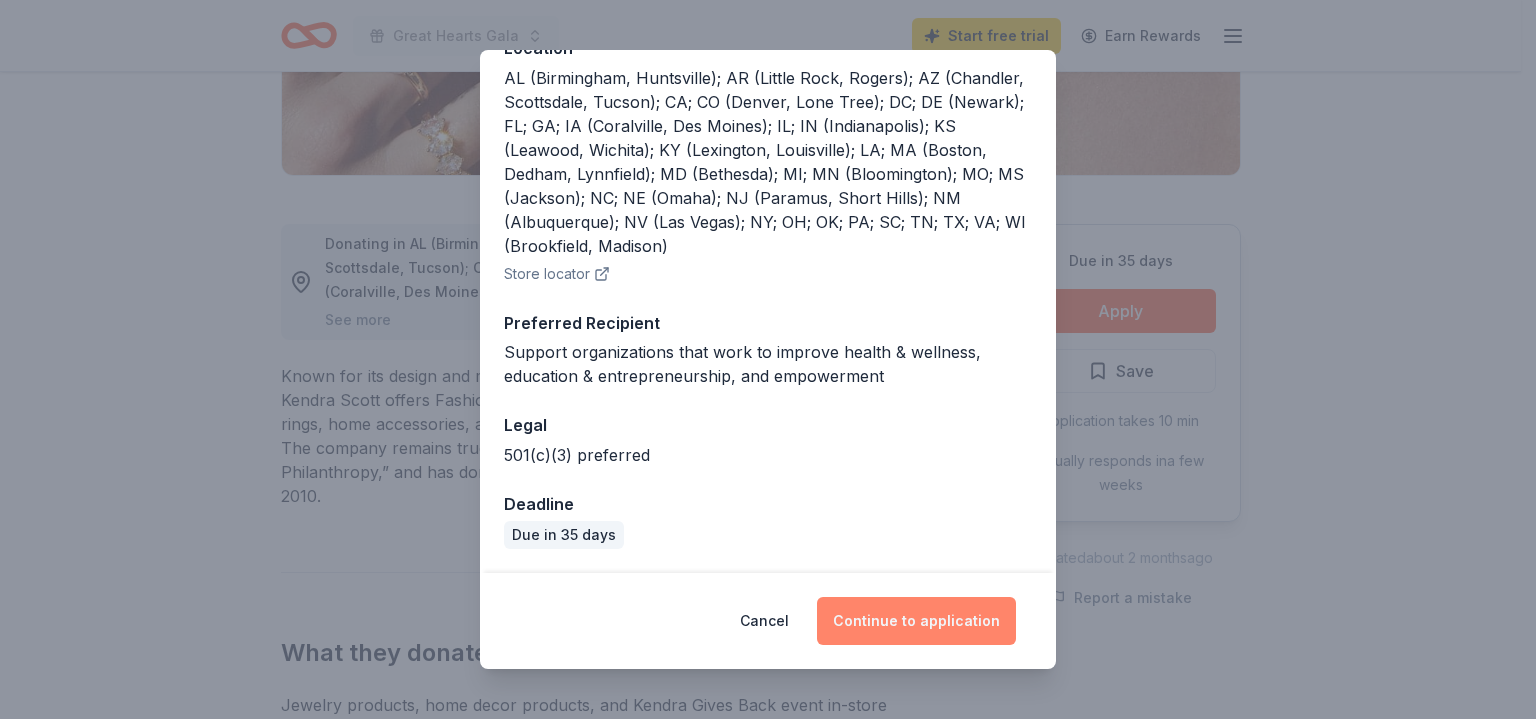 click on "Continue to application" at bounding box center (916, 621) 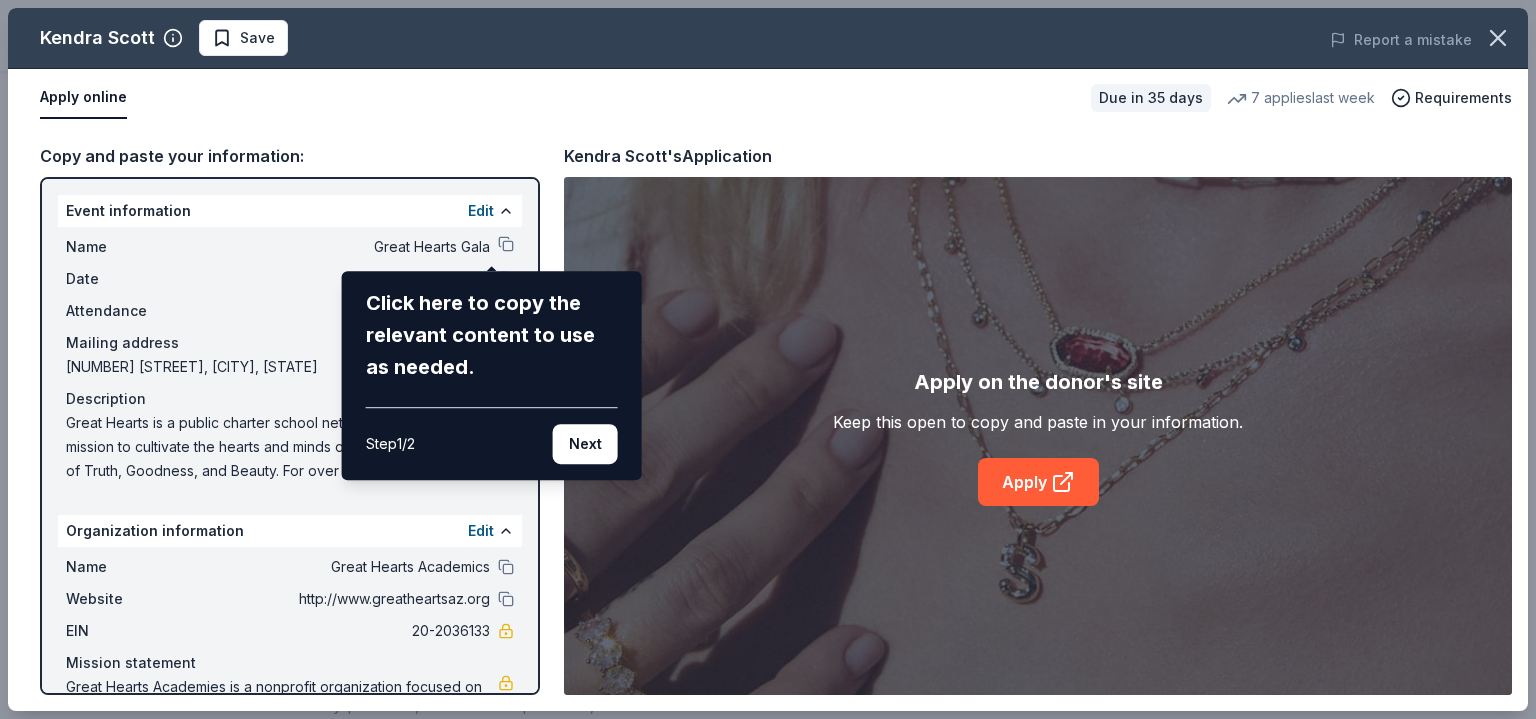 click on "Kendra Scott Save Report a mistake Apply online Due in 35 days 7   applies  last week Requirements Copy and paste your information: Event information Edit Name Great Hearts Gala  Click here to copy the relevant content to use as needed. Step  1 / 2 Next Date [DATE] Attendance 600 Mailing address [NUMBER] [STREET], [CITY], [STATE] Description Organization information Edit Name Great Hearts Academics Website http://www.greatheartsaz.org EIN 20-2036133 Mission statement Great Hearts Academies is a nonprofit organization focused on education. It is based in [CITY], [STATE]. It received its nonprofit status in 2005. Kendra Scott's  Application Apply on the donor's site Keep this open to copy and paste in your information. Apply" at bounding box center [768, 359] 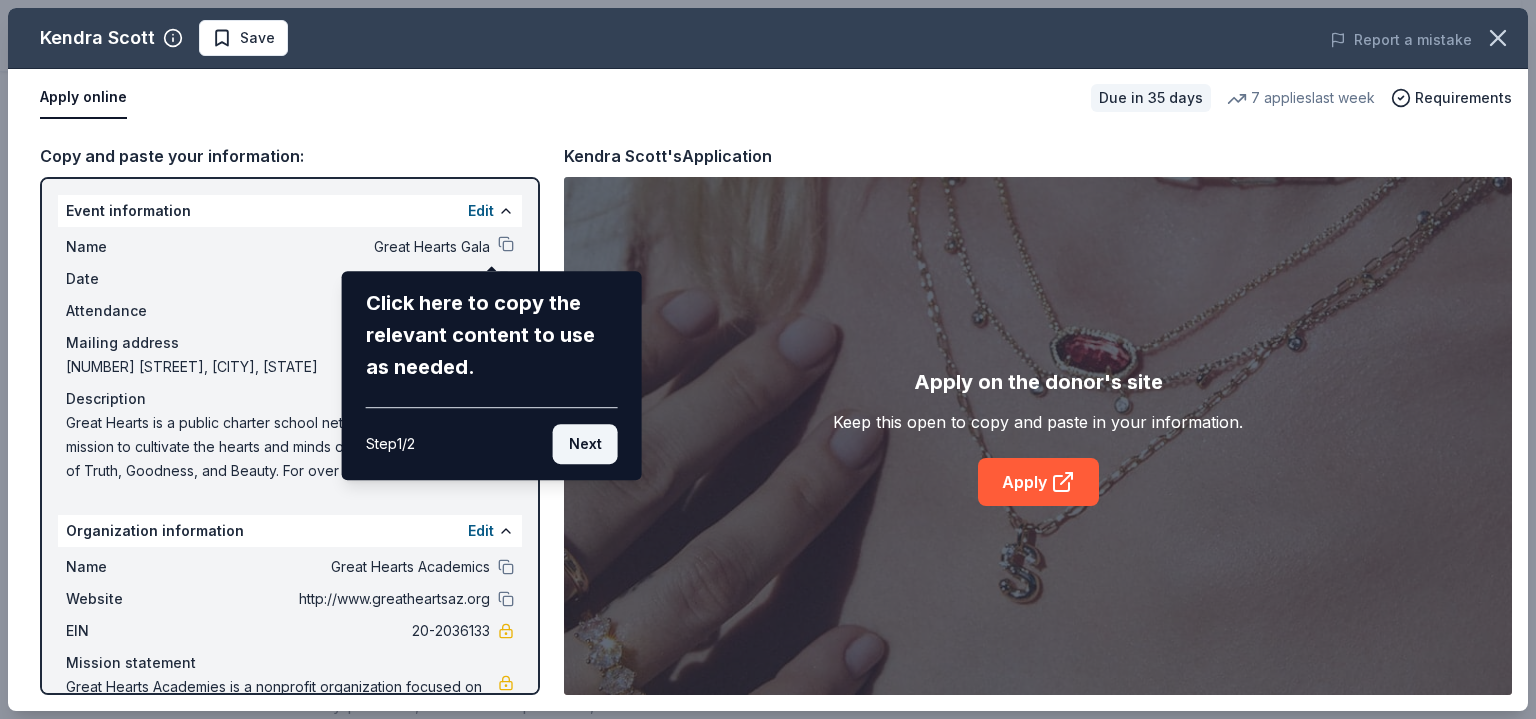 click on "Next" at bounding box center [585, 444] 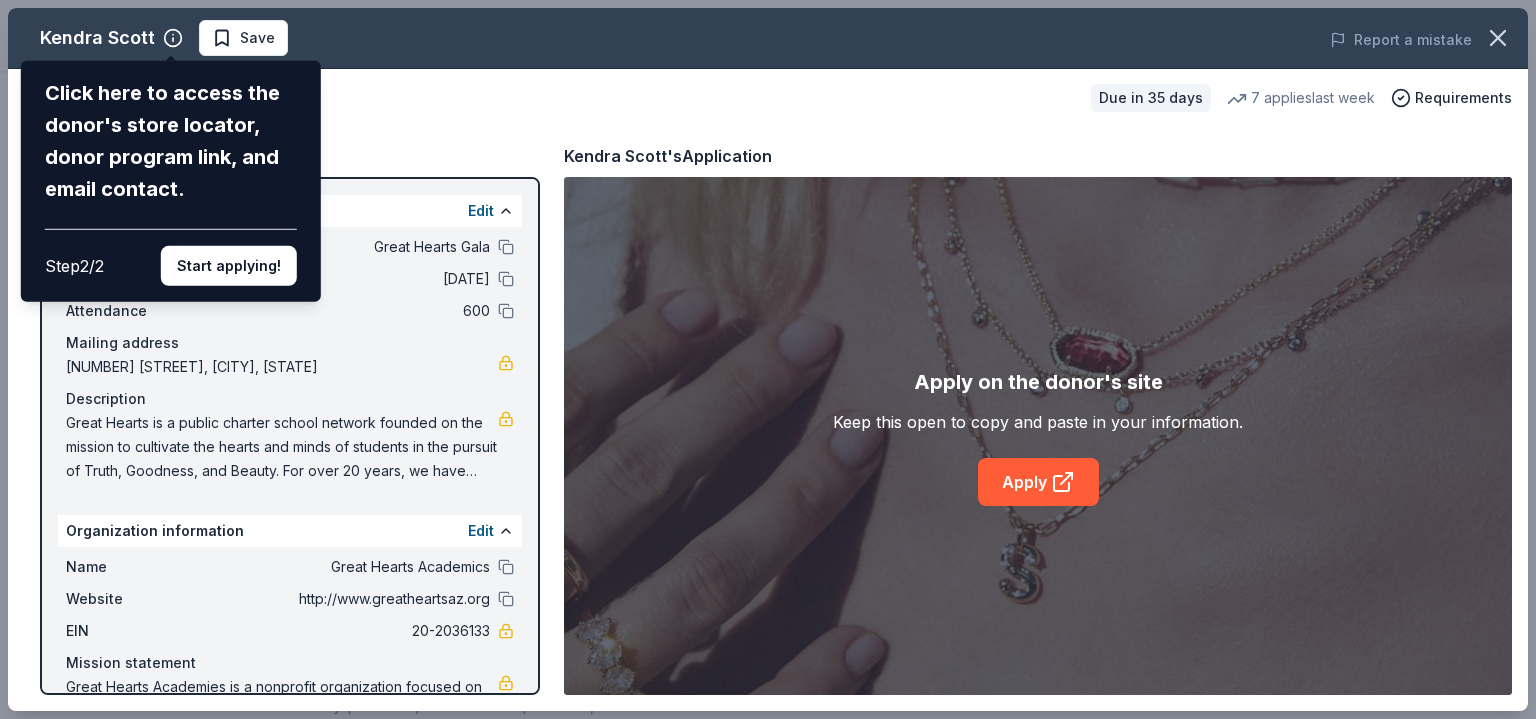 click on "Kendra Scott Click here to access the donor's store locator, donor program link, and email contact. Step  2 / 2 Start applying! Save Report a mistake Apply online Due in 35 days 7   applies  last week Requirements Copy and paste your information: Event information Edit Name Great Hearts Gala  Date 11/07/25 Attendance 600 Mailing address 701 North 44th Street, Phoenix, AZ 85008 Description Organization information Edit Name Great Hearts Academics Website http://www.greatheartsaz.org EIN 20-2036133 Mission statement Great Hearts Academies is a nonprofit organization focused on education. It is based in Phoenix, AZ. It received its nonprofit status in 2005. Kendra Scott's  Application Apply on the donor's site Keep this open to copy and paste in your information. Apply" at bounding box center [768, 359] 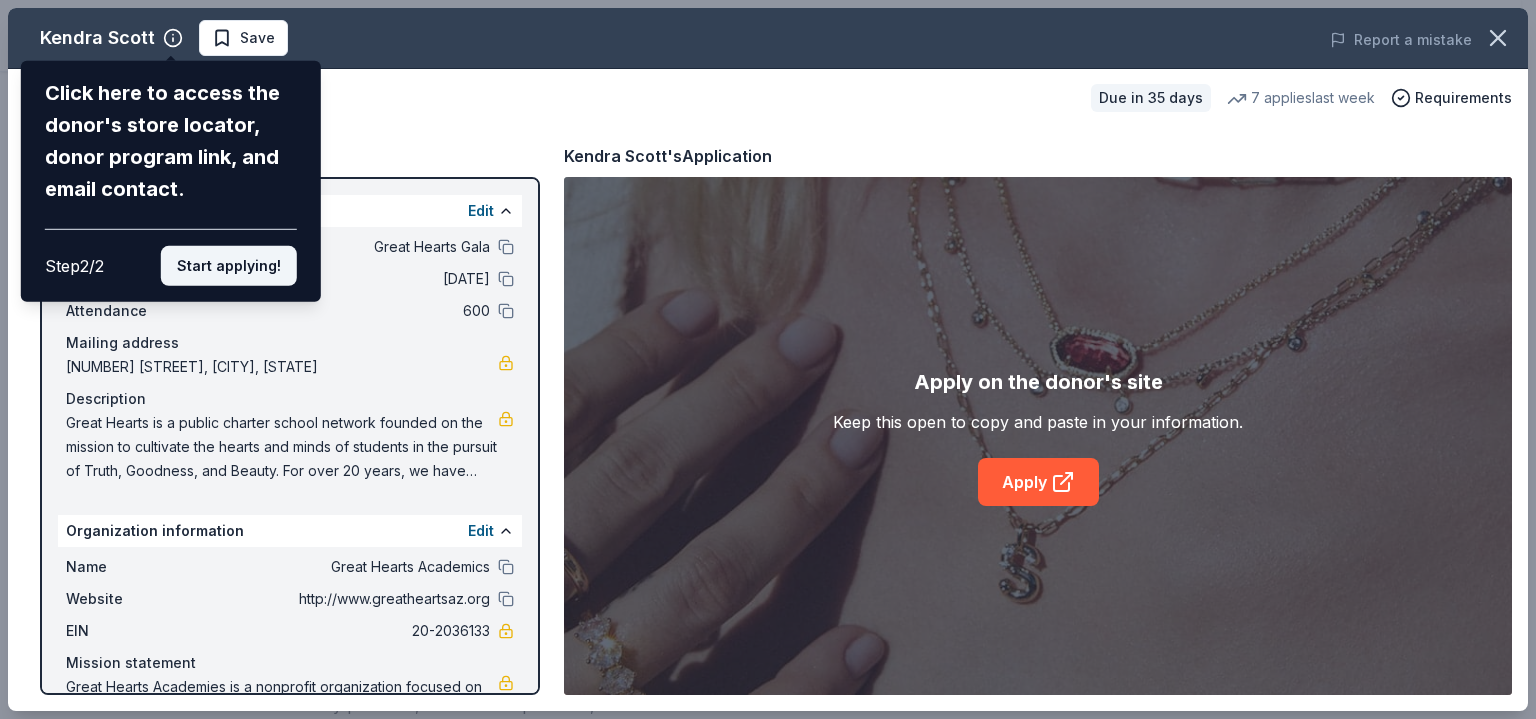 click on "Start applying!" at bounding box center (229, 266) 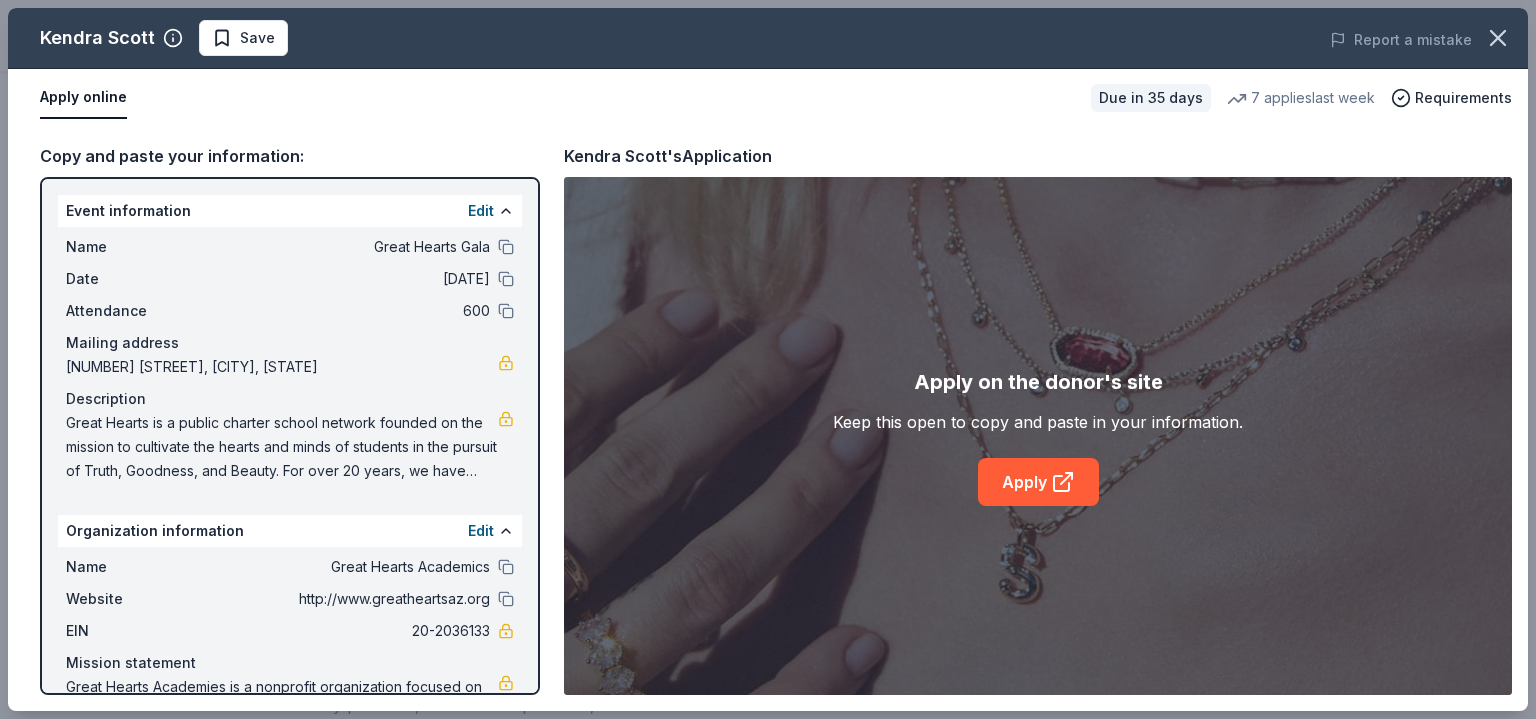 click at bounding box center [506, 247] 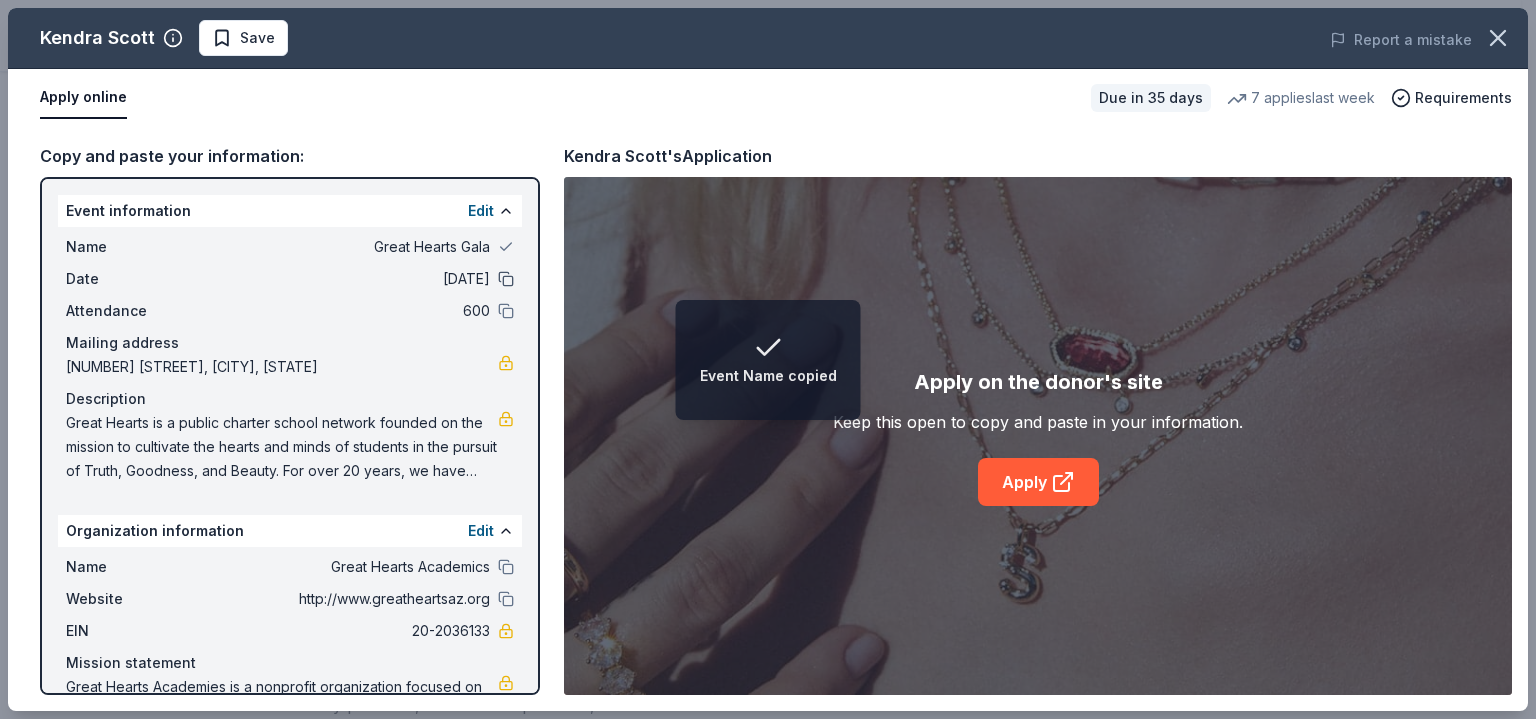 click at bounding box center [506, 279] 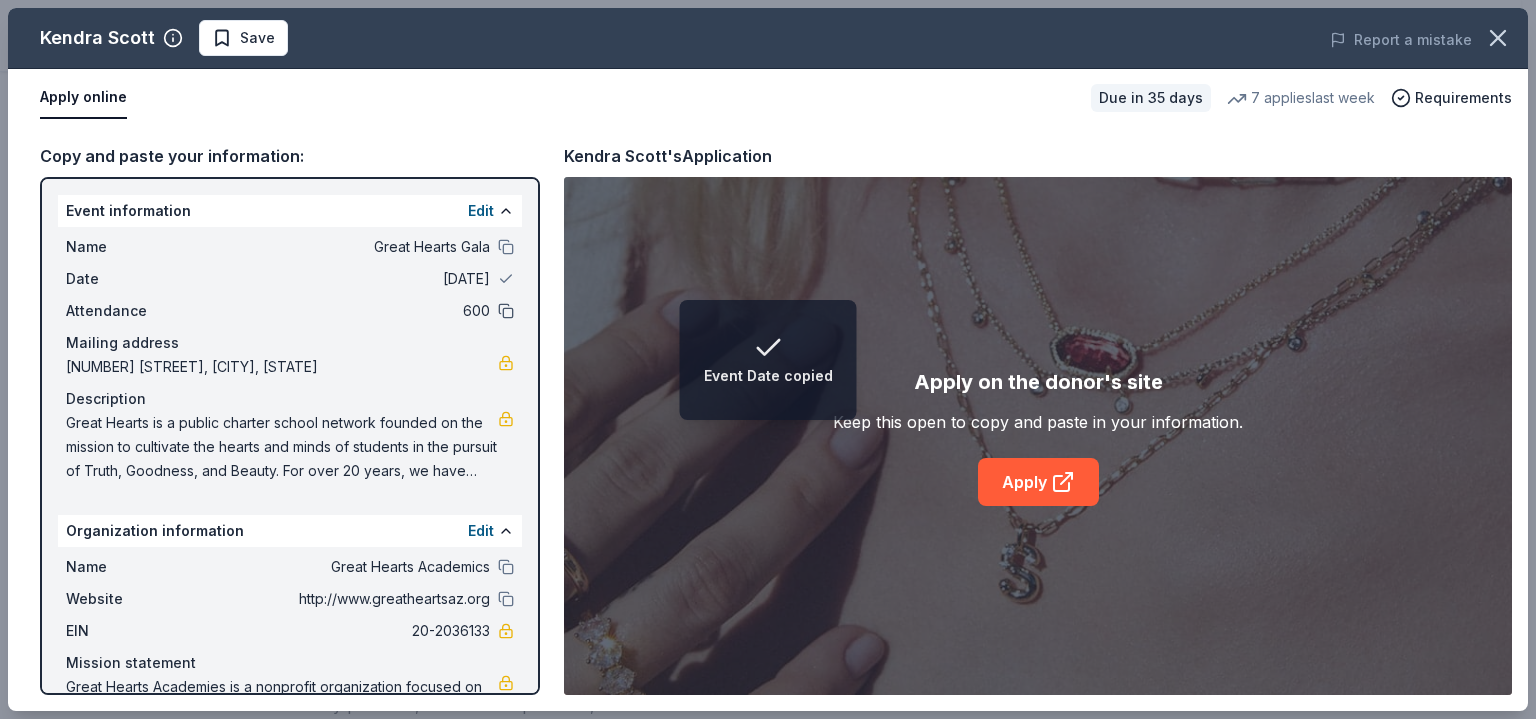click at bounding box center [506, 311] 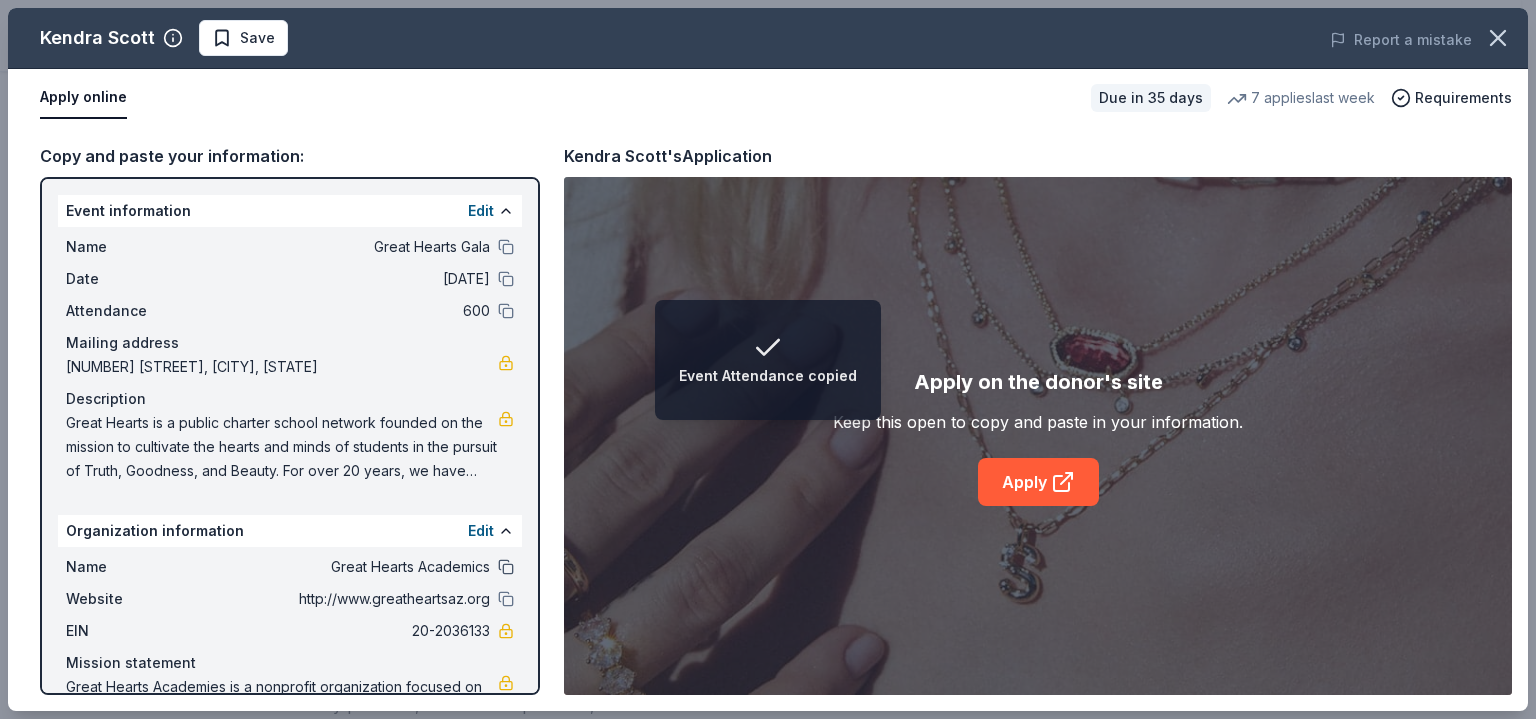 click at bounding box center [506, 567] 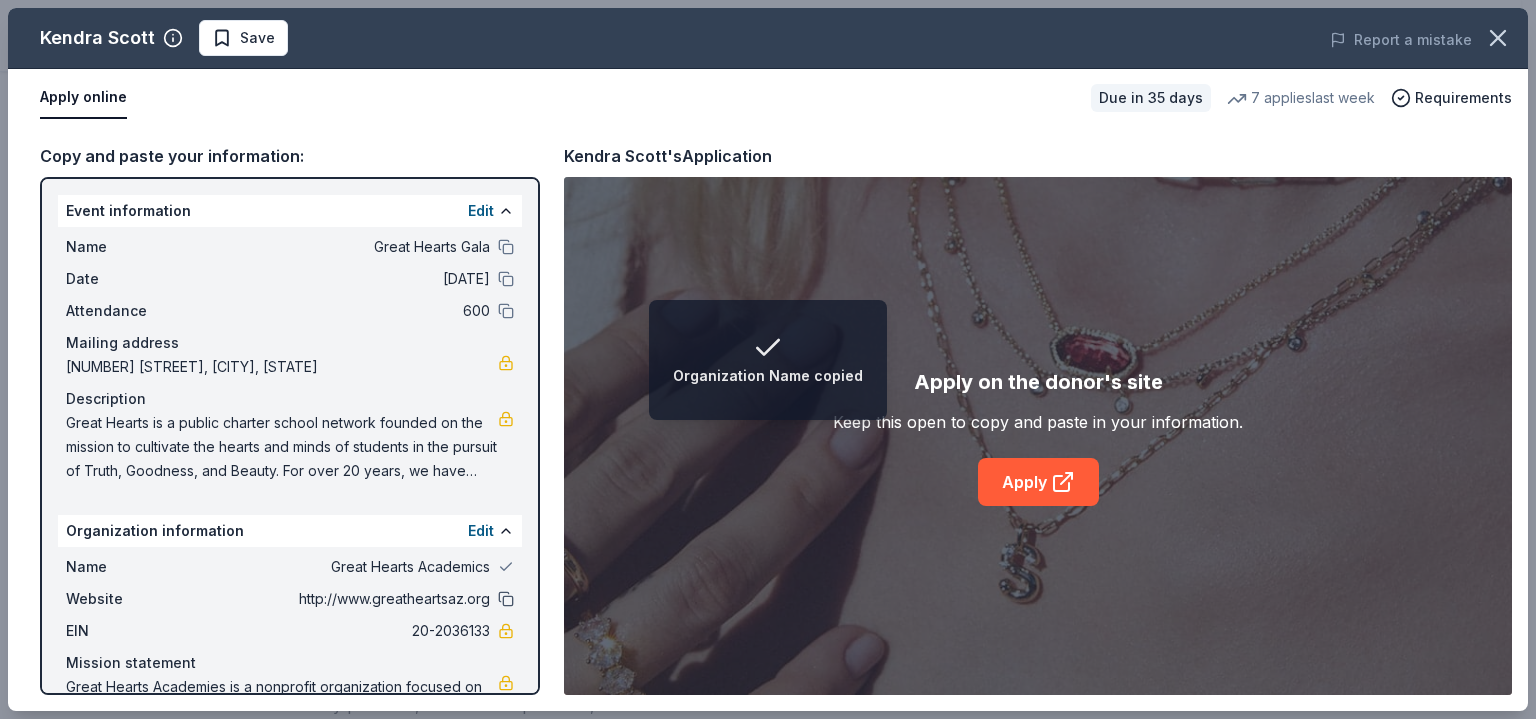 click at bounding box center [506, 599] 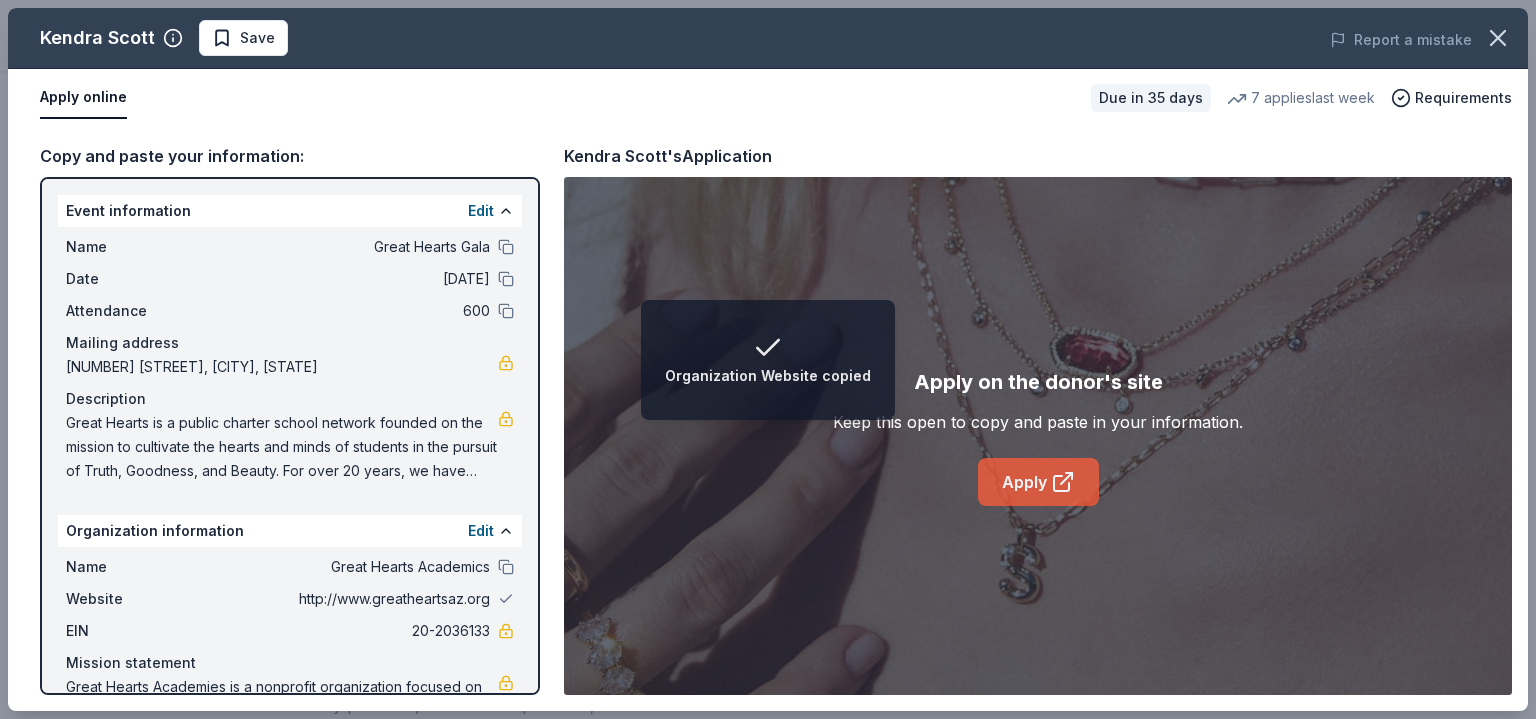 click 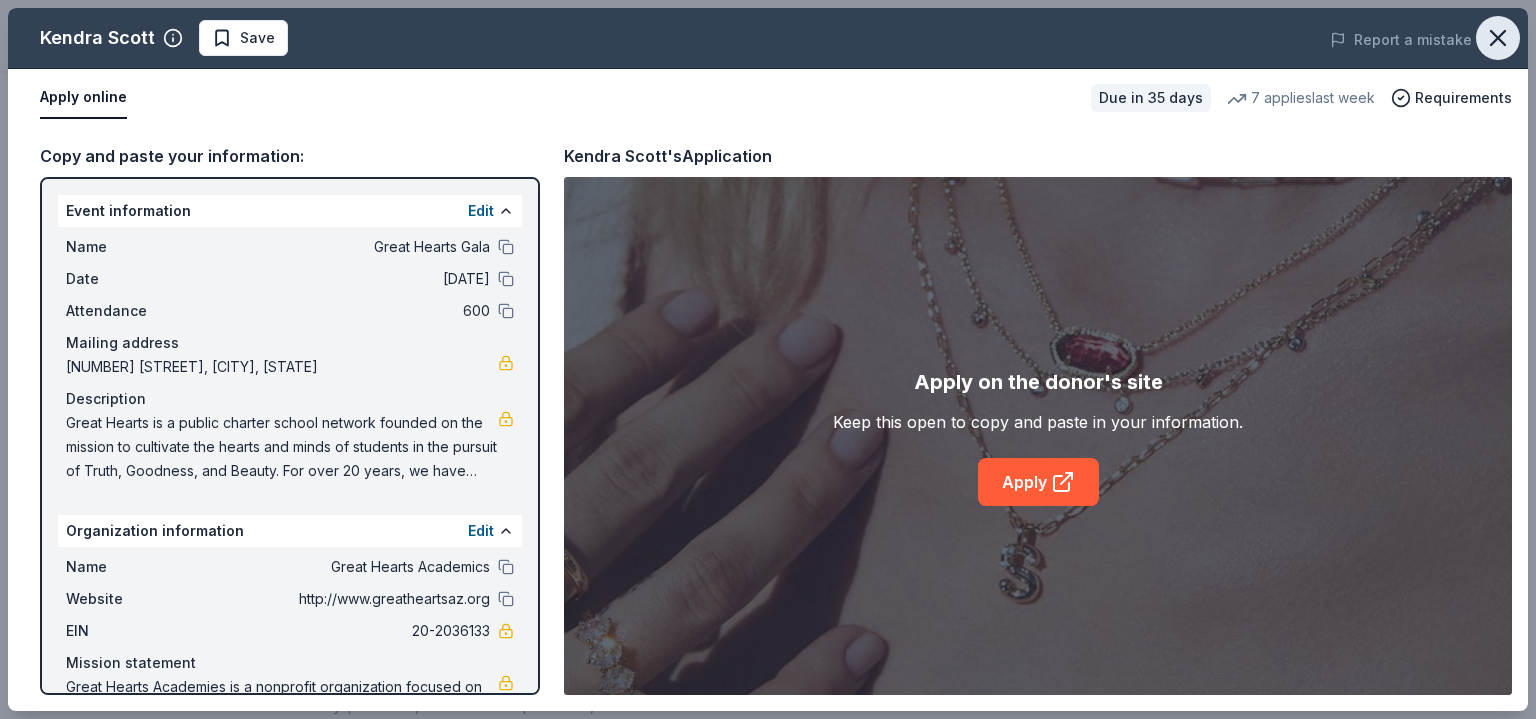 click 